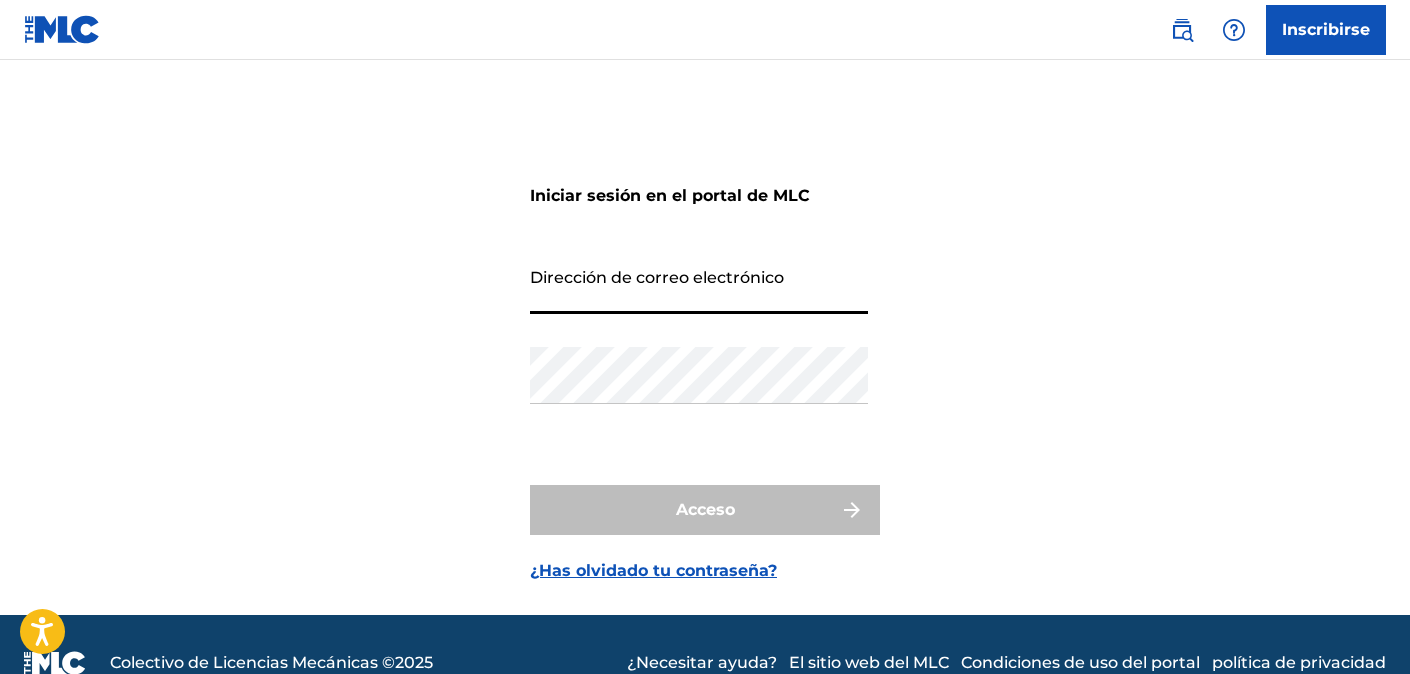 scroll, scrollTop: 0, scrollLeft: 0, axis: both 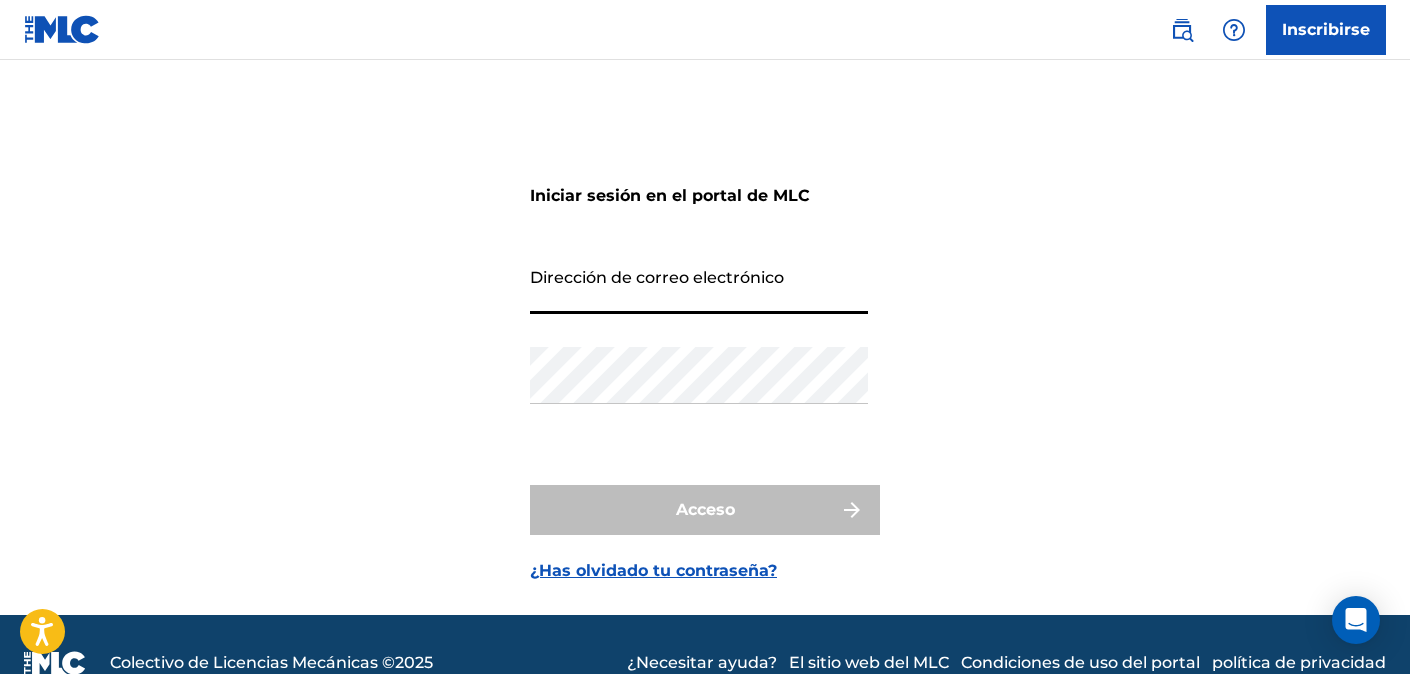 type on "[EMAIL_ADDRESS][DOMAIN_NAME]" 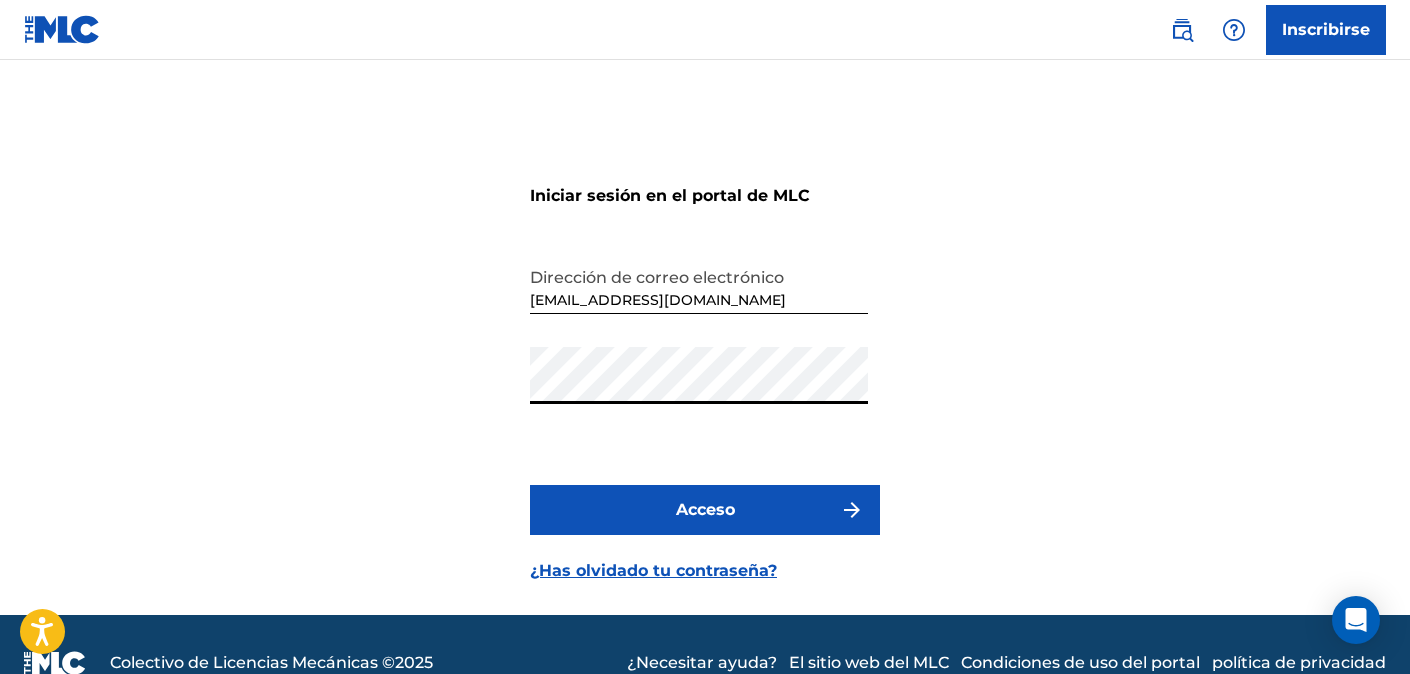 click on "Acceso" at bounding box center (705, 509) 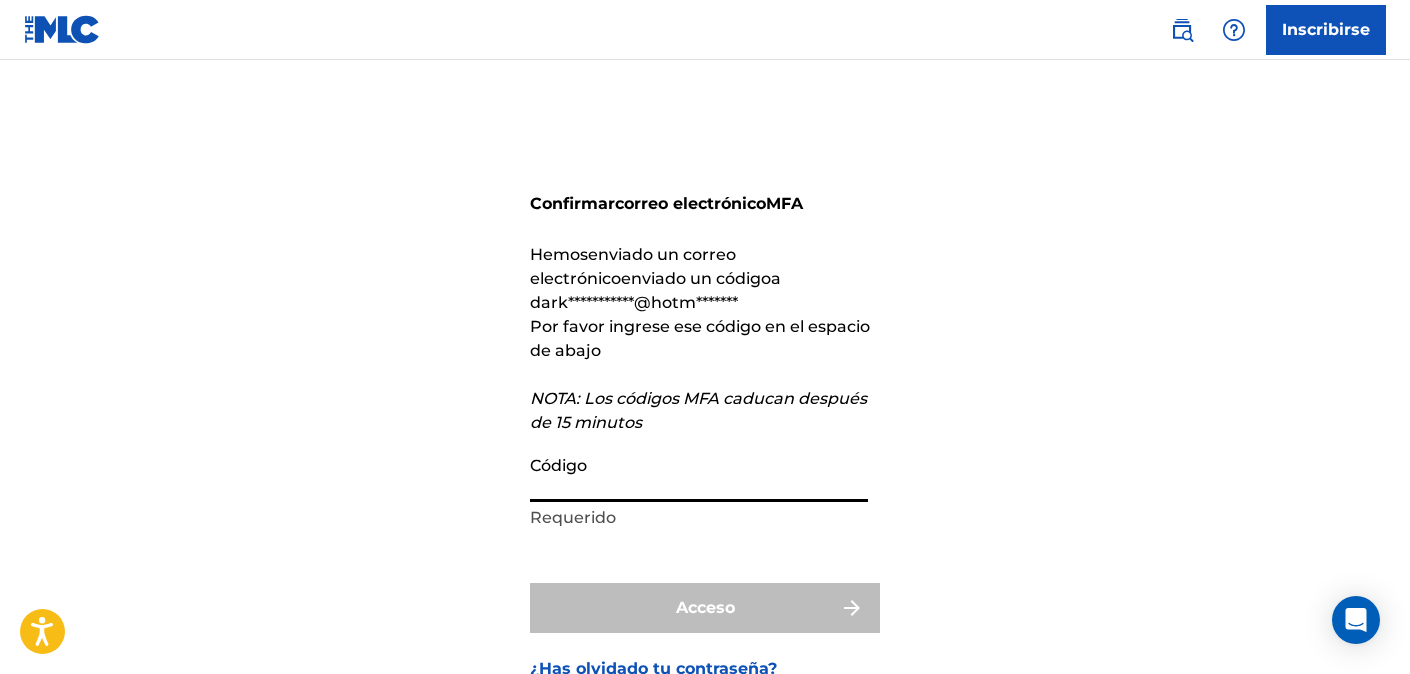 click on "Código" at bounding box center (699, 473) 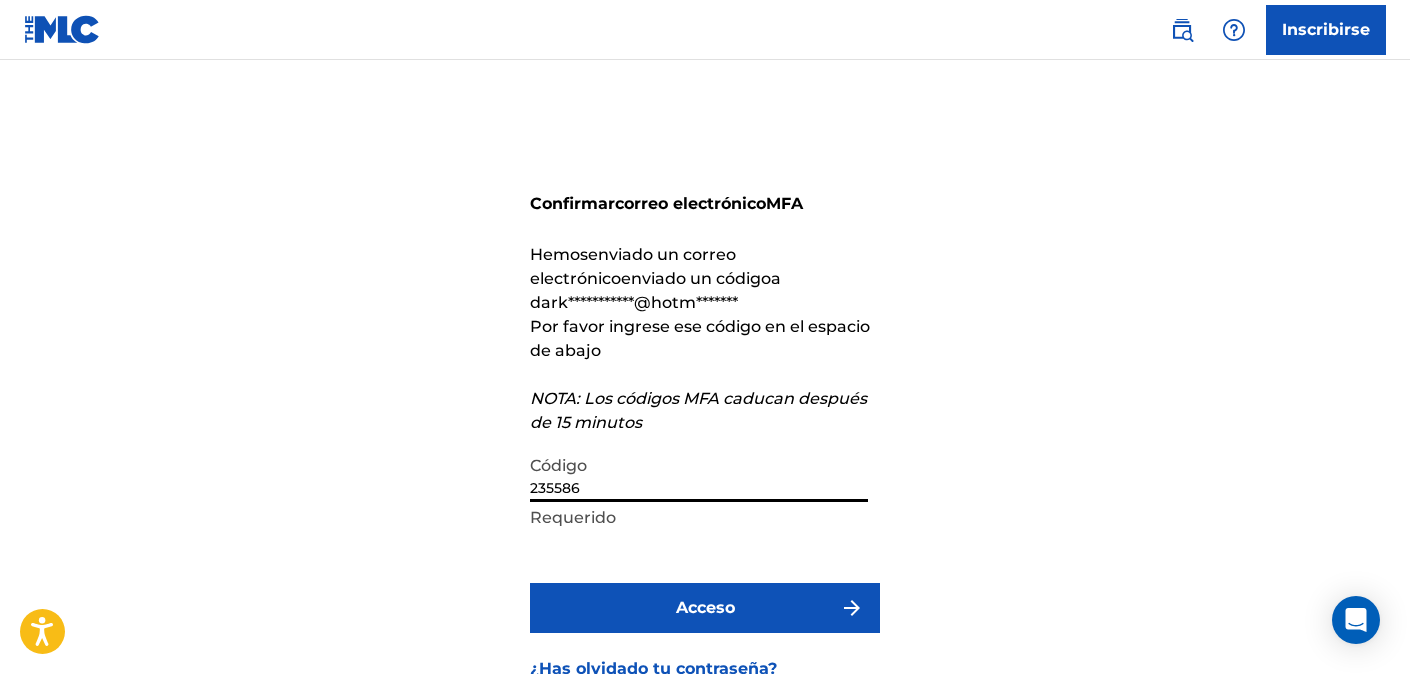scroll, scrollTop: 134, scrollLeft: 0, axis: vertical 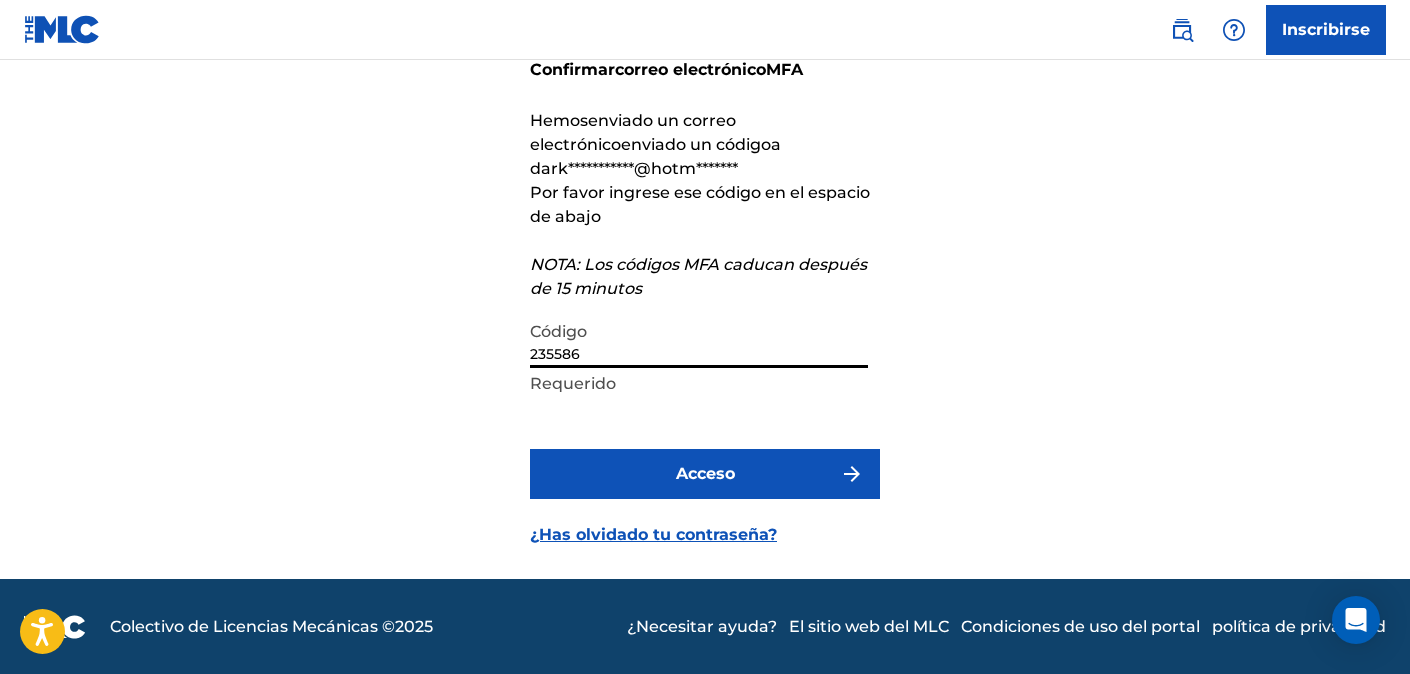type on "235586" 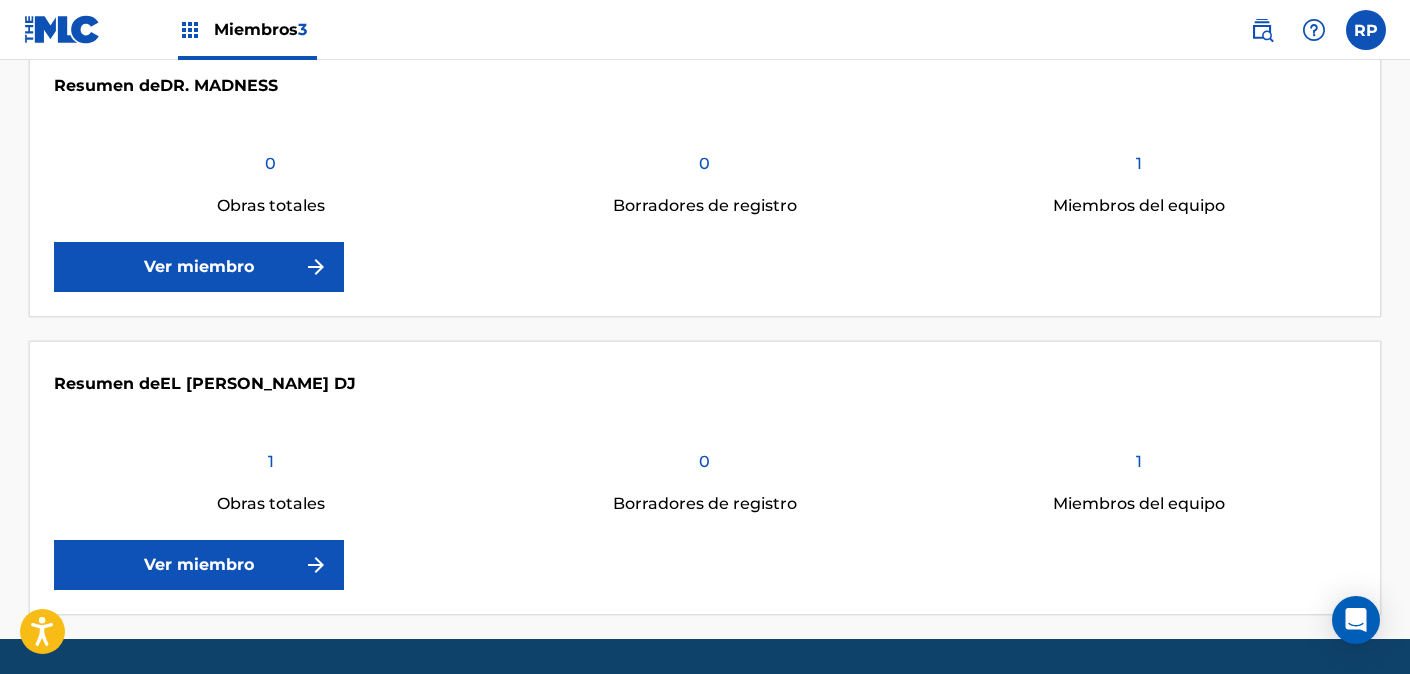 scroll, scrollTop: 840, scrollLeft: 0, axis: vertical 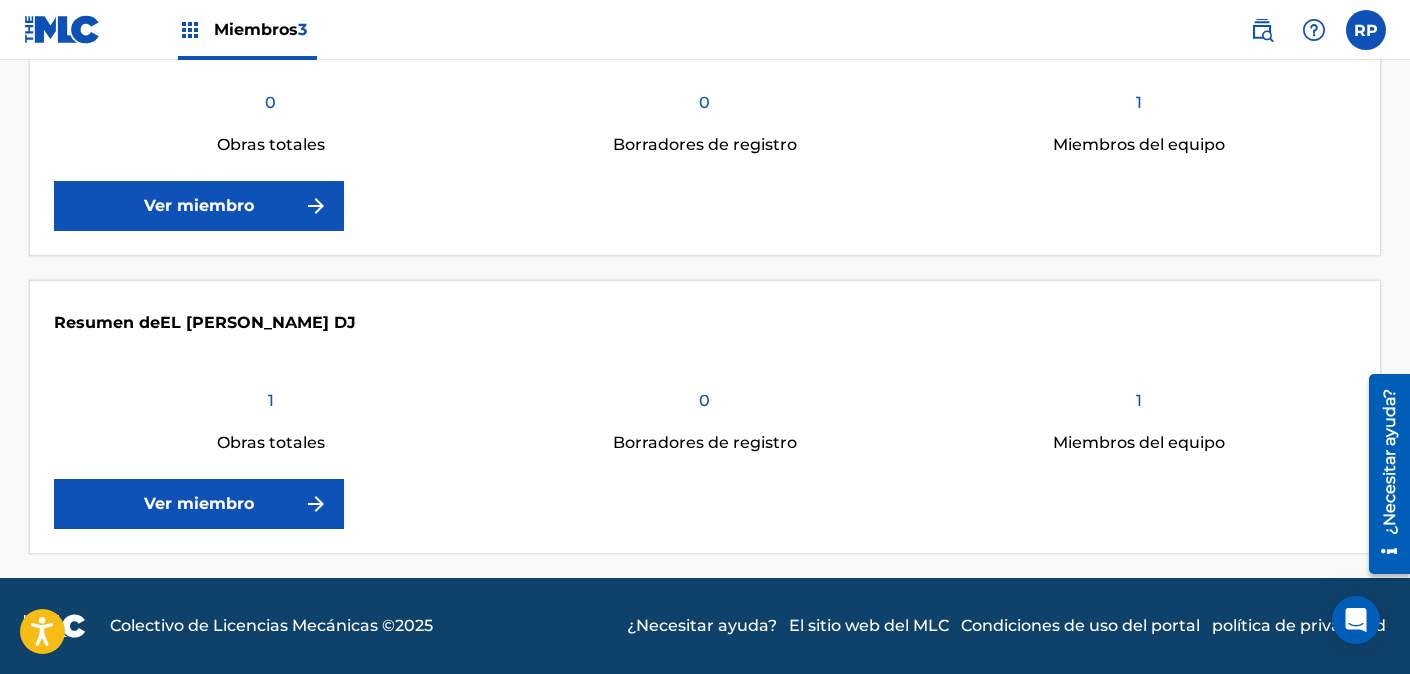 click on "Ver miembro" at bounding box center (199, 503) 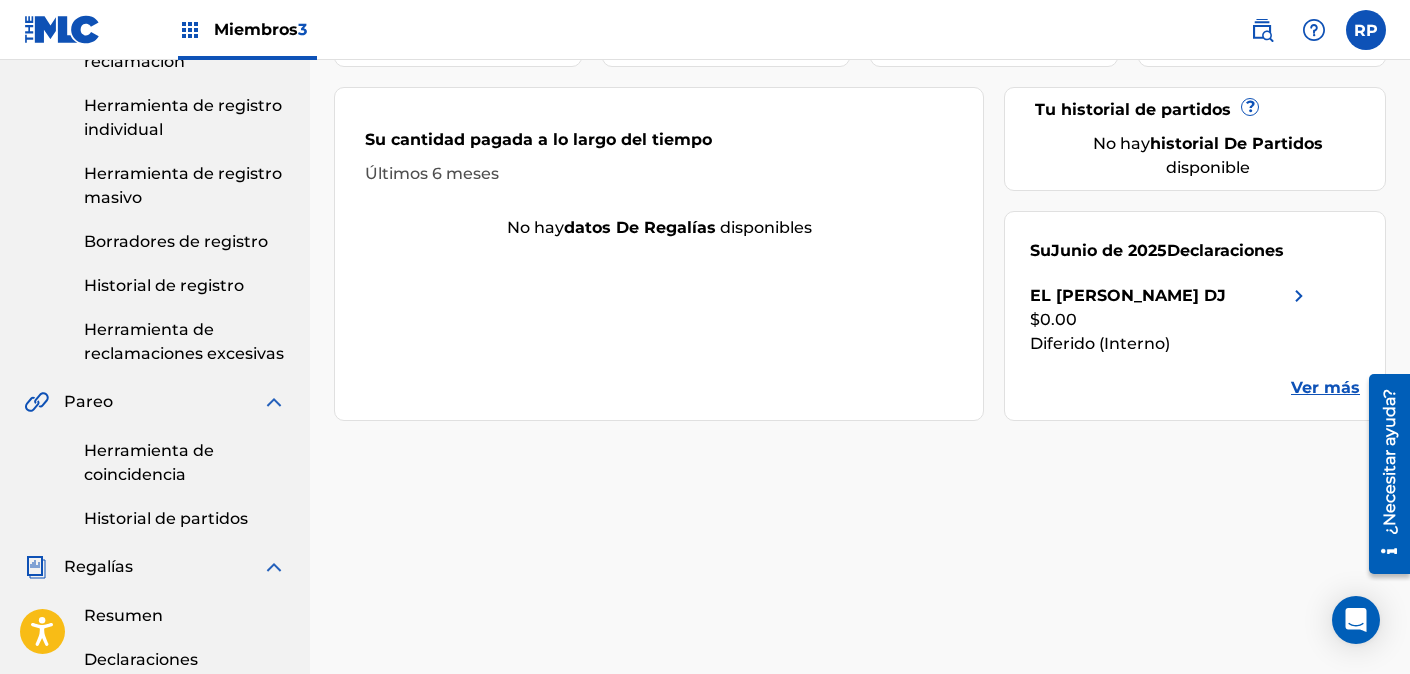 scroll, scrollTop: 0, scrollLeft: 0, axis: both 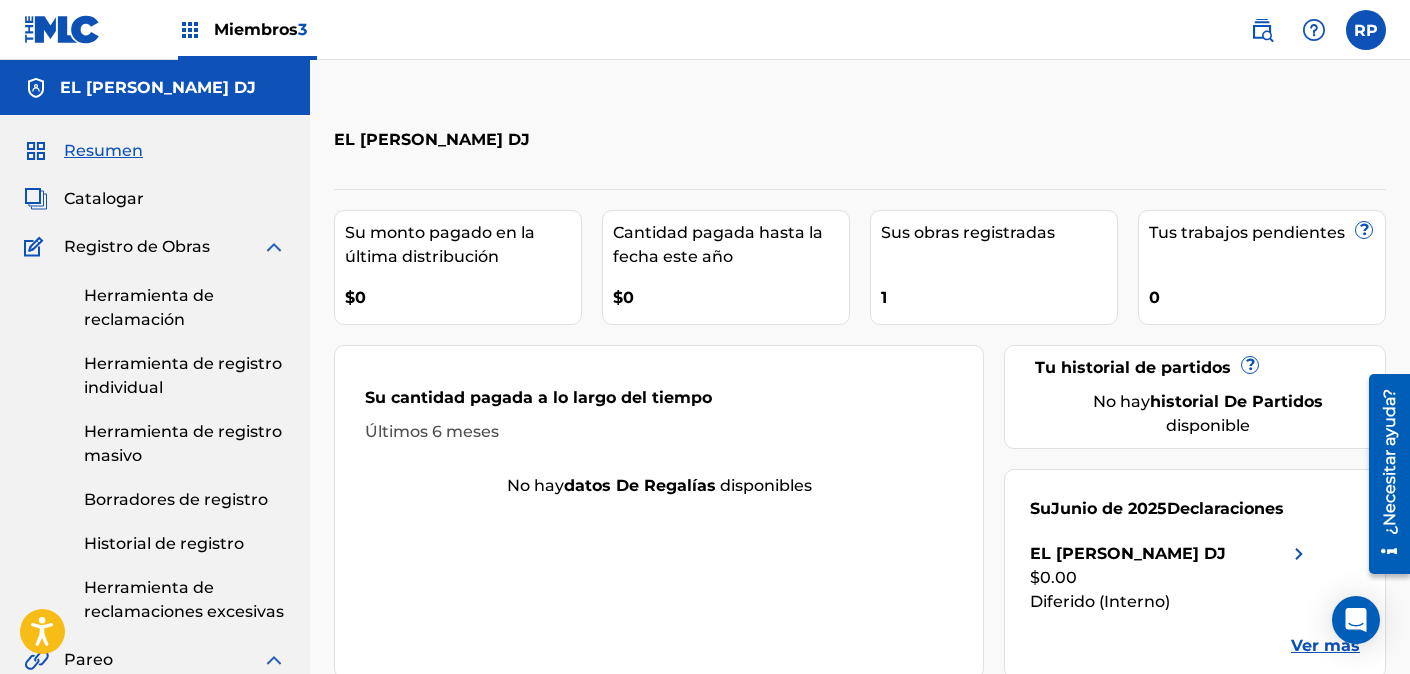 click on "Resumen" at bounding box center [103, 150] 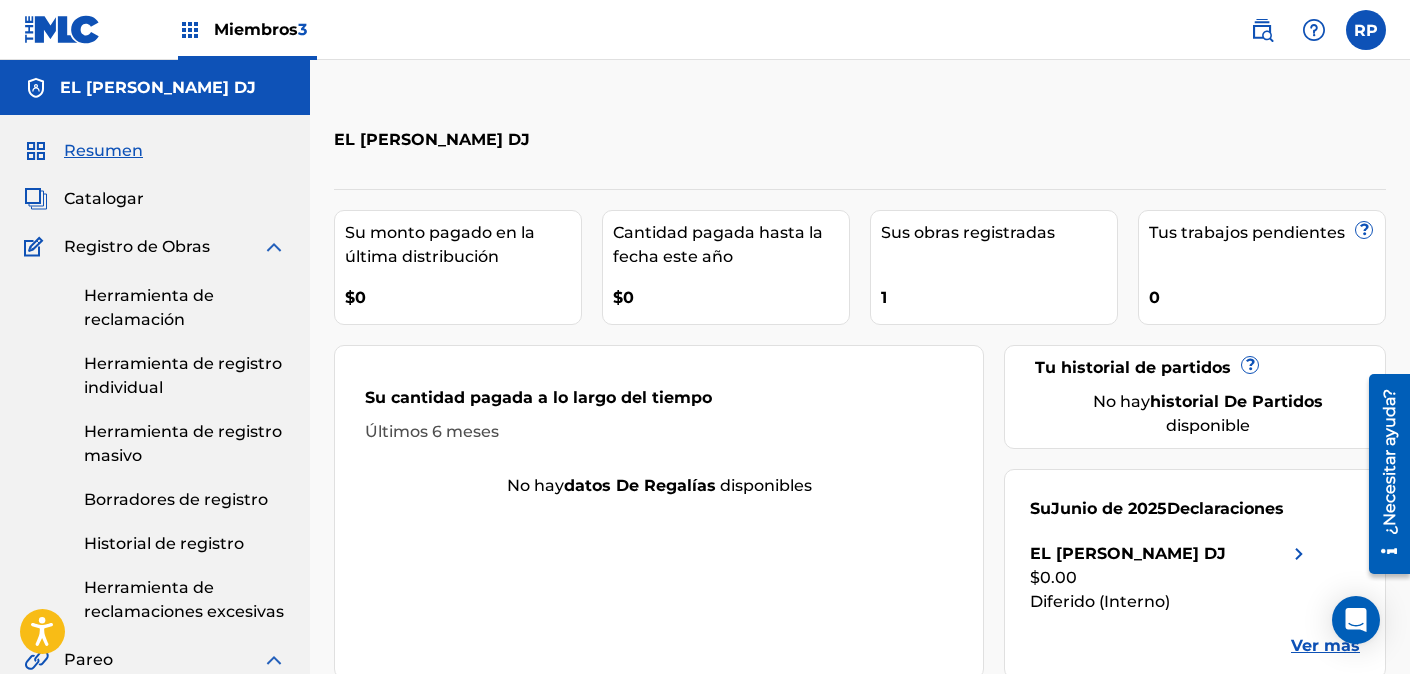 click on "EL [PERSON_NAME] DJ" at bounding box center [158, 87] 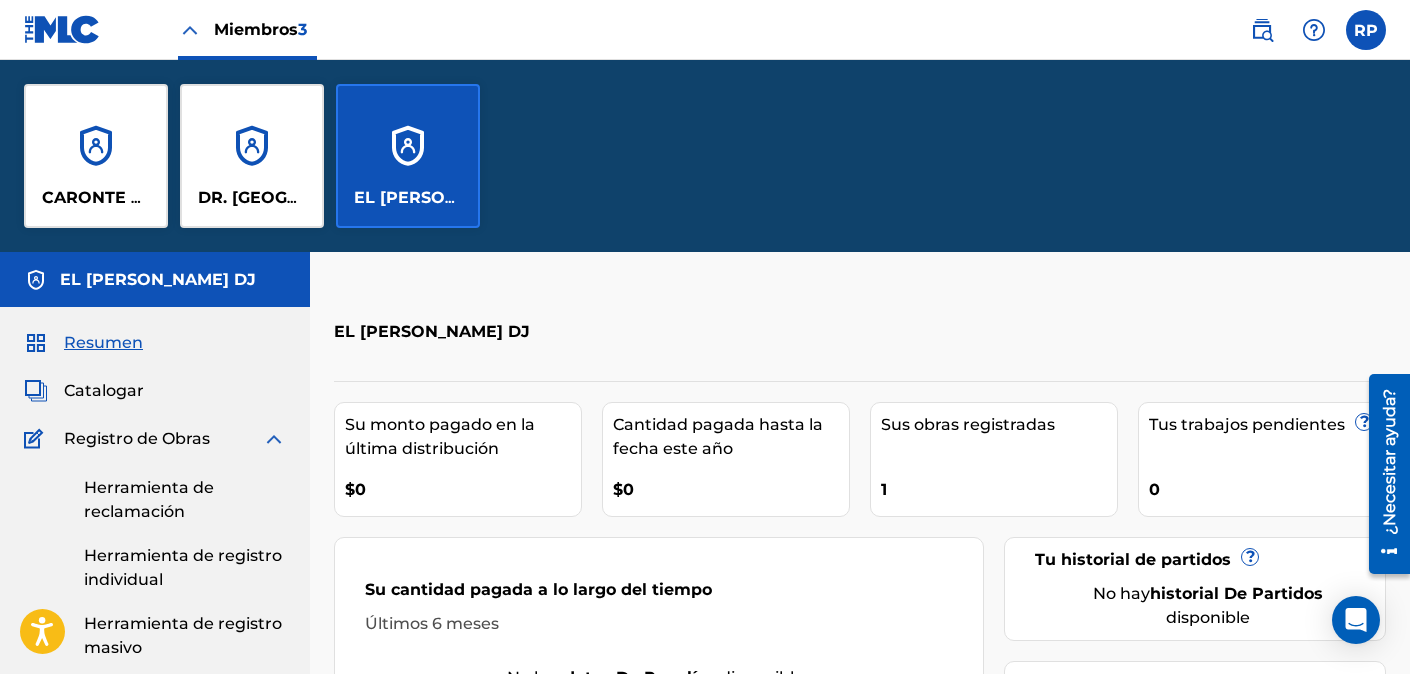 click on "DR. [GEOGRAPHIC_DATA]" at bounding box center [252, 156] 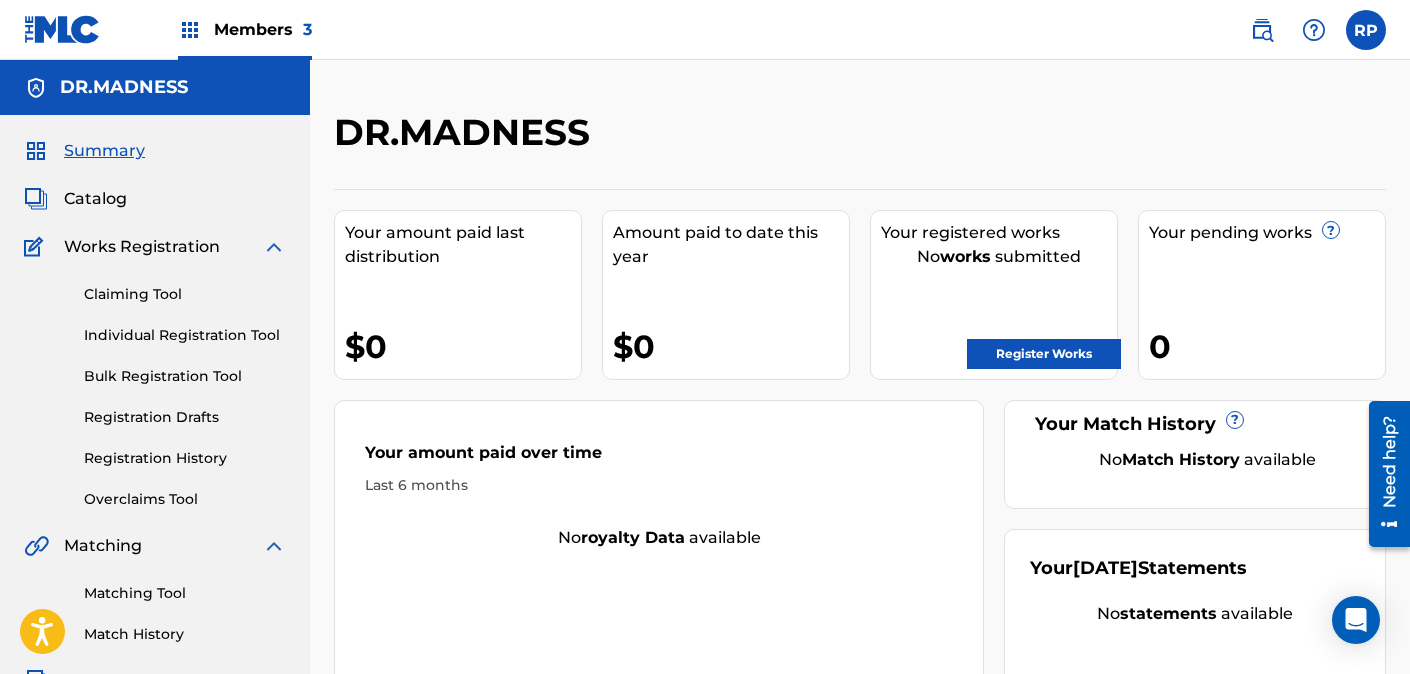 click on "DR.MADNESS" at bounding box center (739, 139) 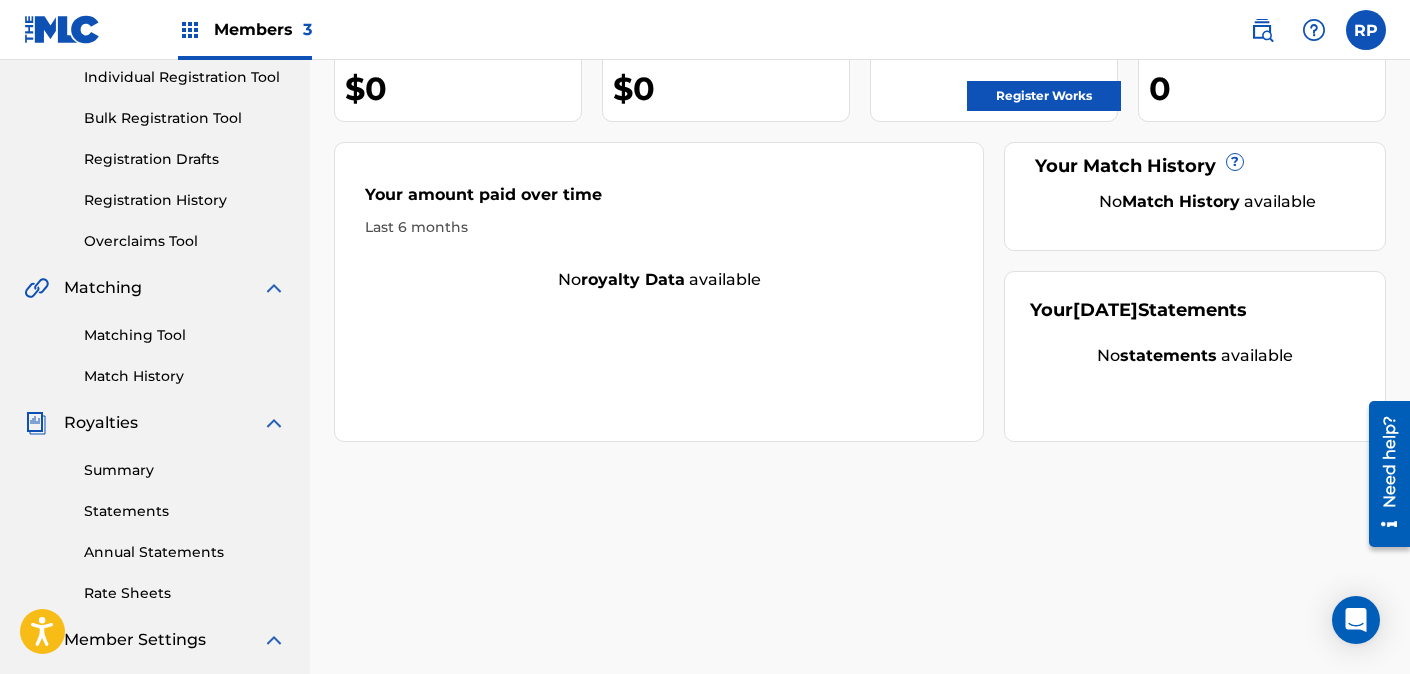 scroll, scrollTop: 0, scrollLeft: 0, axis: both 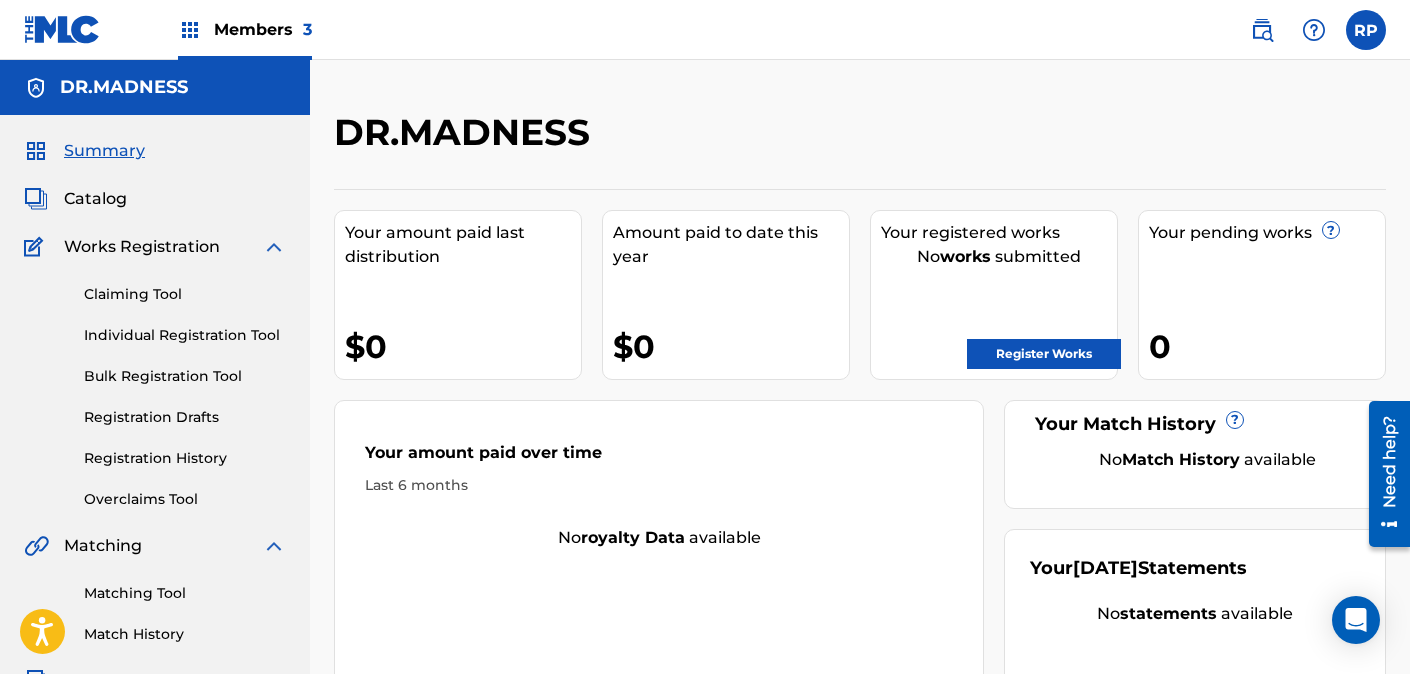click on "Register Works" at bounding box center (1044, 354) 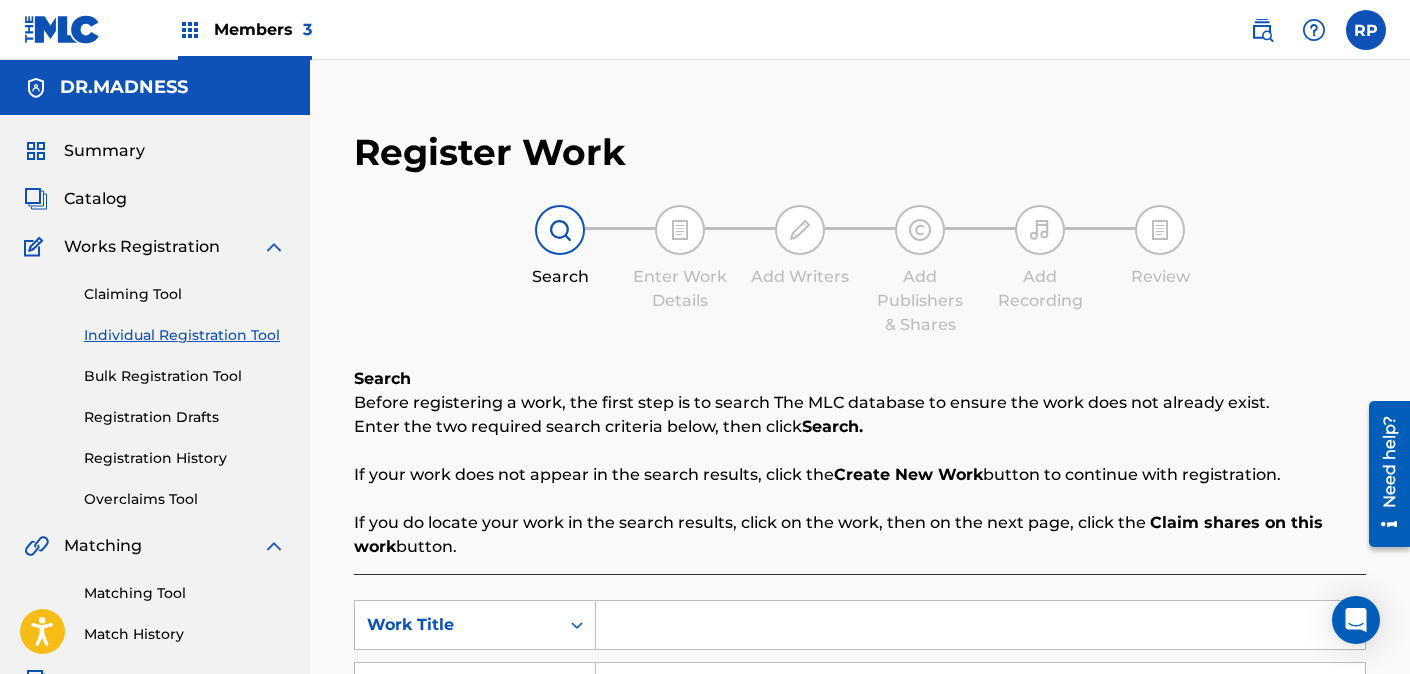 scroll, scrollTop: 518, scrollLeft: 0, axis: vertical 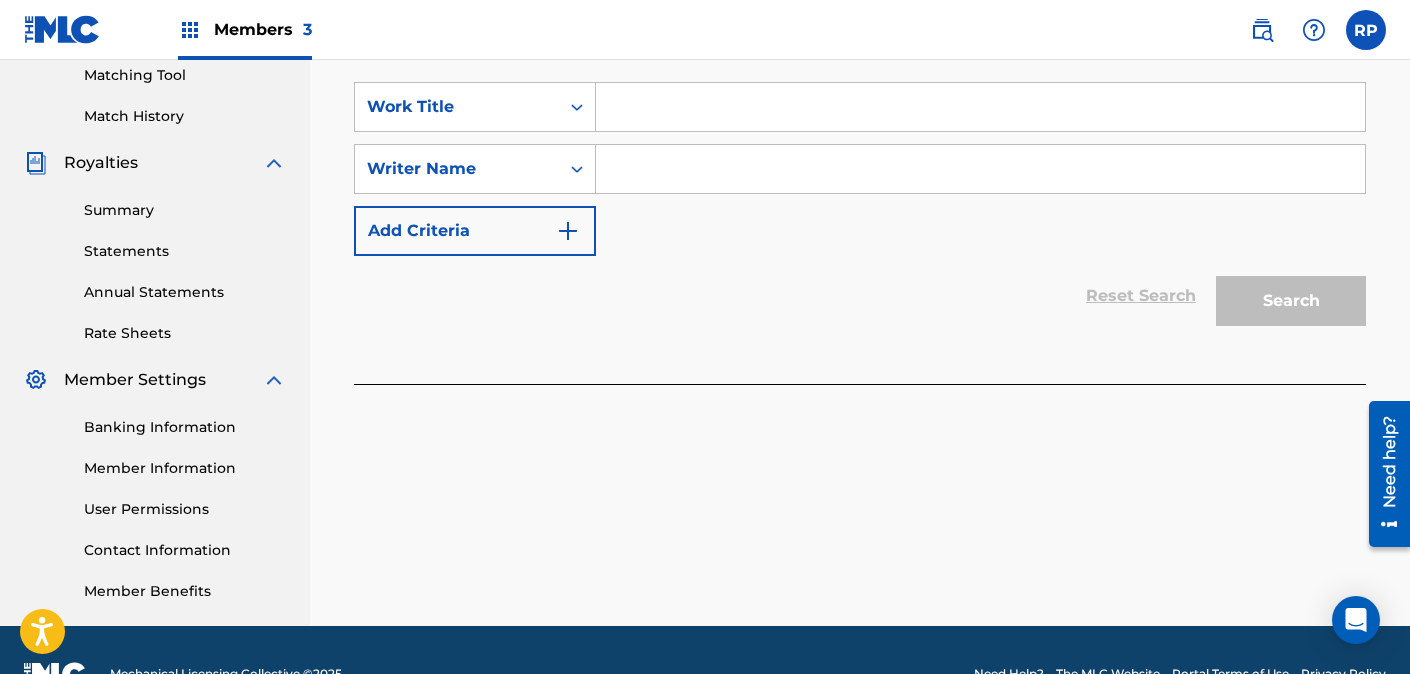 click at bounding box center [980, 169] 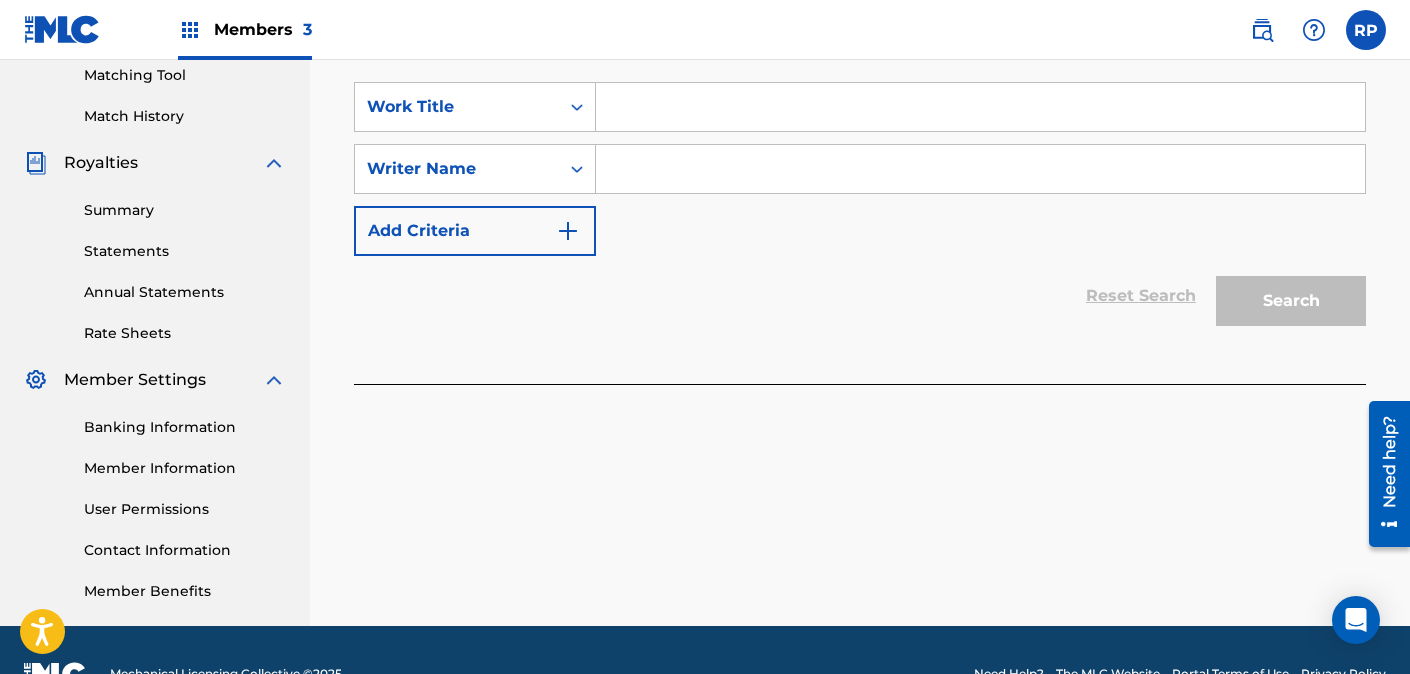 type on "DR MADNESS" 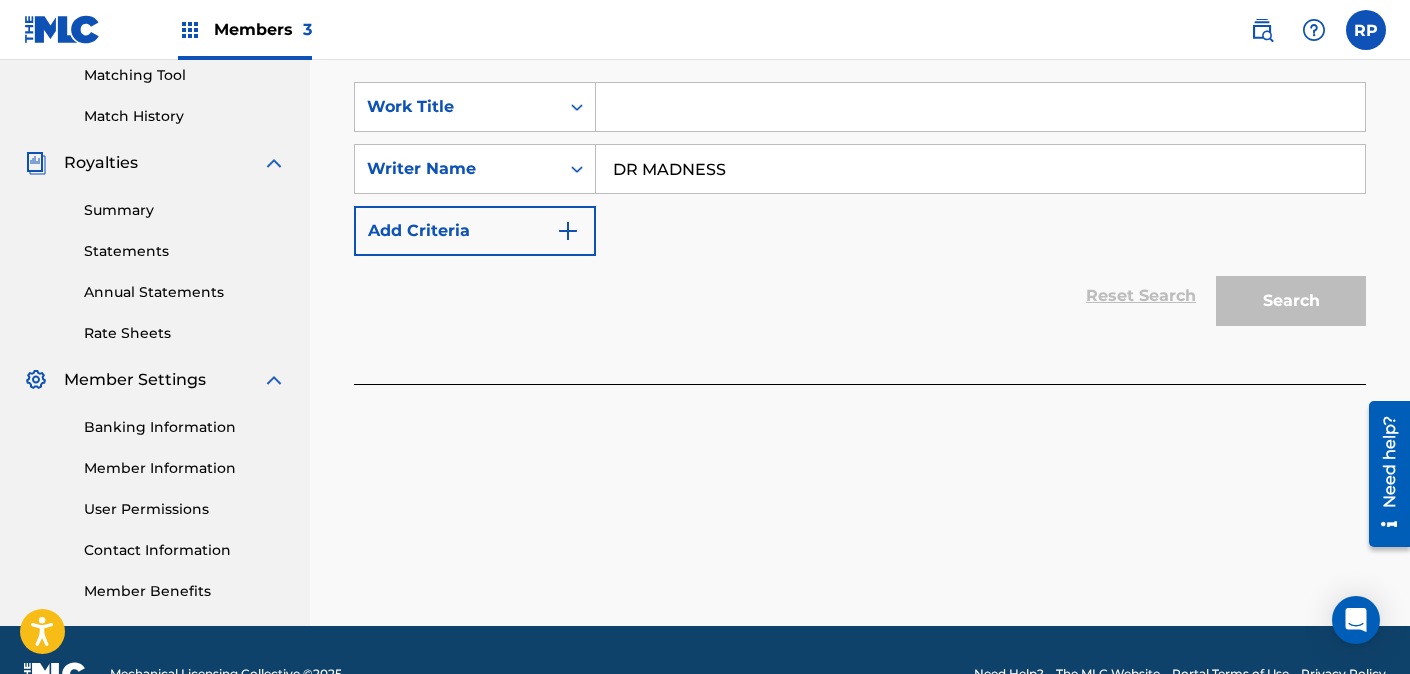 click at bounding box center [980, 107] 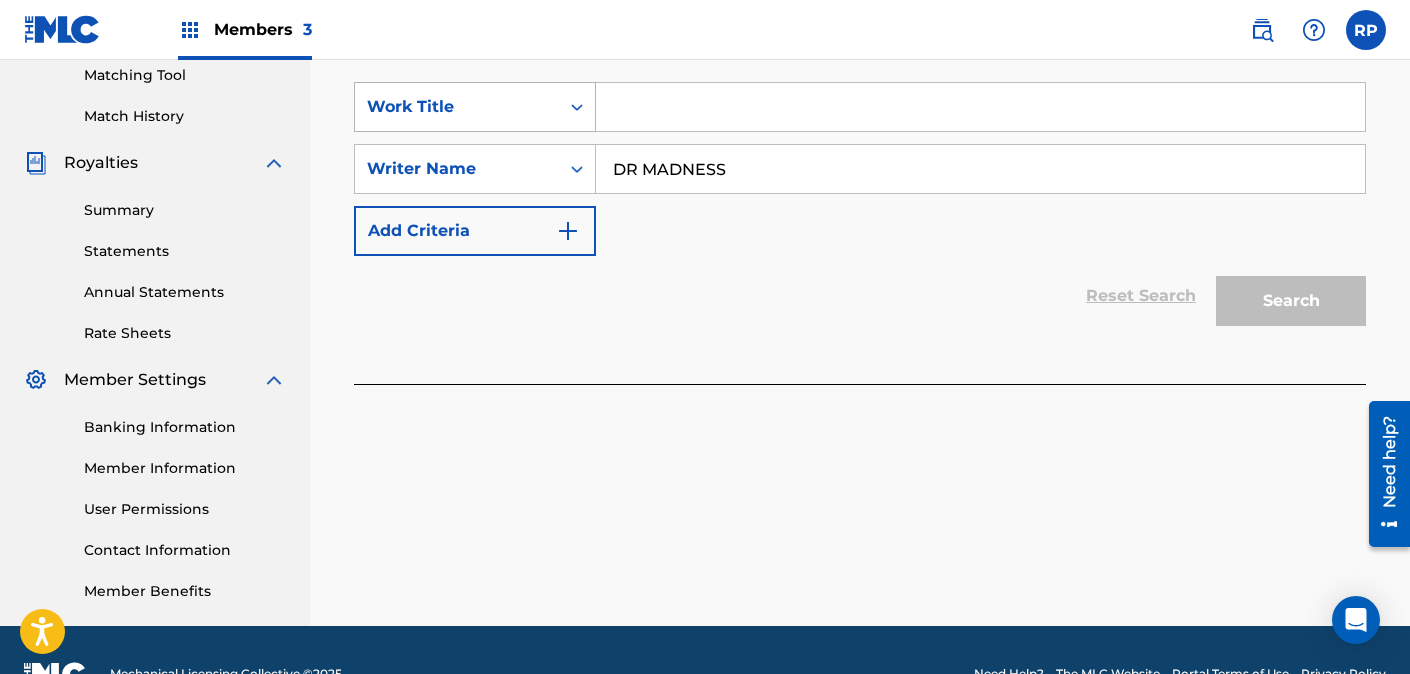 click 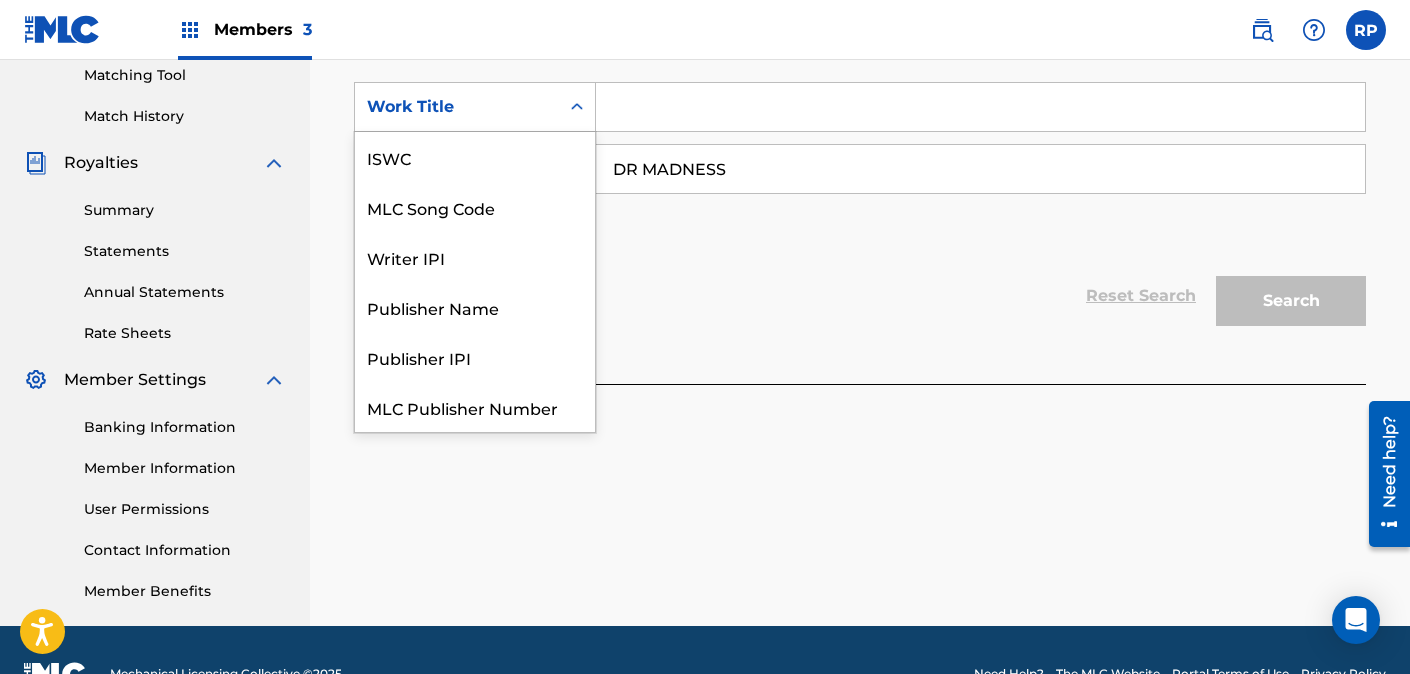 scroll, scrollTop: 50, scrollLeft: 0, axis: vertical 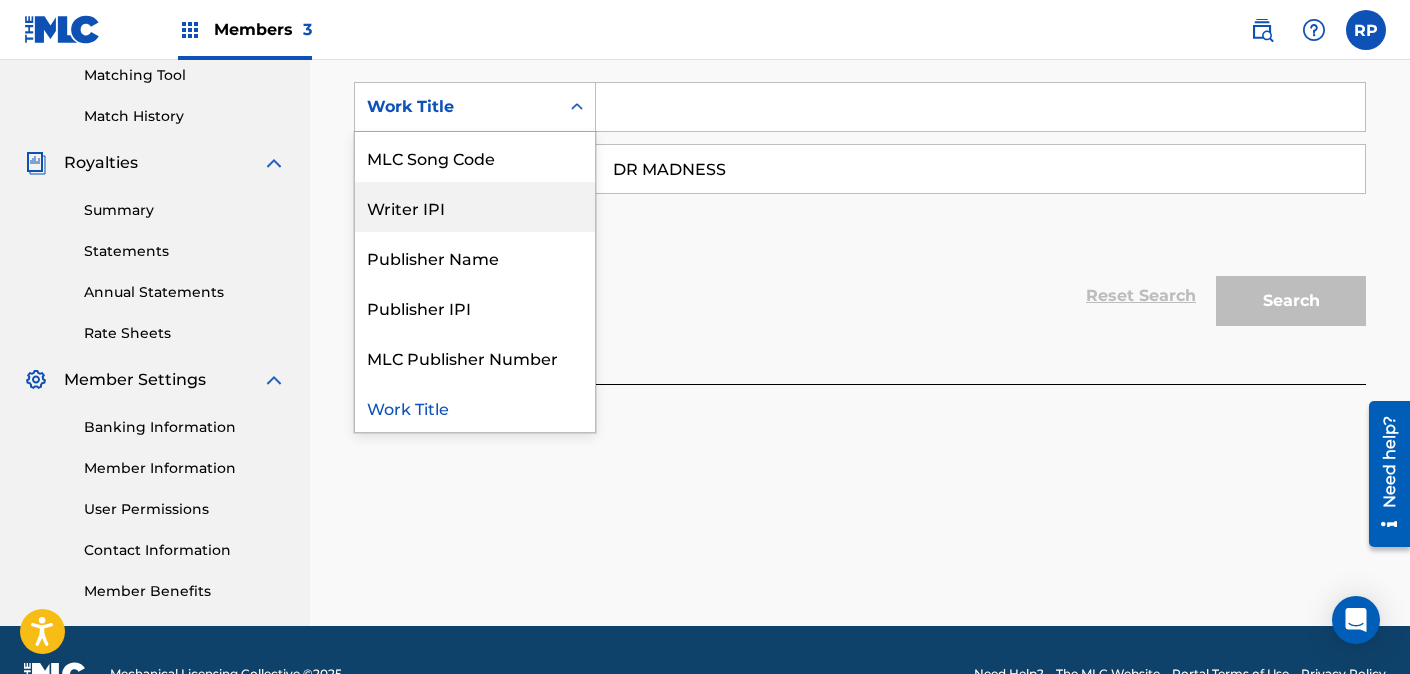 click on "Writer IPI" at bounding box center [475, 207] 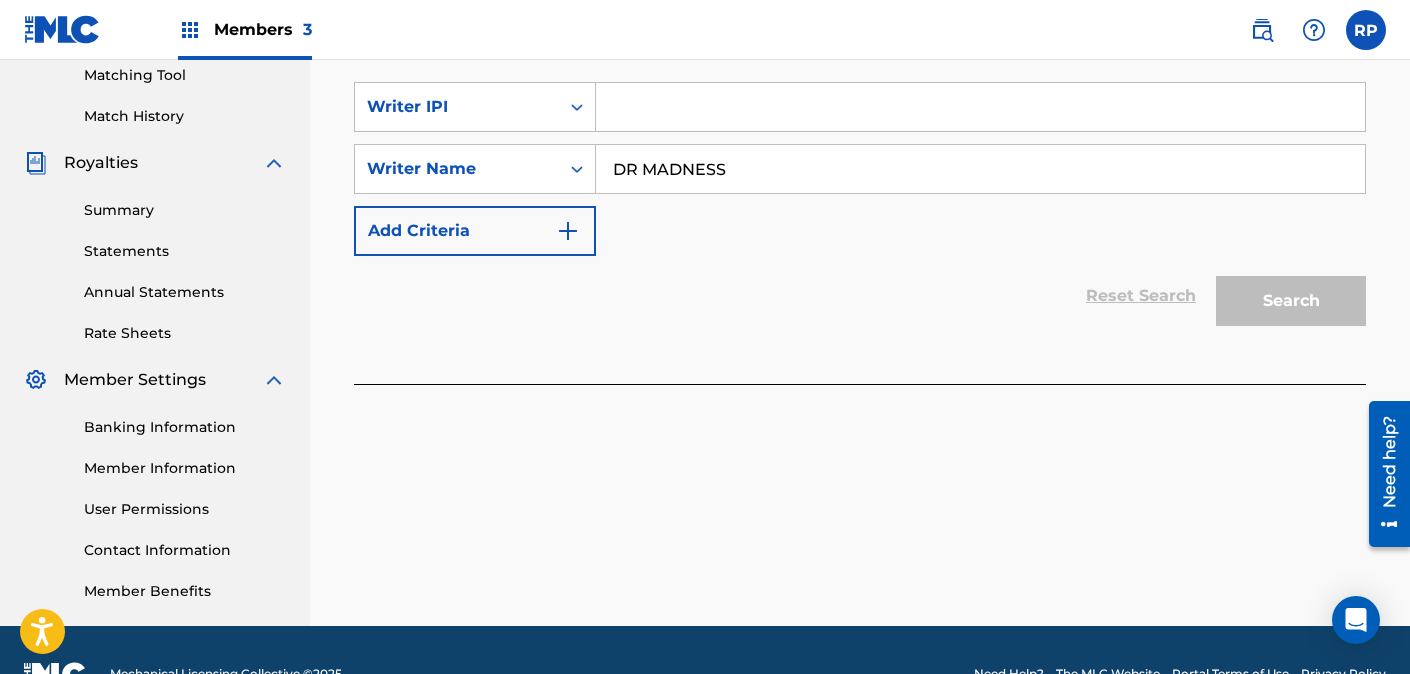 click on "Summary Catalog Works Registration Claiming Tool Individual Registration Tool Bulk Registration Tool Registration Drafts Registration History Overclaims Tool Matching Matching Tool Match History Royalties Summary Statements Annual Statements Rate Sheets Member Settings Banking Information Member Information User Permissions Contact Information Member Benefits" at bounding box center (155, 111) 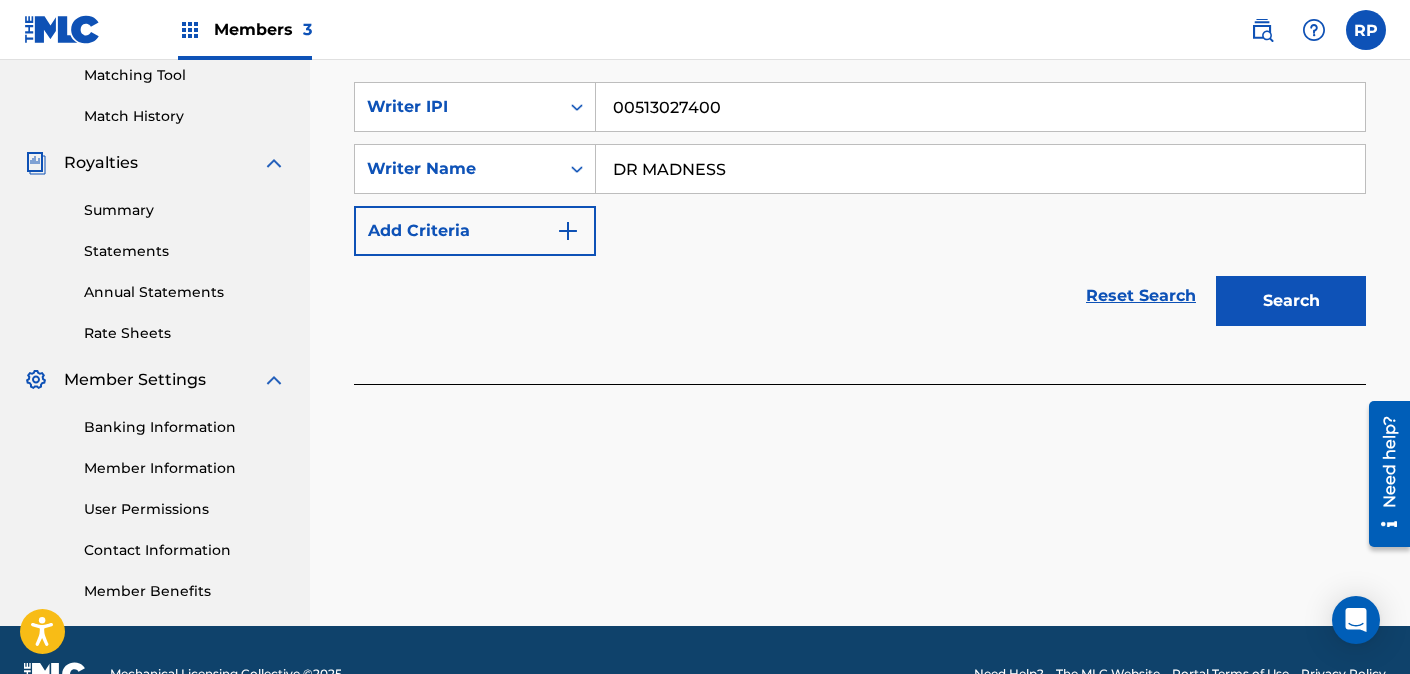 type on "00513027400" 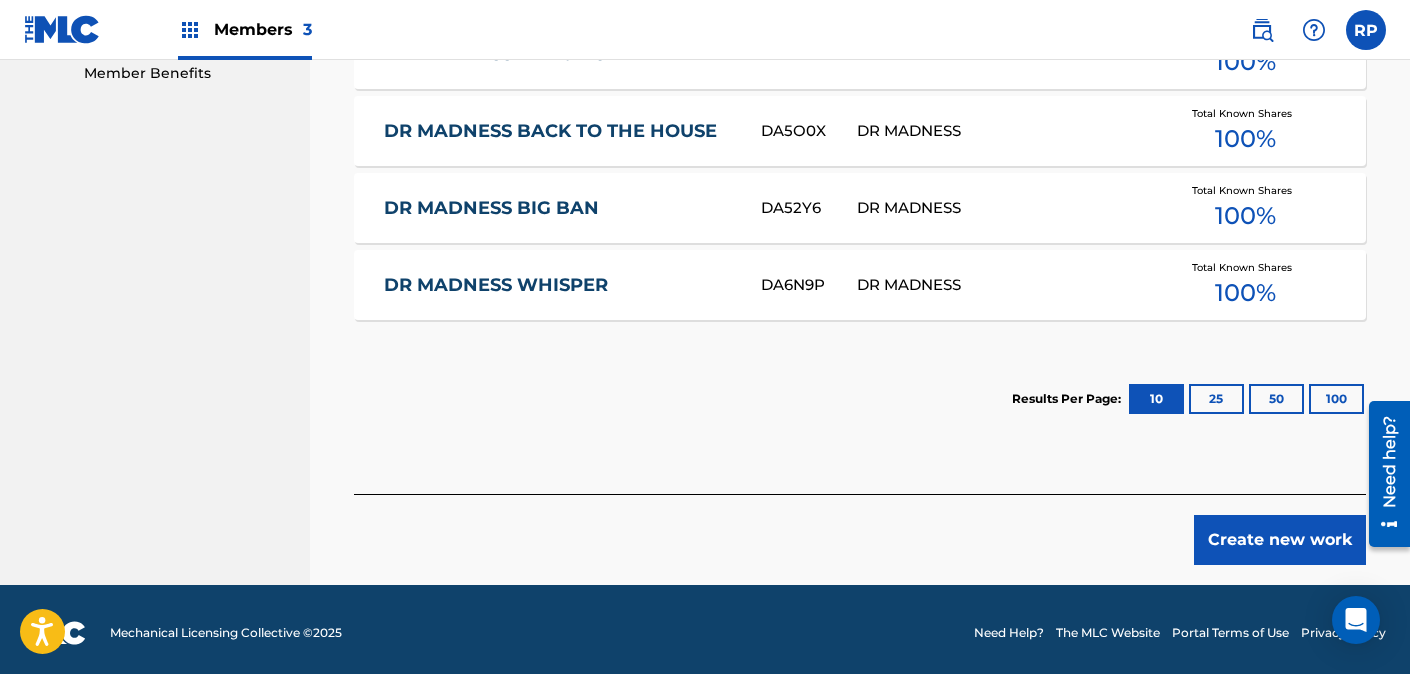 scroll, scrollTop: 777, scrollLeft: 0, axis: vertical 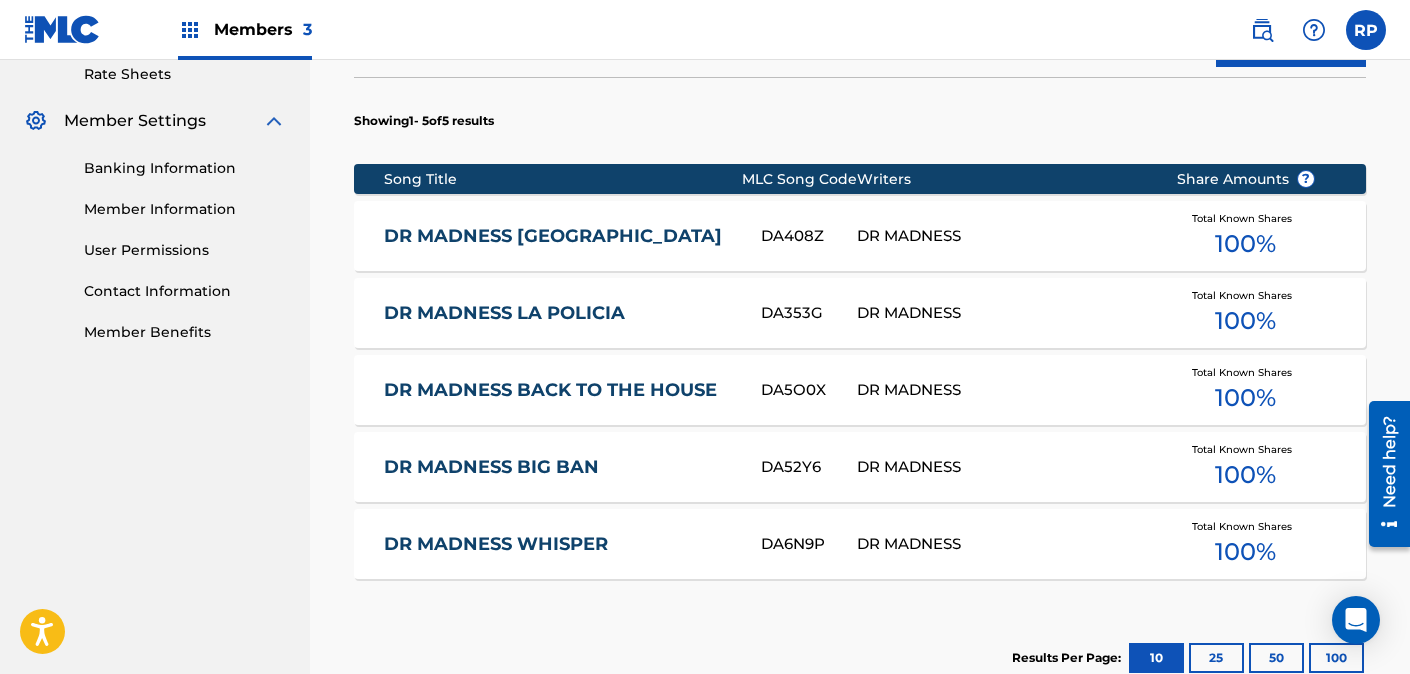 click on "DR MADNESS BACK TO THE HOUSE" at bounding box center (559, 390) 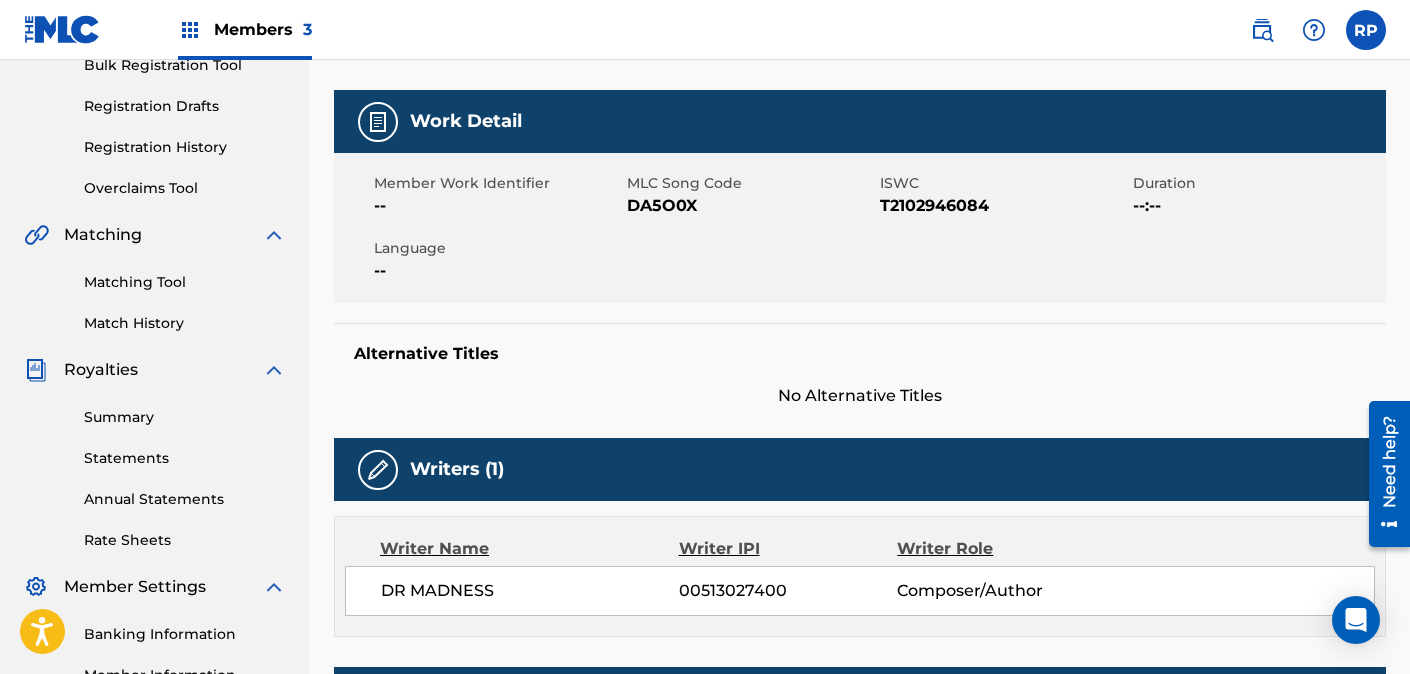 scroll, scrollTop: 570, scrollLeft: 0, axis: vertical 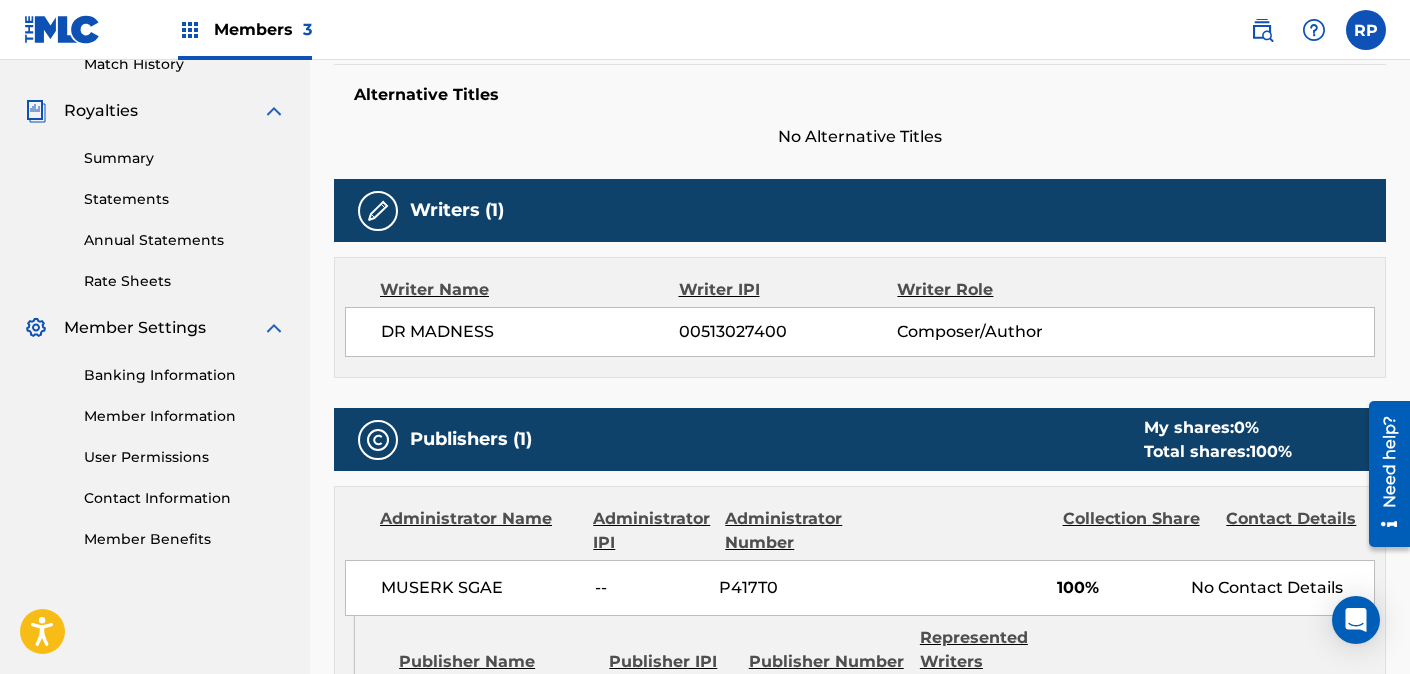 click on "DR MADNESS" at bounding box center (530, 332) 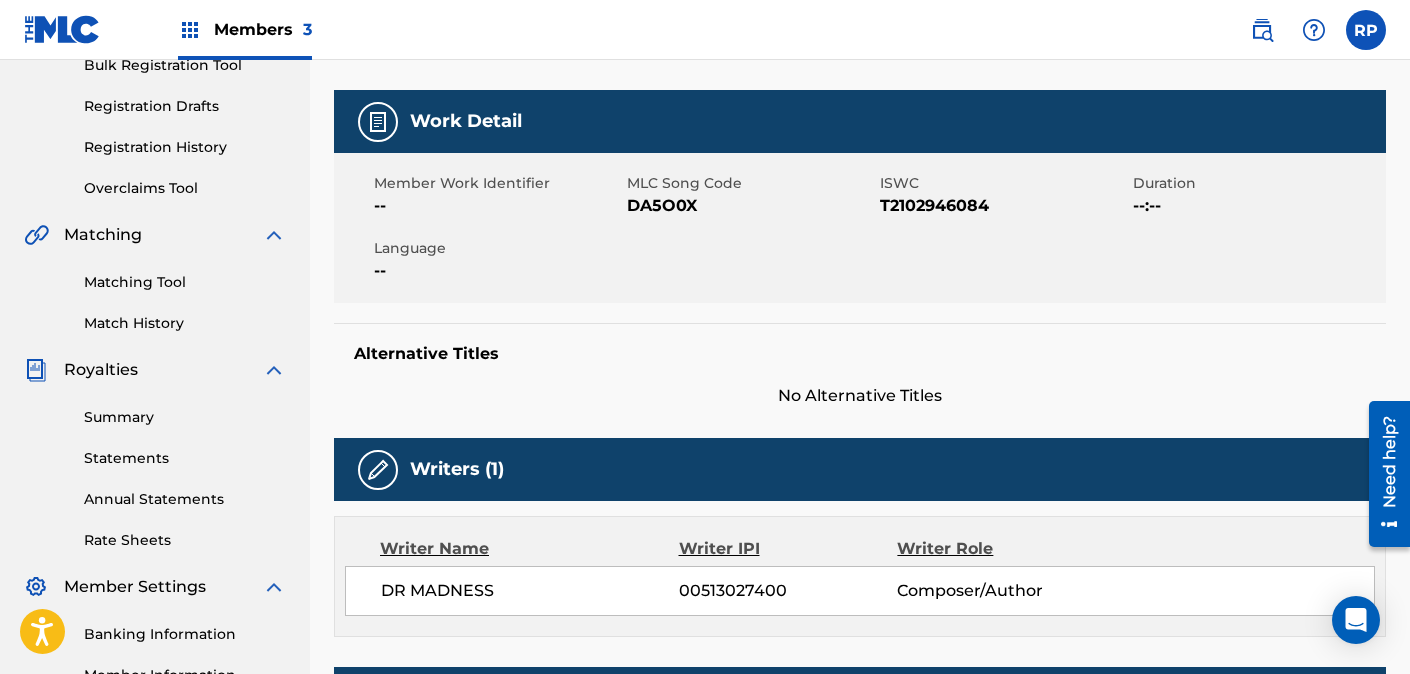 click on "No Alternative Titles" at bounding box center [860, 396] 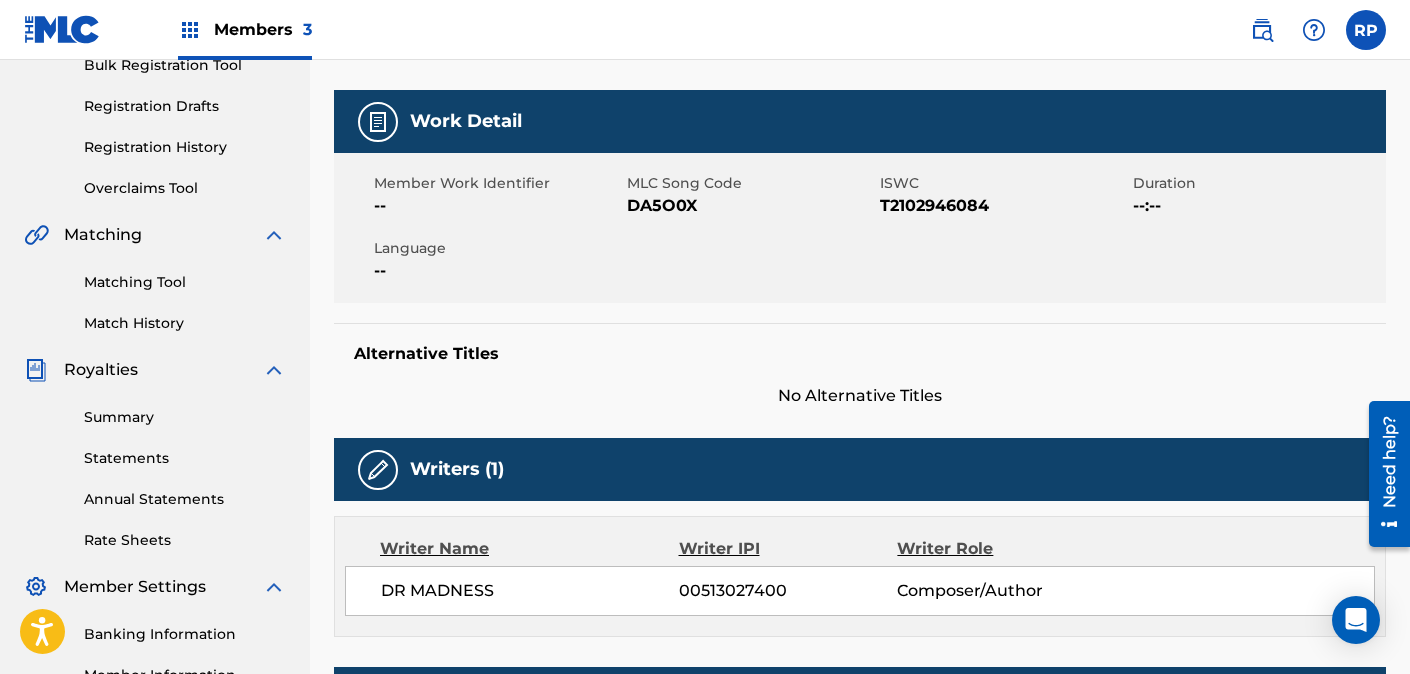 click on "DA5O0X" at bounding box center (751, 206) 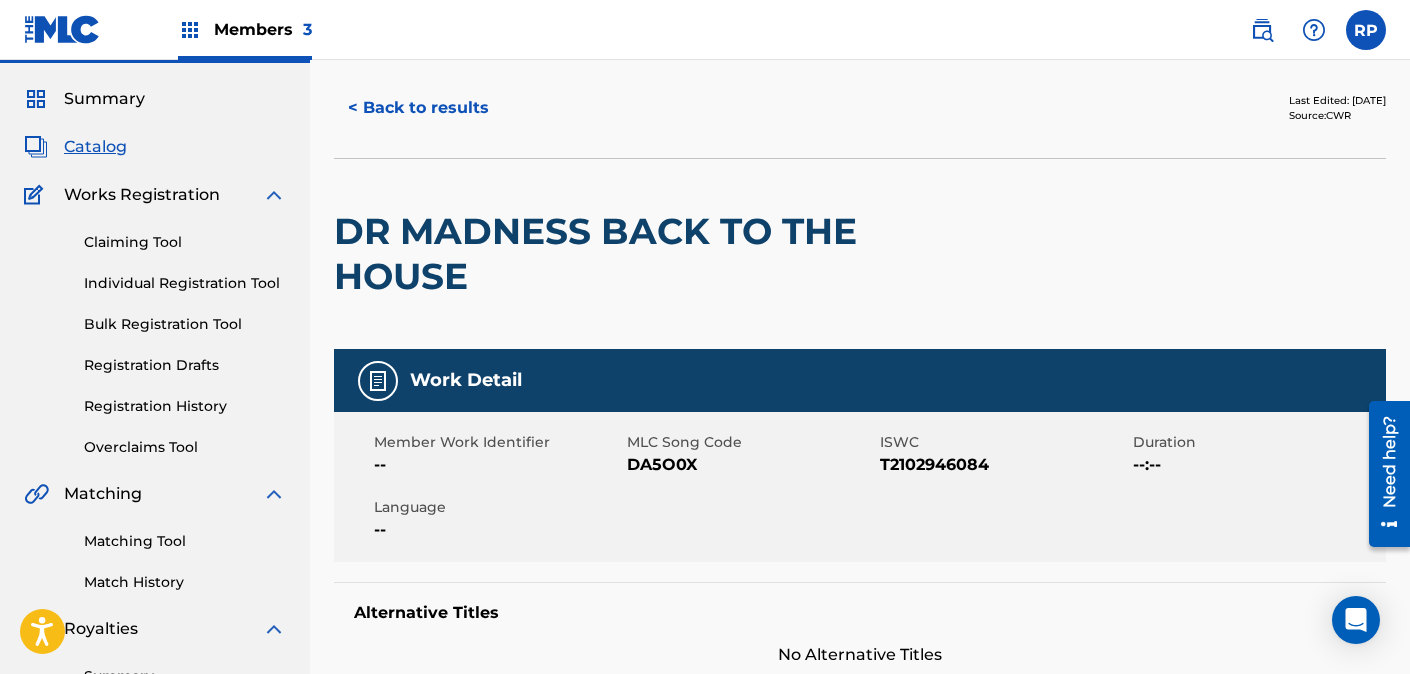 click on "DR MADNESS BACK TO THE HOUSE" at bounding box center [649, 254] 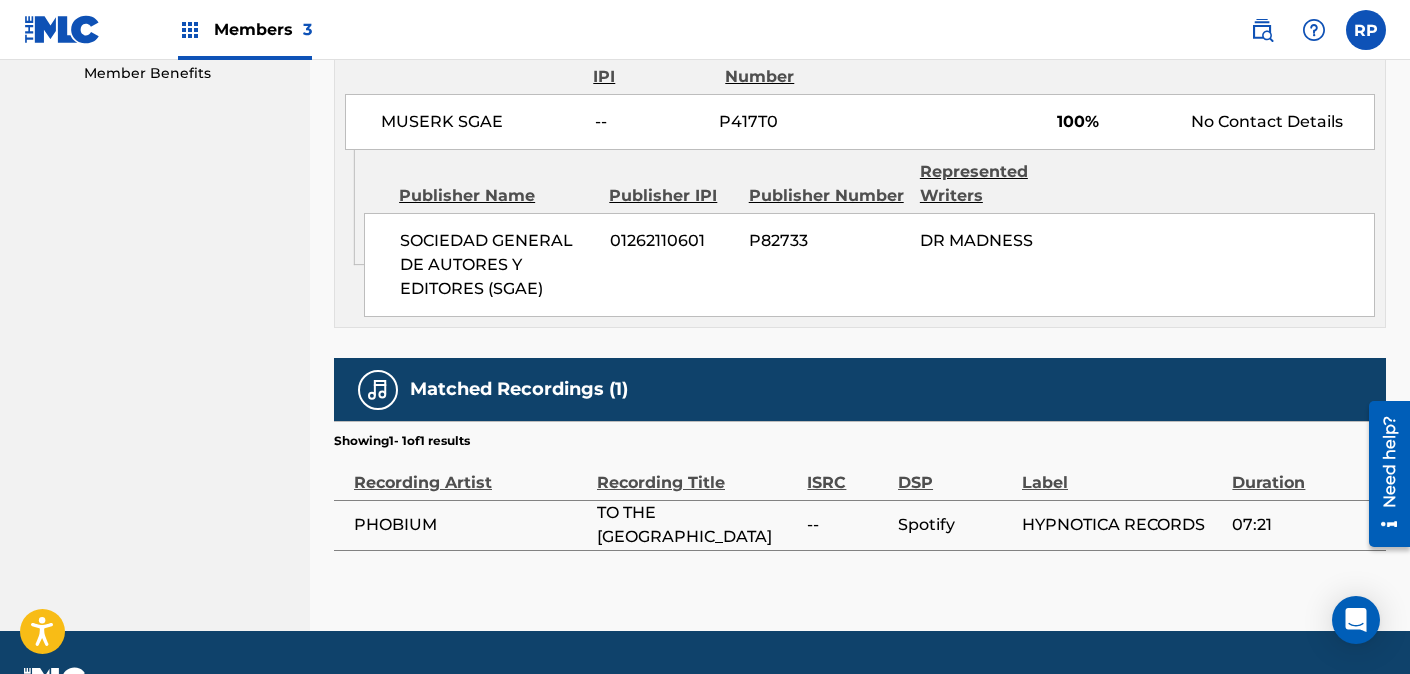 scroll, scrollTop: 1088, scrollLeft: 0, axis: vertical 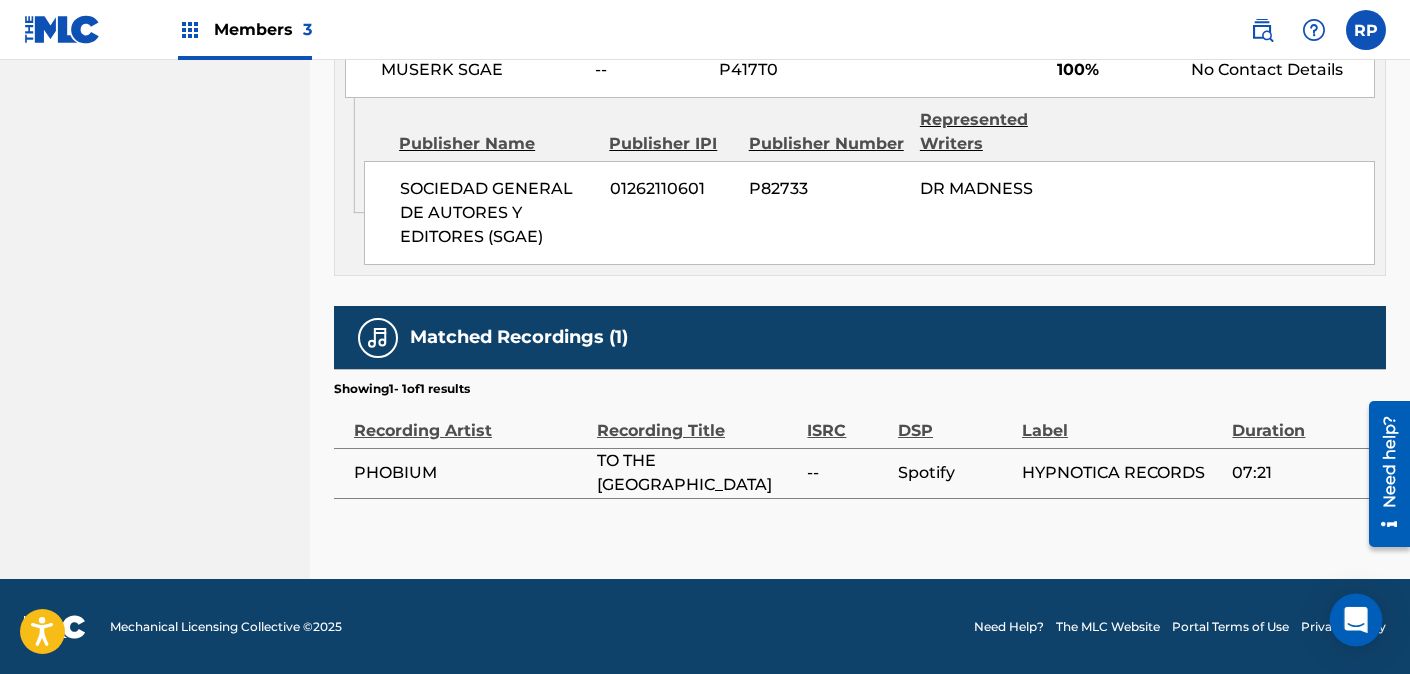 click 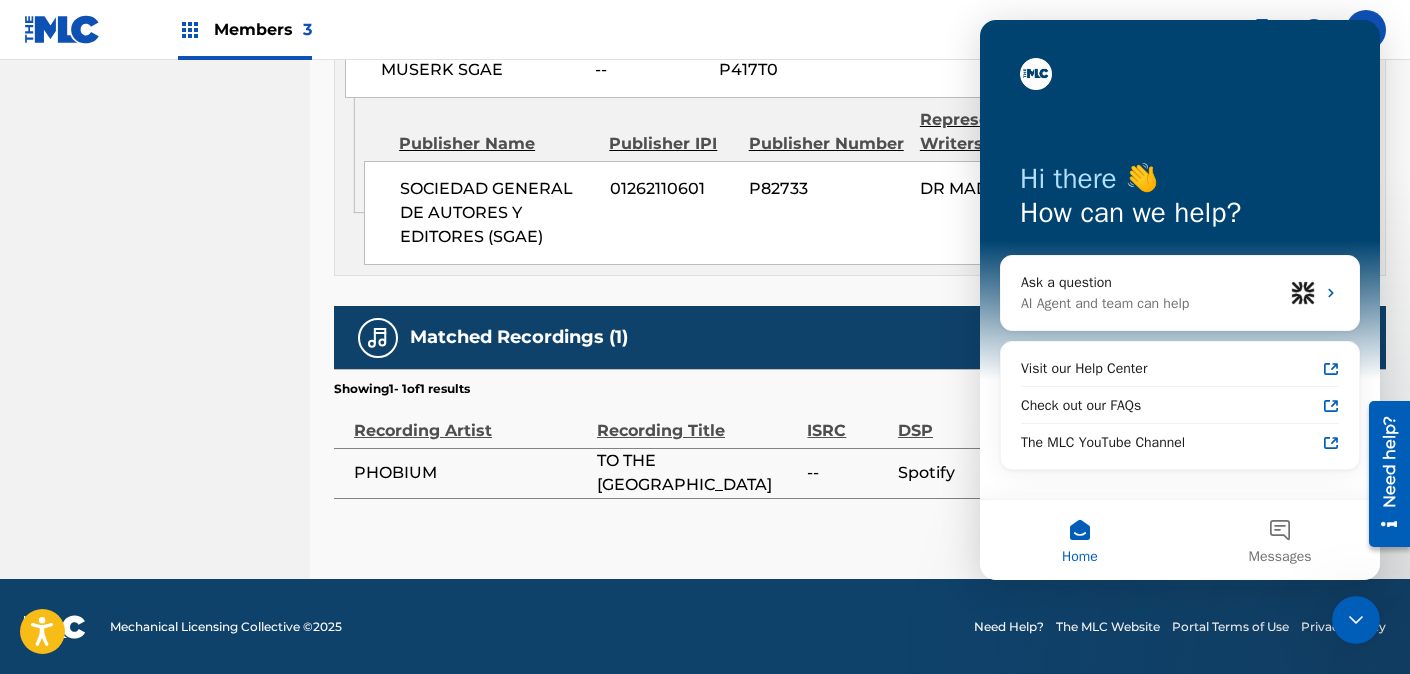 scroll, scrollTop: 0, scrollLeft: 0, axis: both 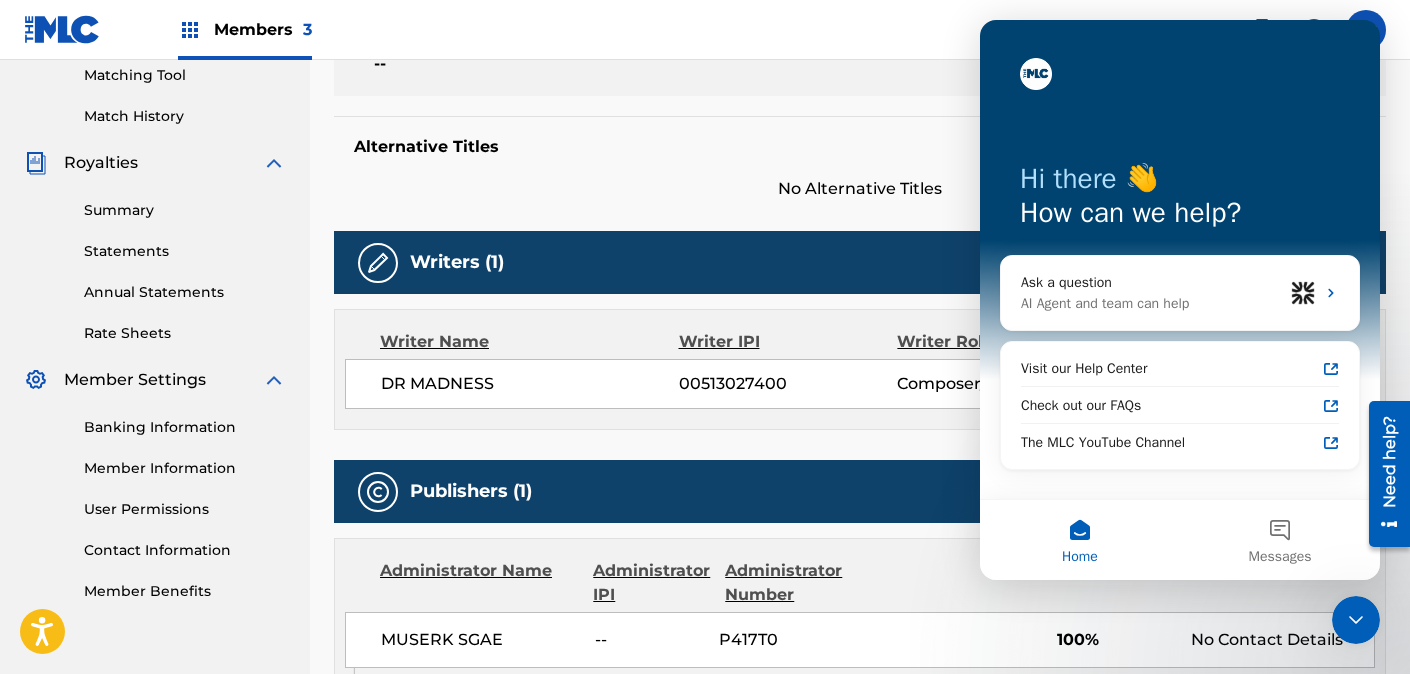 click on "Writer IPI" at bounding box center (788, 342) 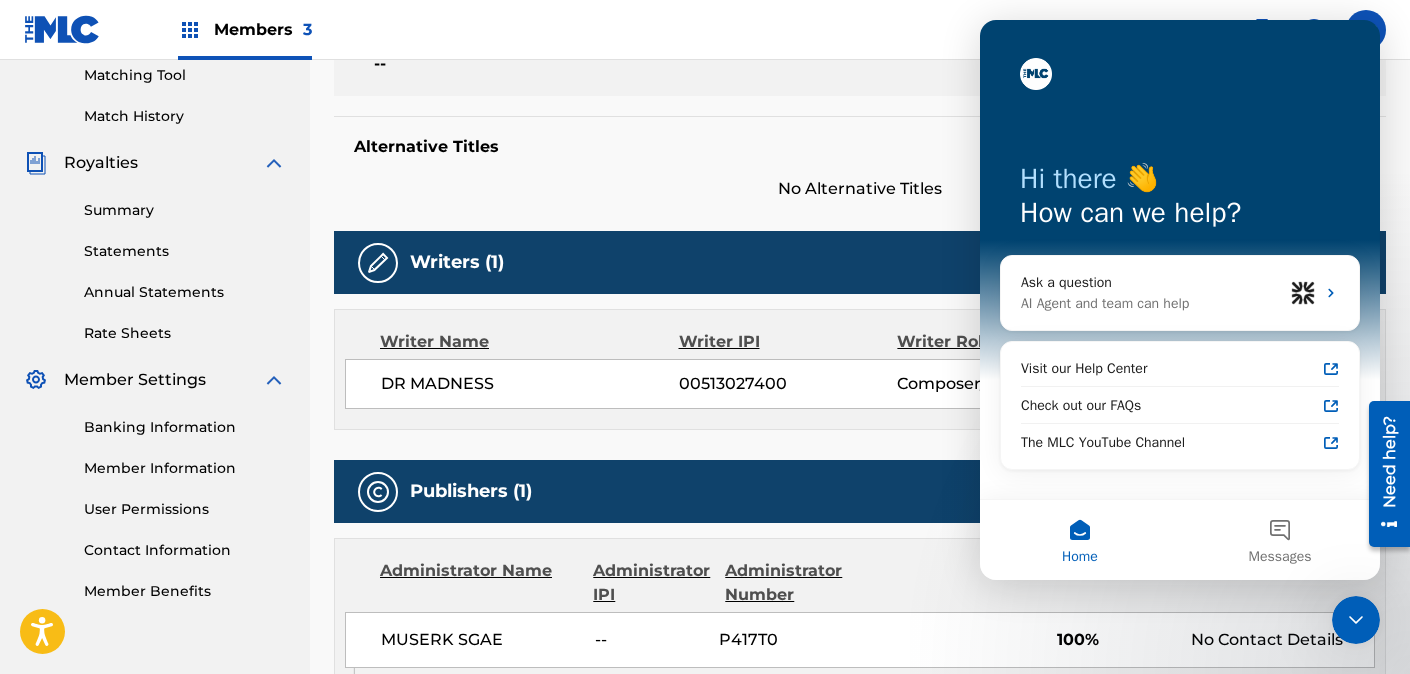 click at bounding box center (1180, 72) 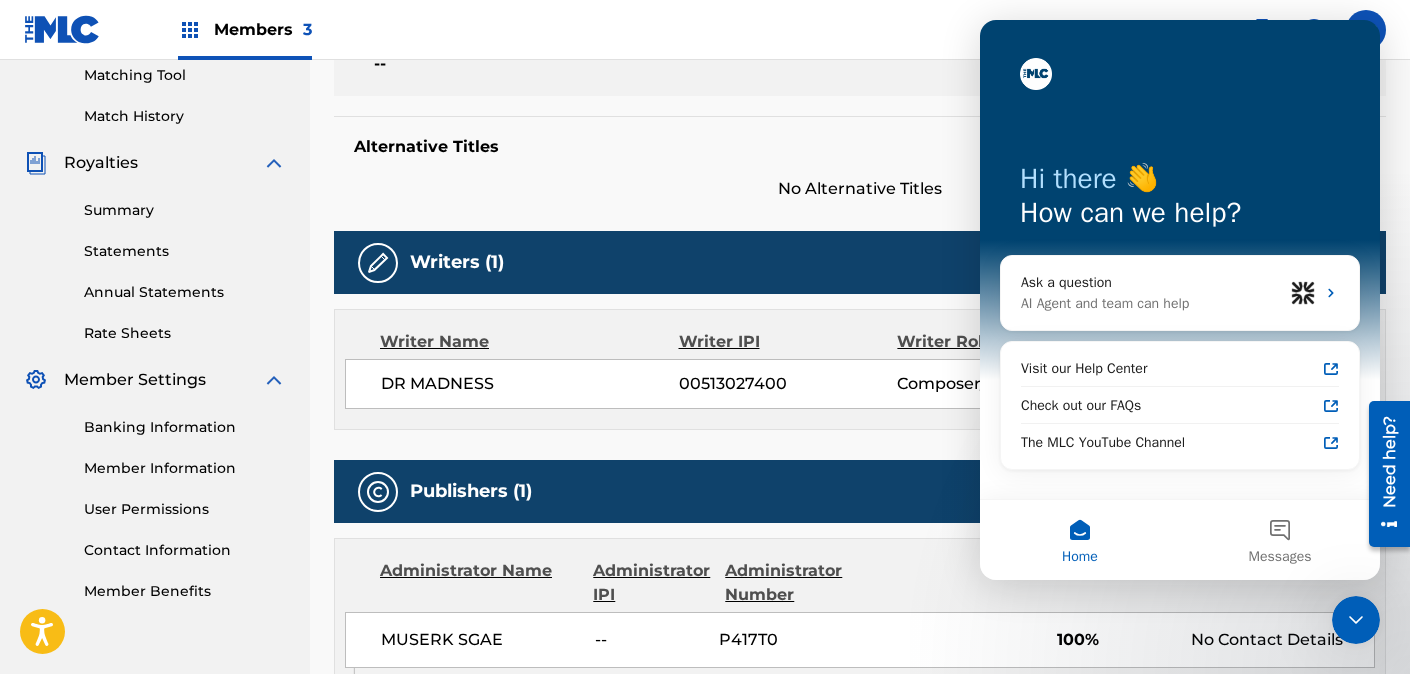 click 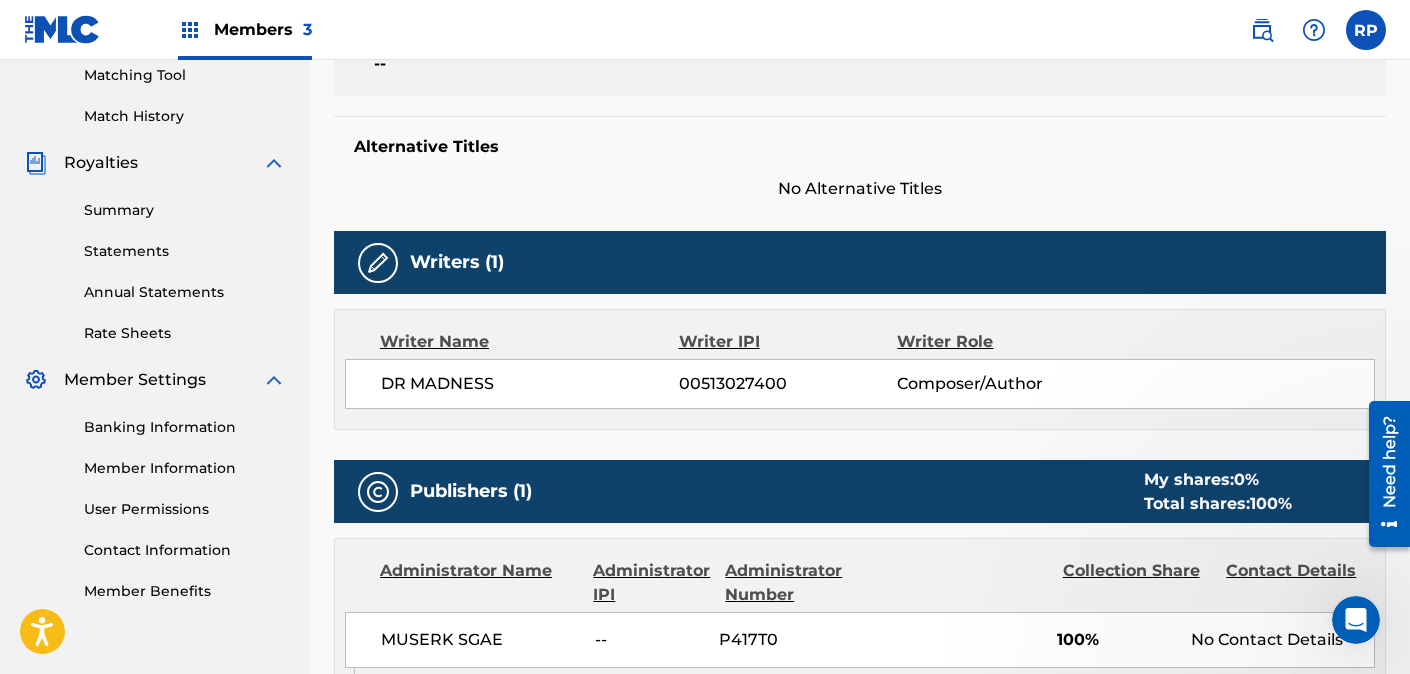 scroll, scrollTop: 0, scrollLeft: 0, axis: both 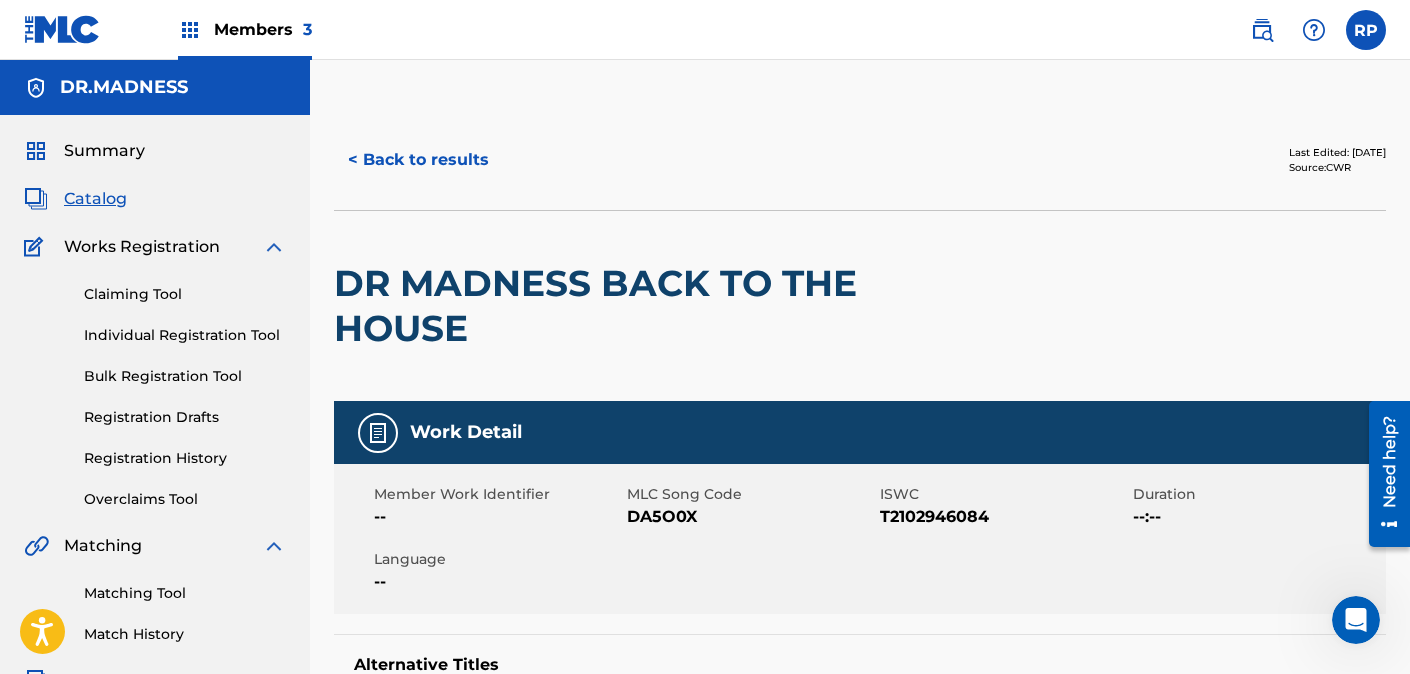 click on "DR MADNESS BACK TO THE HOUSE" at bounding box center [649, 306] 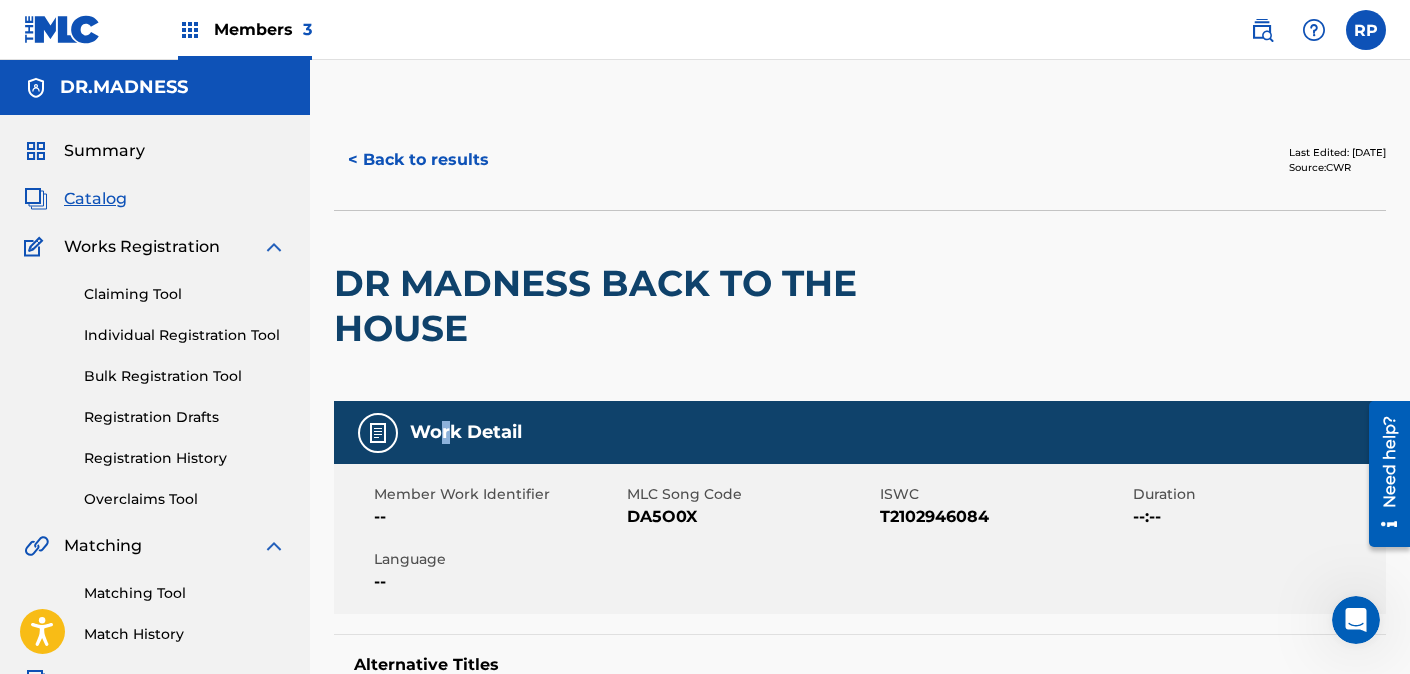 click at bounding box center [378, 433] 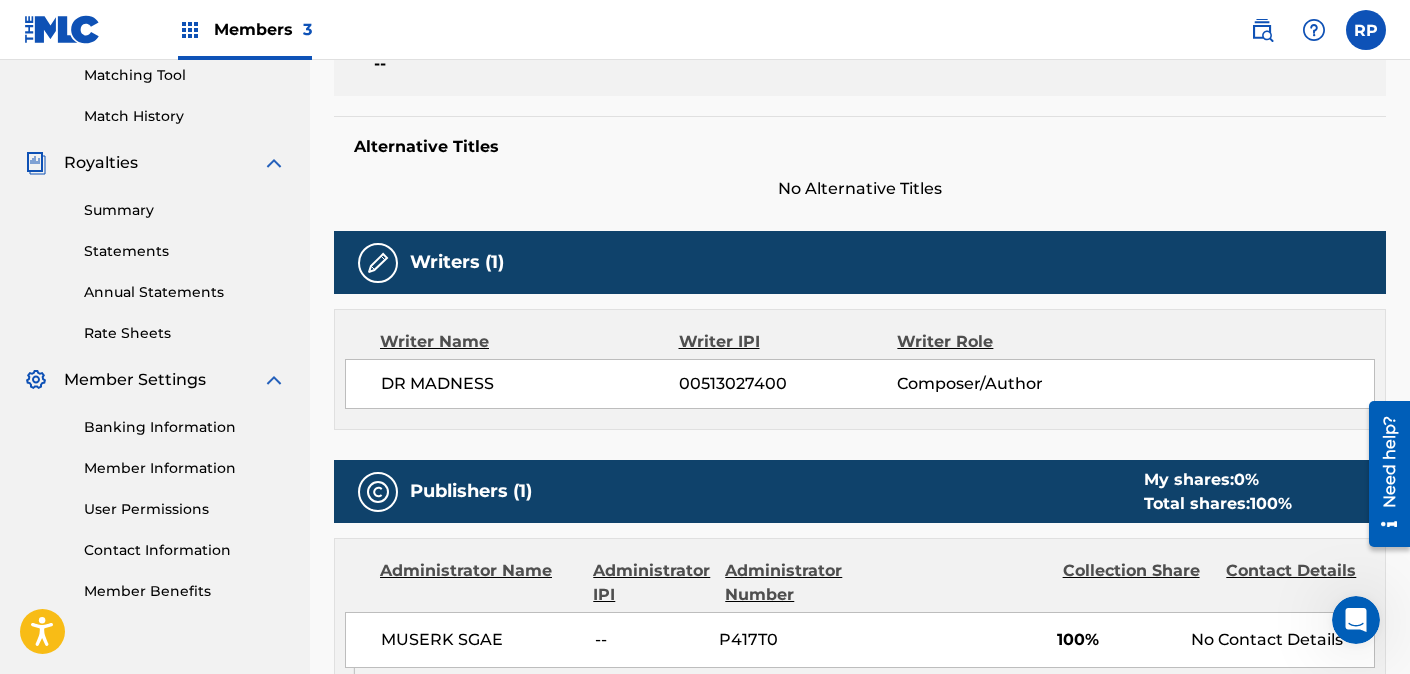 scroll, scrollTop: 777, scrollLeft: 0, axis: vertical 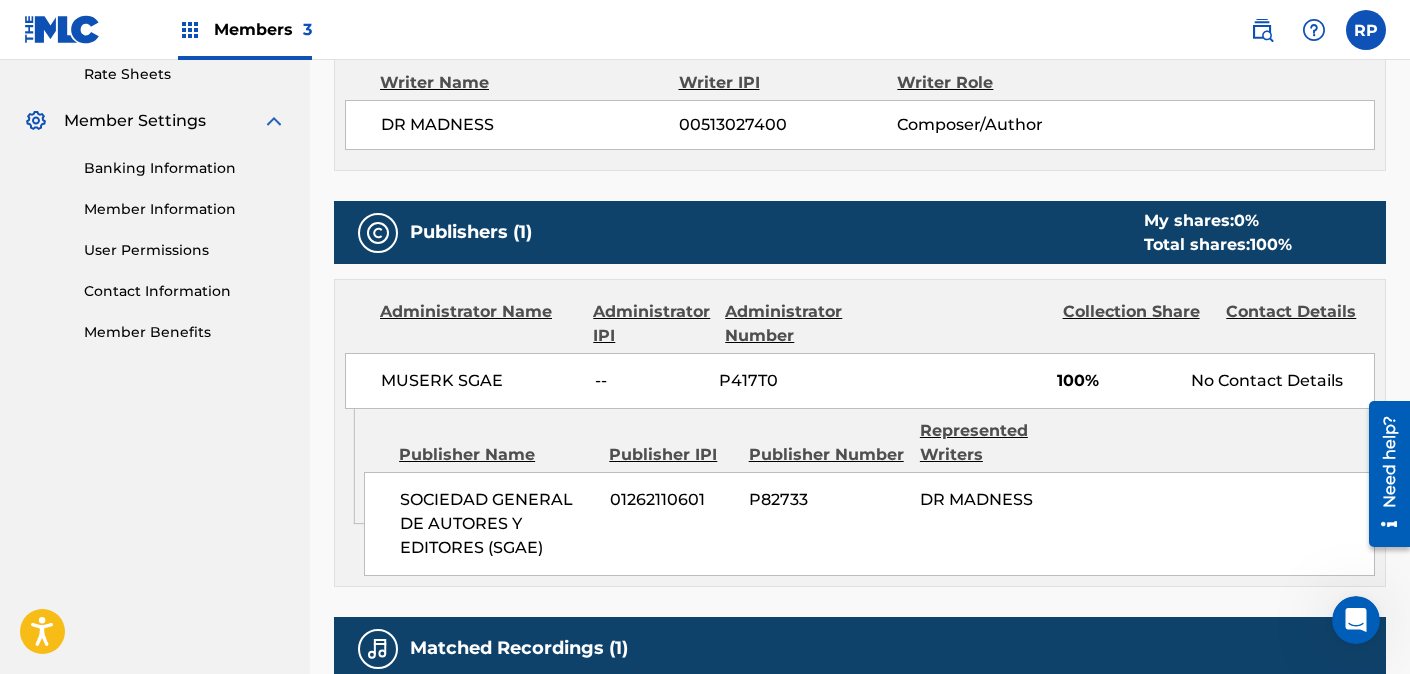 click on "Composer/Author" at bounding box center [996, 125] 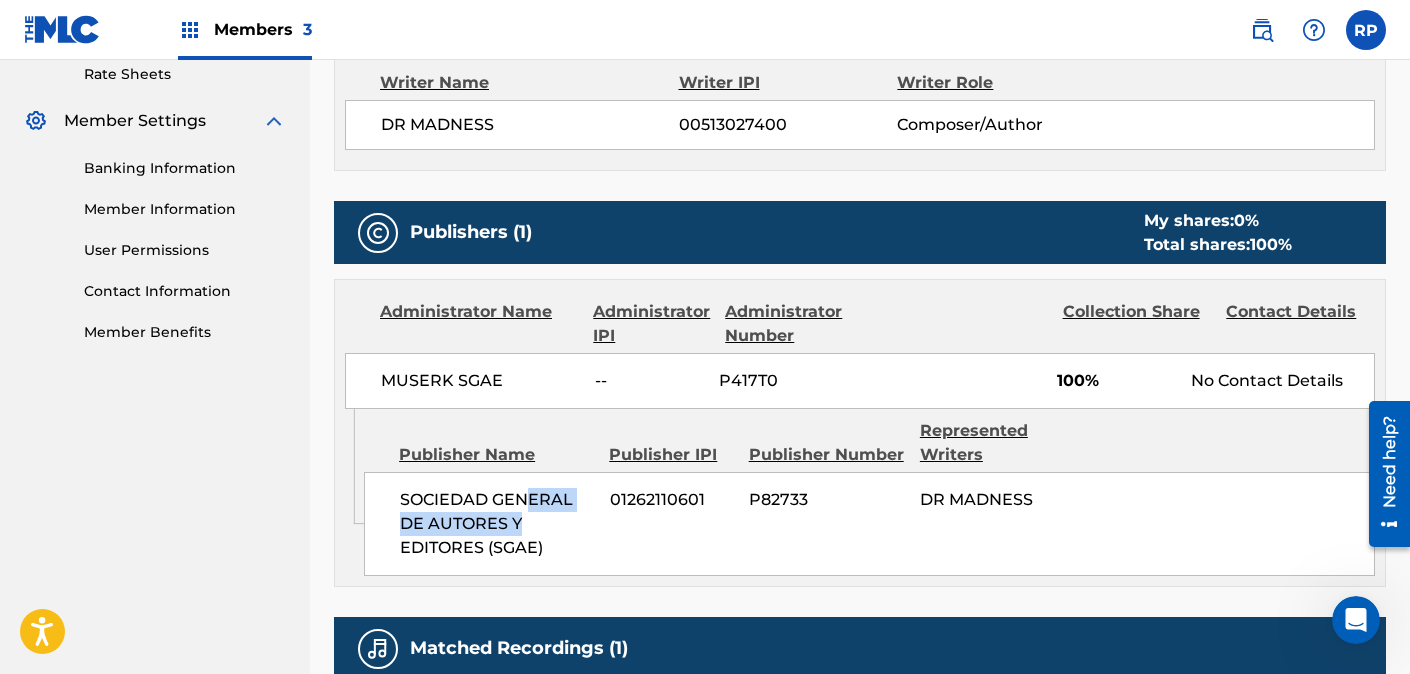 drag, startPoint x: 532, startPoint y: 508, endPoint x: 493, endPoint y: 482, distance: 46.872166 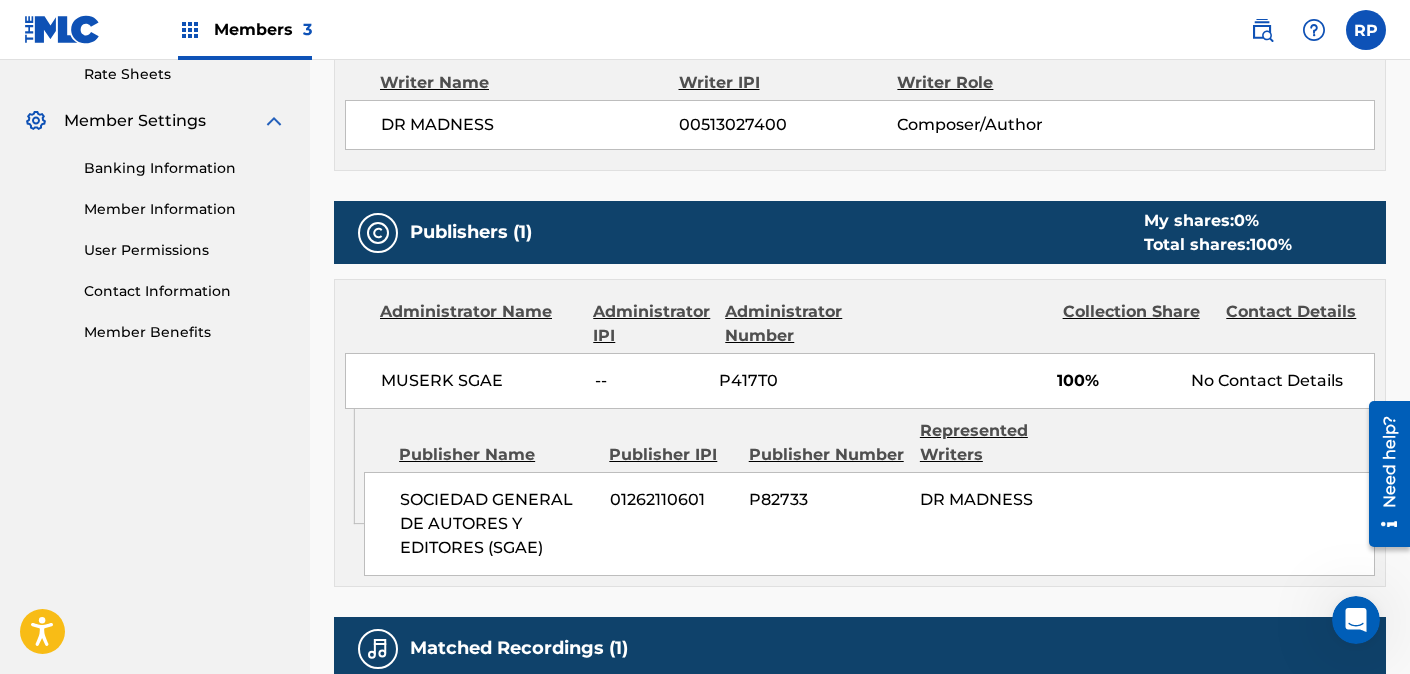 click on "Publisher Name" at bounding box center [496, 455] 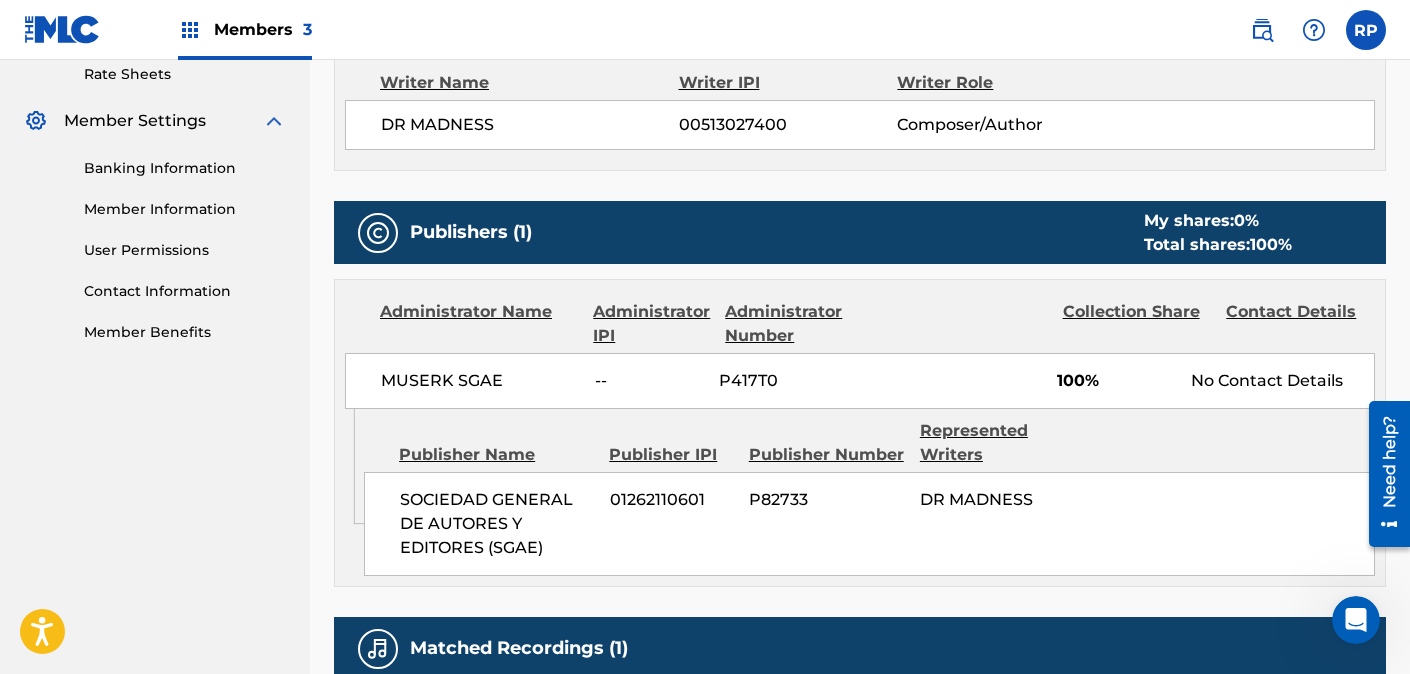 click on "No Contact Details" at bounding box center [1282, 381] 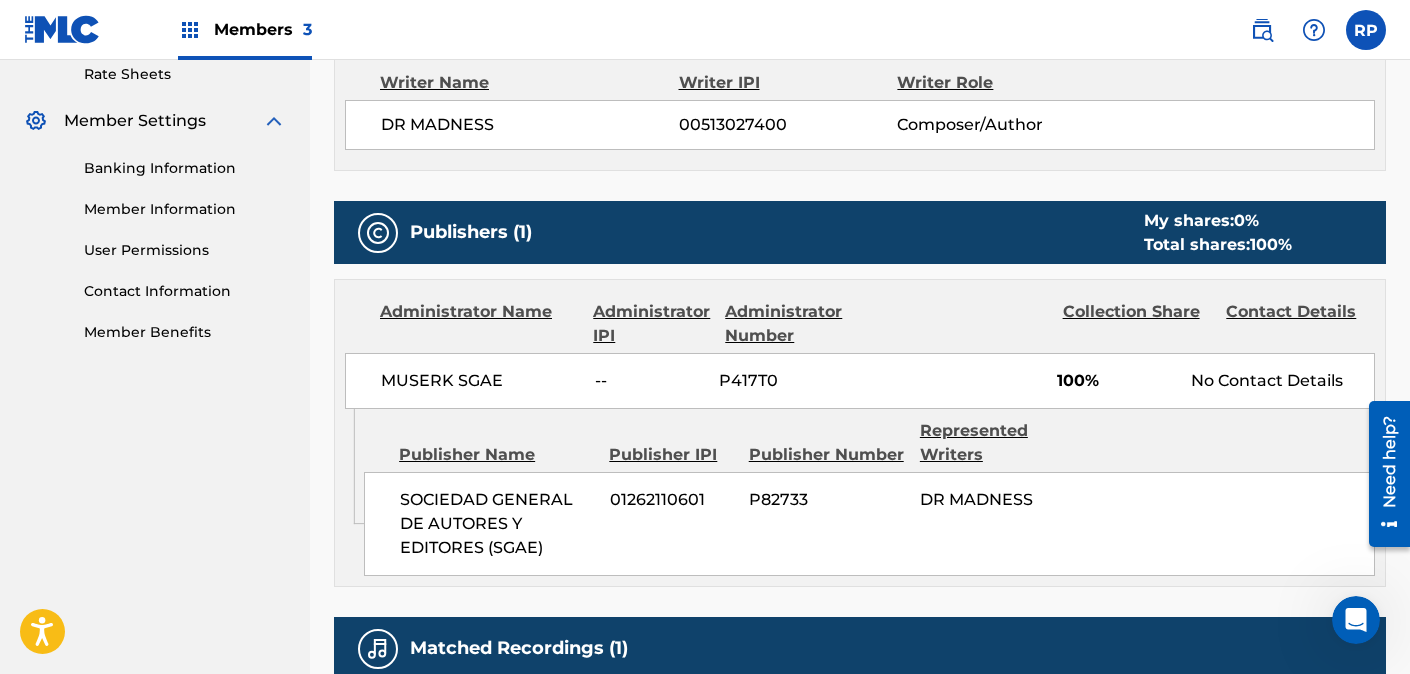 click on "Collection Share" at bounding box center [1137, 324] 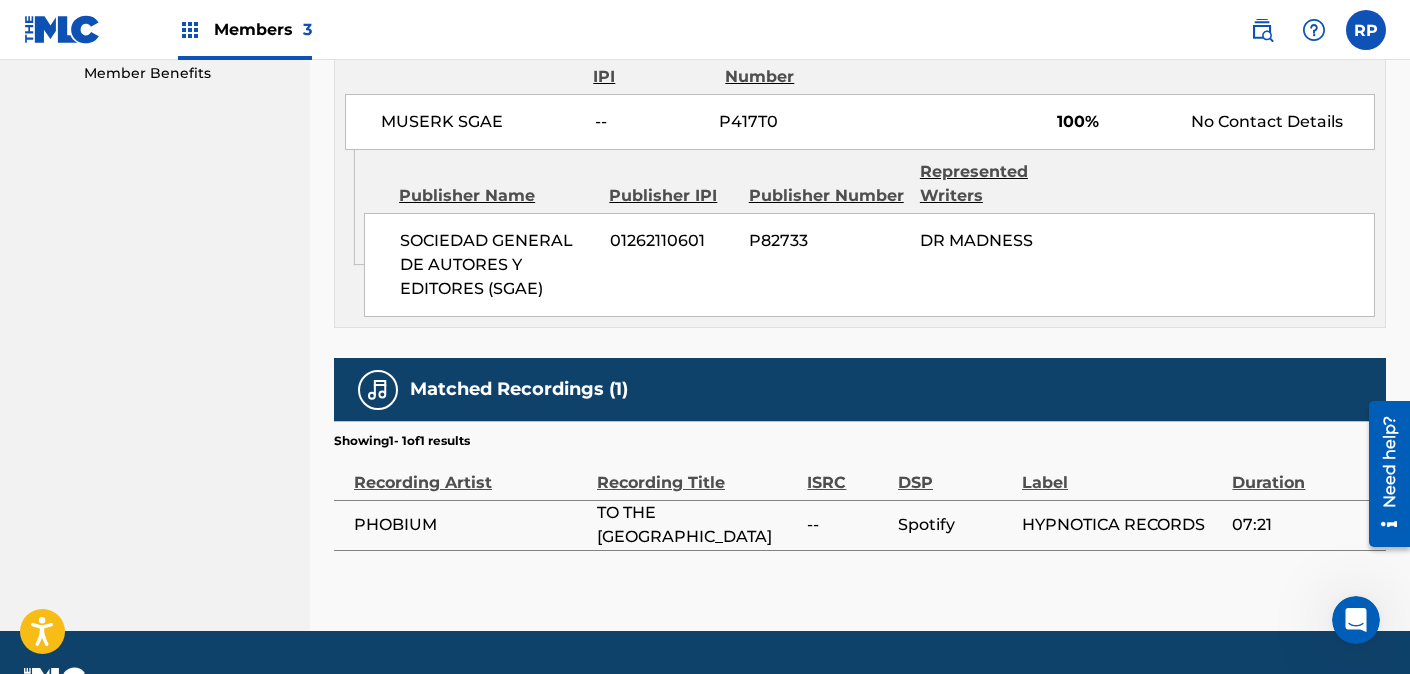 click on "Matched Recordings   (1)" at bounding box center [519, 389] 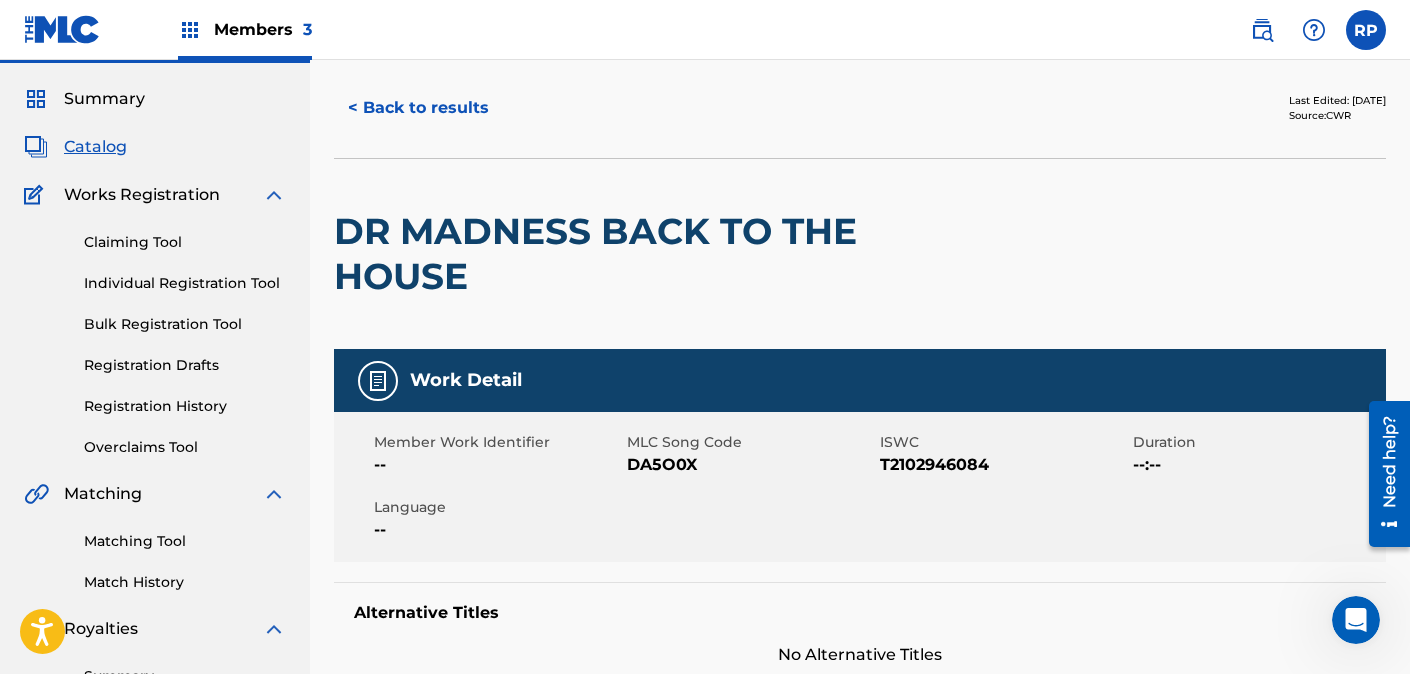scroll, scrollTop: 0, scrollLeft: 0, axis: both 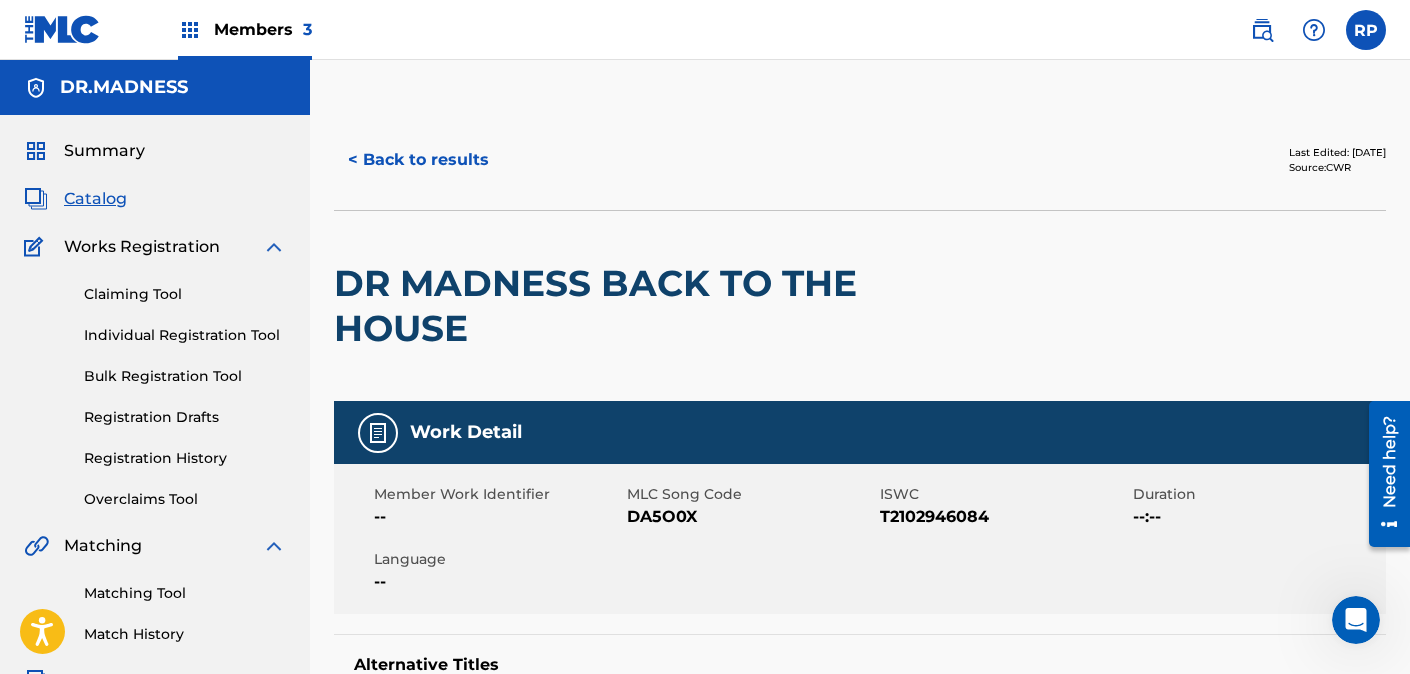 drag, startPoint x: 790, startPoint y: 351, endPoint x: 184, endPoint y: 243, distance: 615.5485 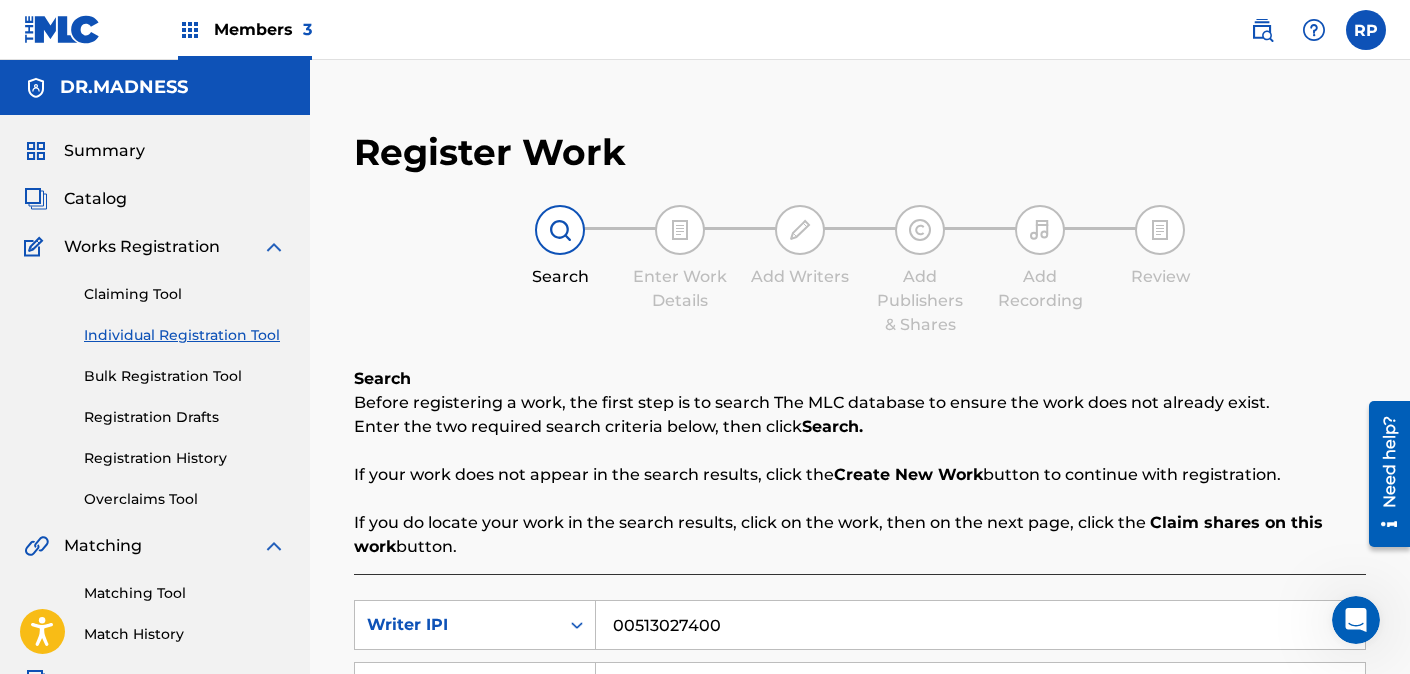 scroll, scrollTop: 258, scrollLeft: 0, axis: vertical 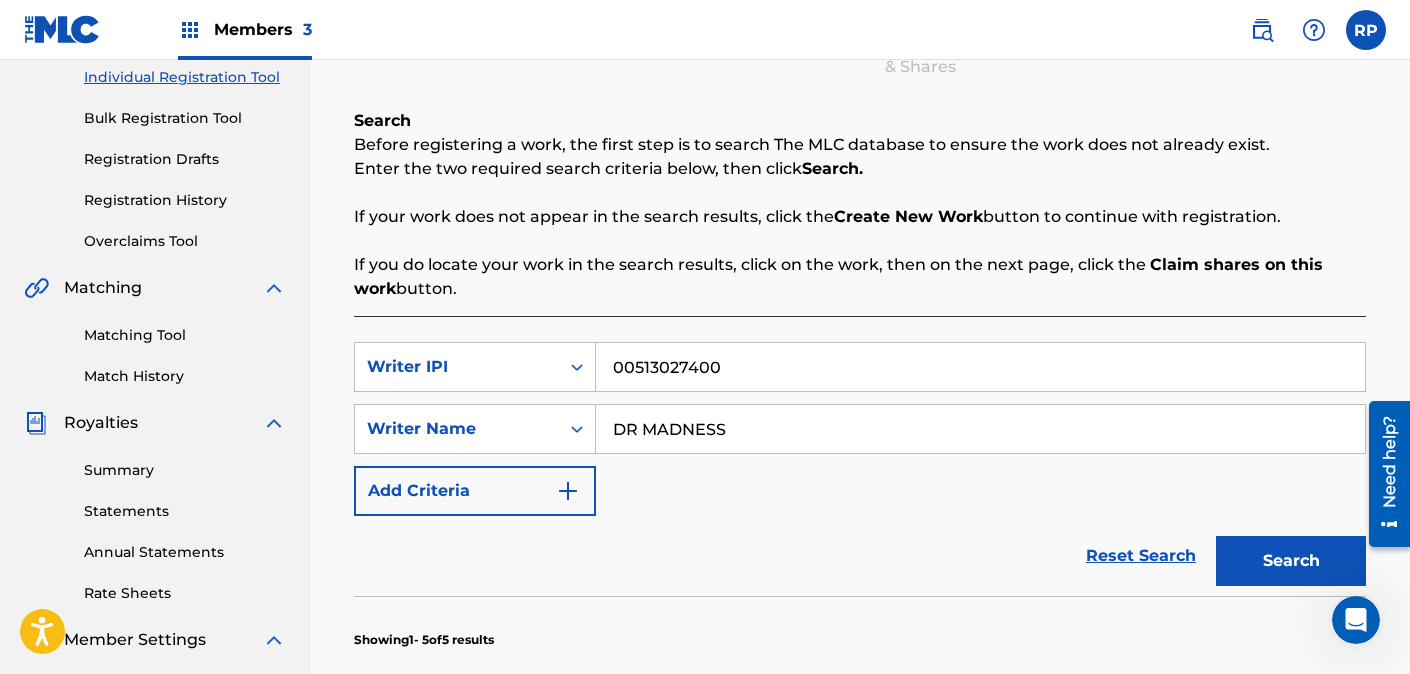click on "Search" at bounding box center (1291, 561) 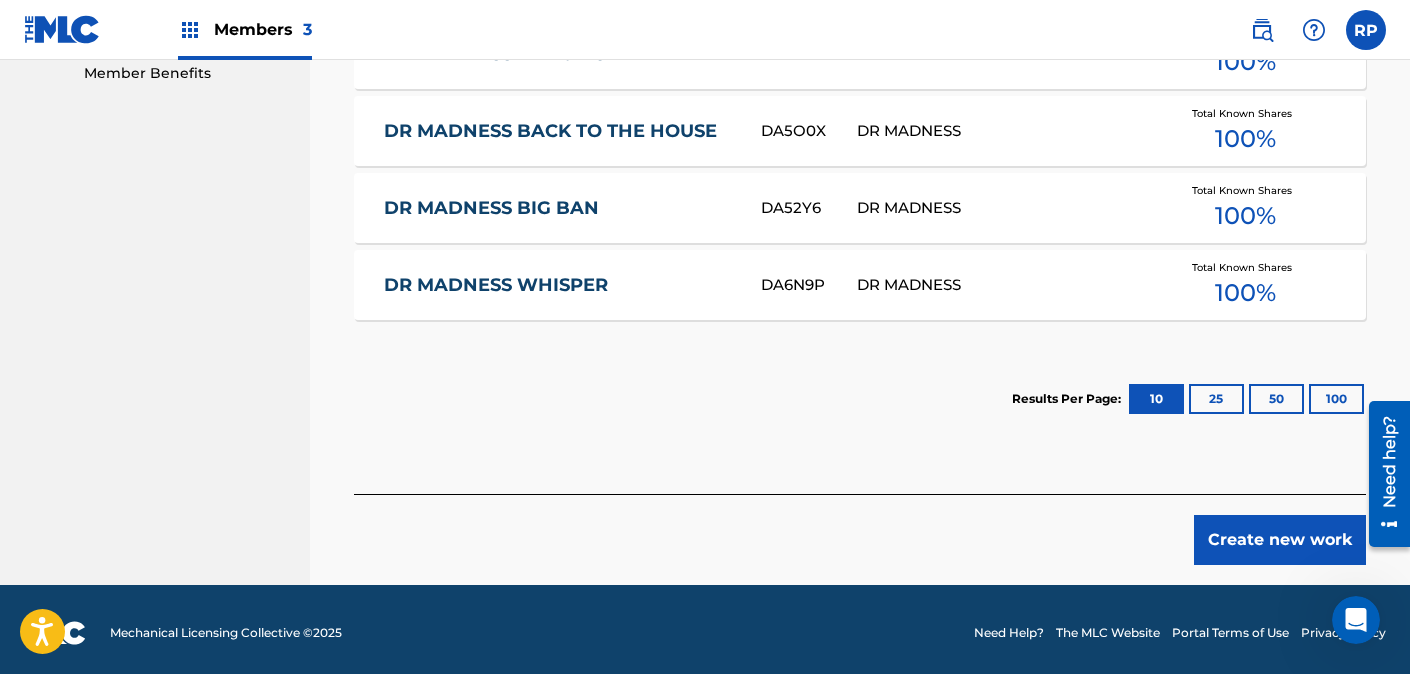 scroll, scrollTop: 777, scrollLeft: 0, axis: vertical 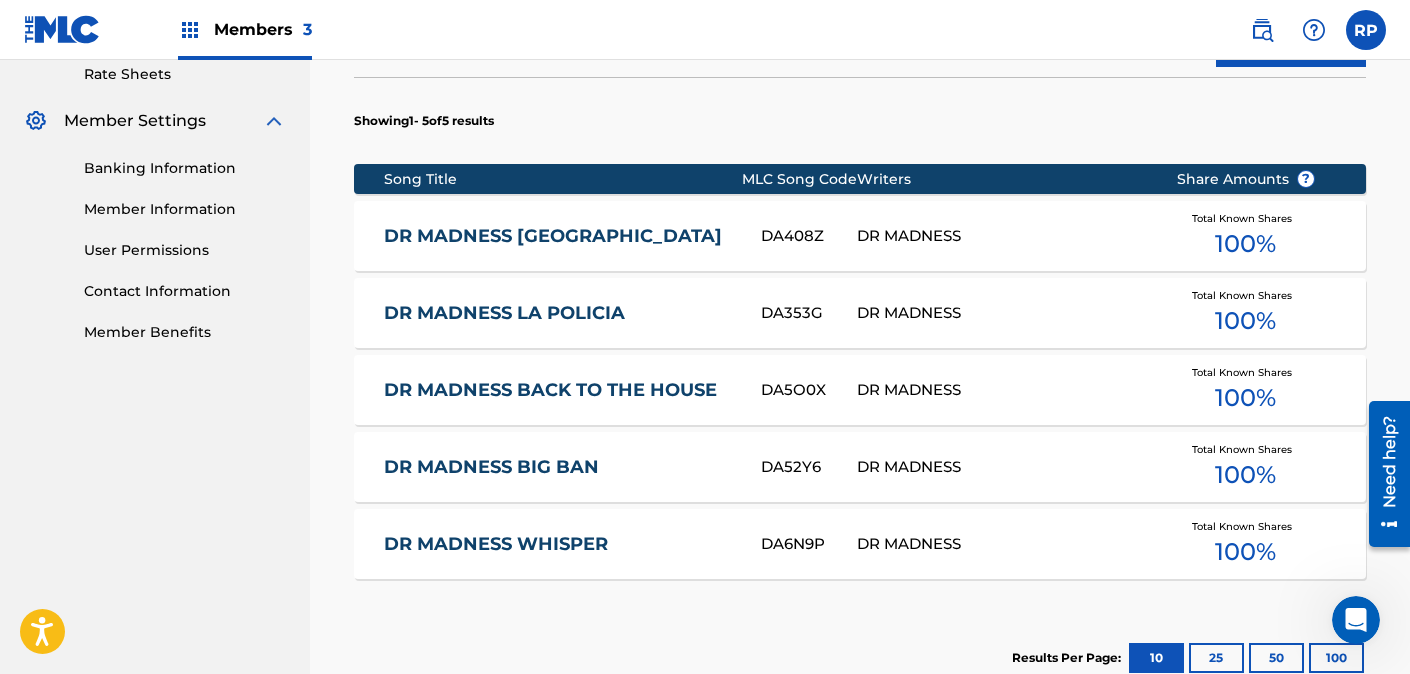 click on "DR MADNESS BACK TO THE HOUSE" at bounding box center (559, 390) 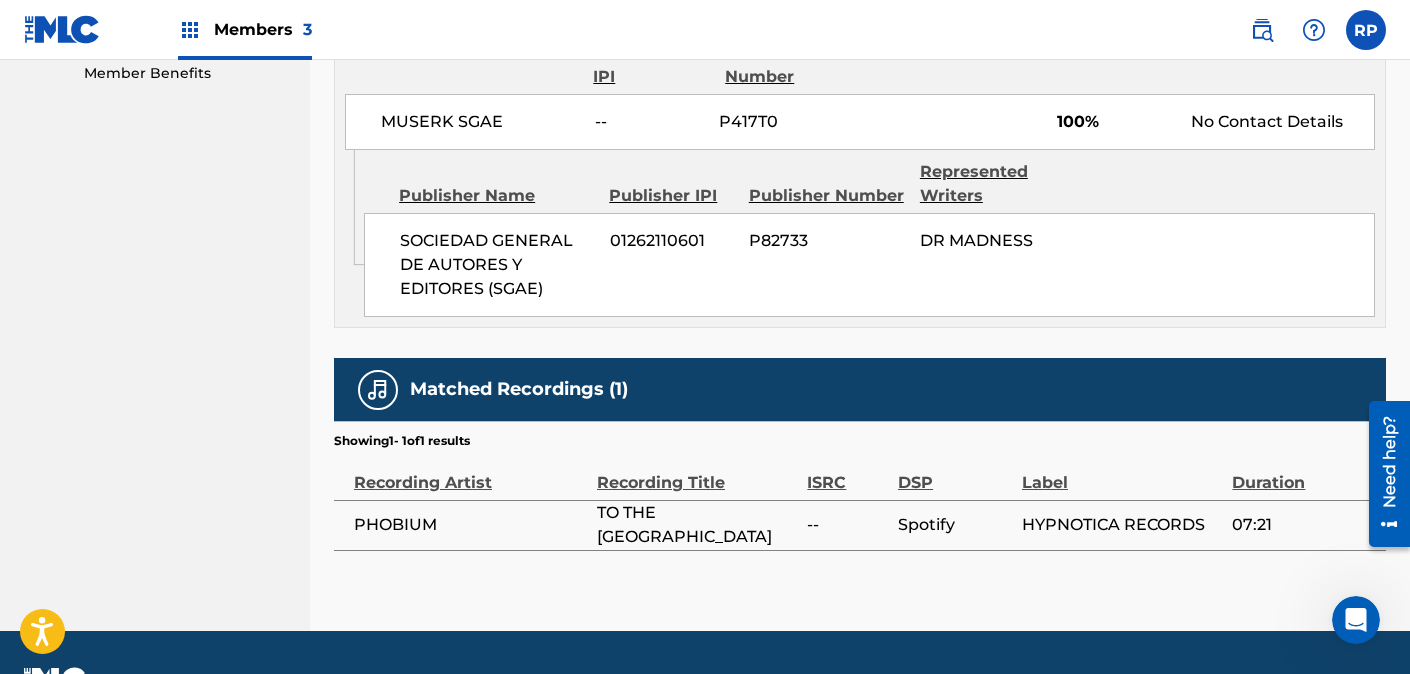 scroll, scrollTop: 1088, scrollLeft: 0, axis: vertical 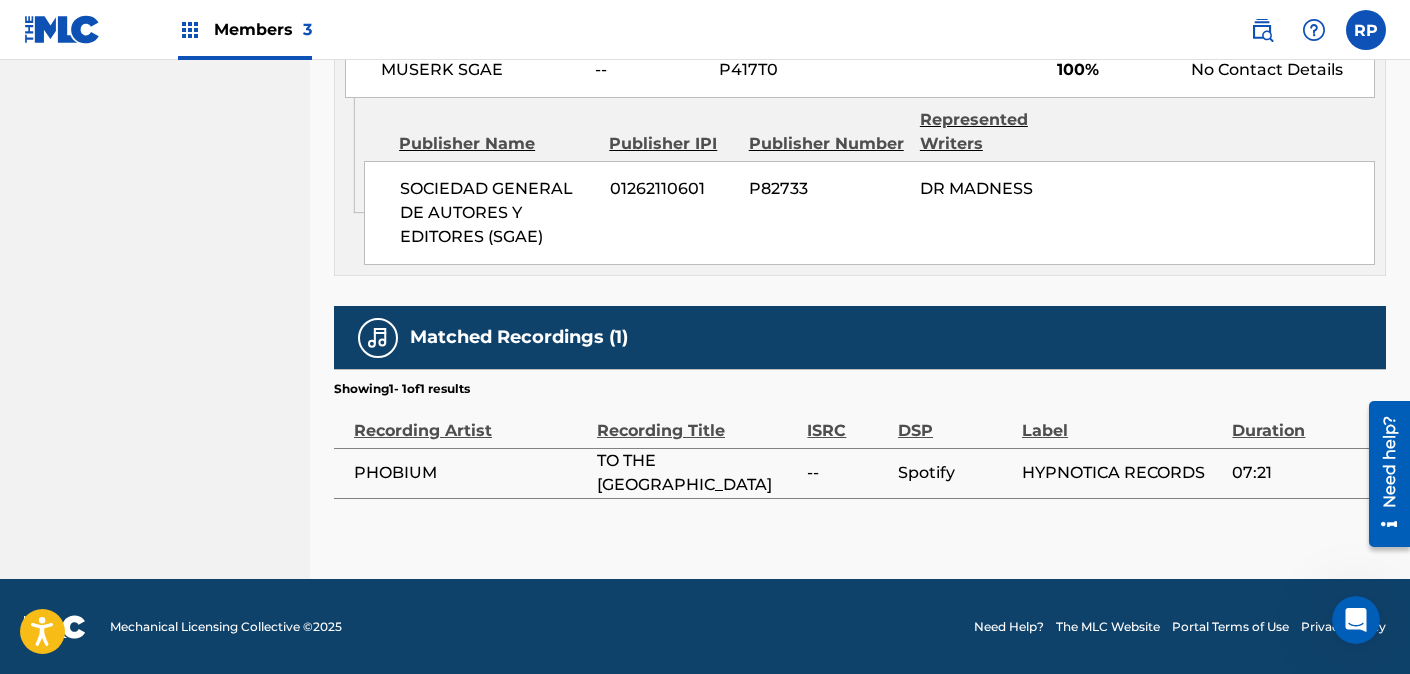 click on "TO THE [GEOGRAPHIC_DATA]" at bounding box center (697, 473) 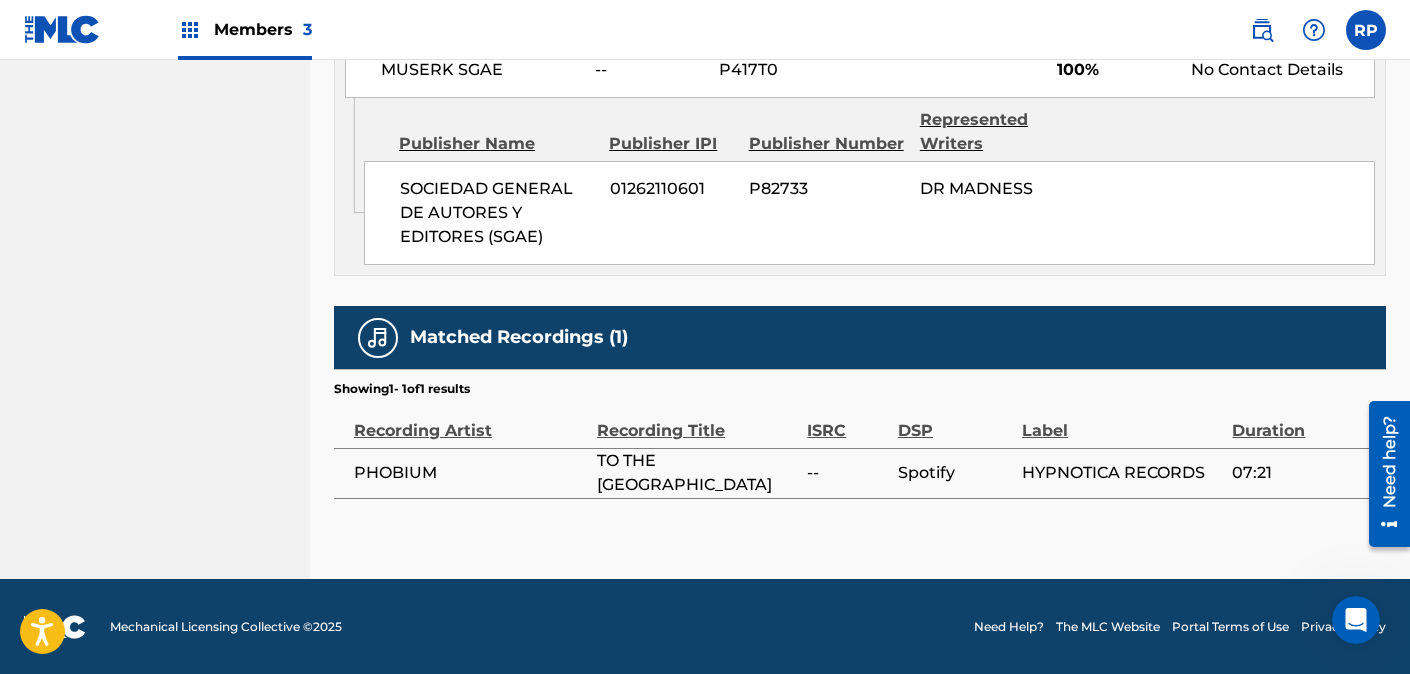 scroll, scrollTop: 830, scrollLeft: 0, axis: vertical 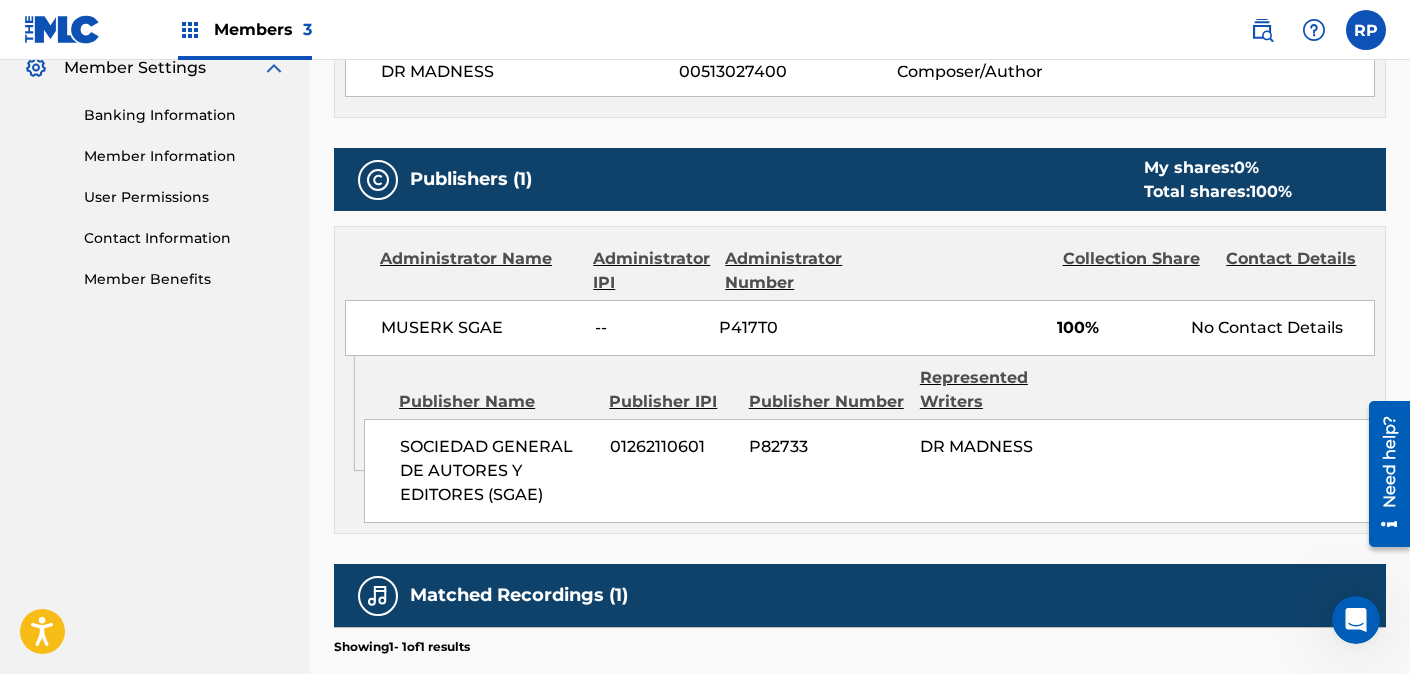 click on "Administrator Number" at bounding box center (799, 271) 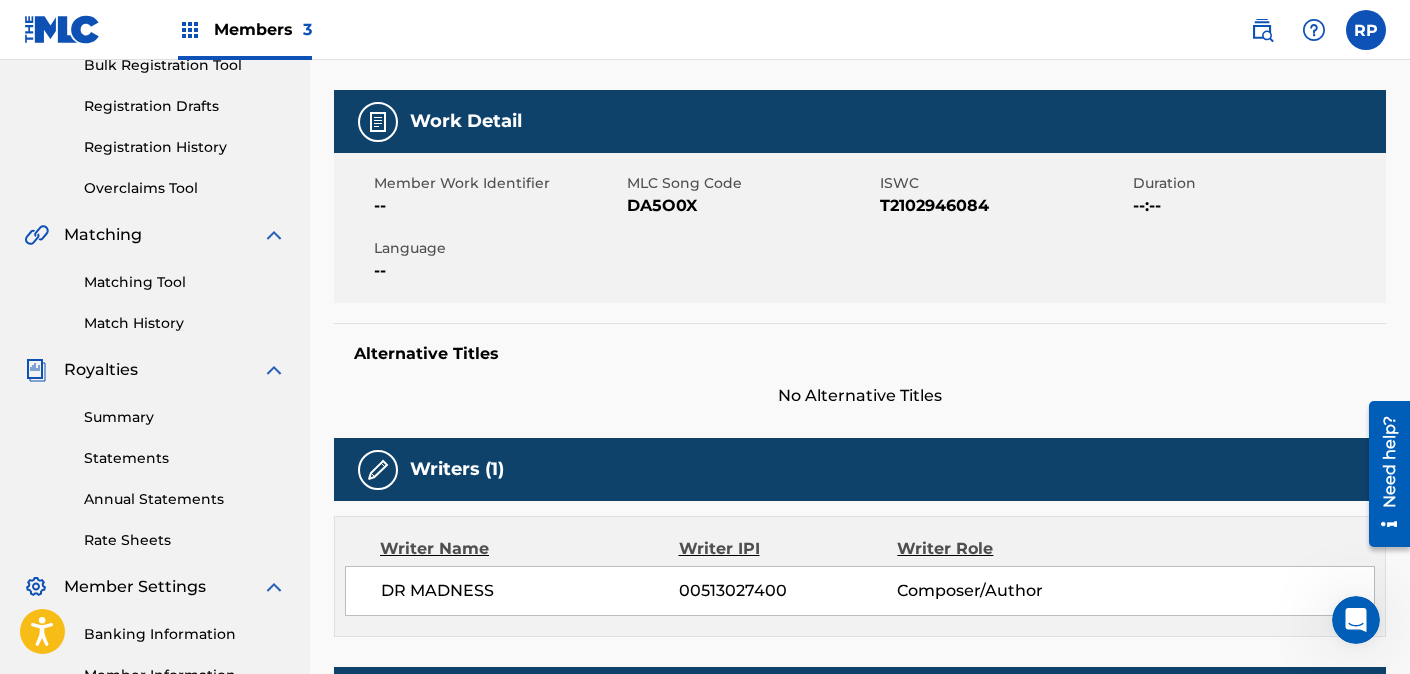 scroll, scrollTop: 52, scrollLeft: 0, axis: vertical 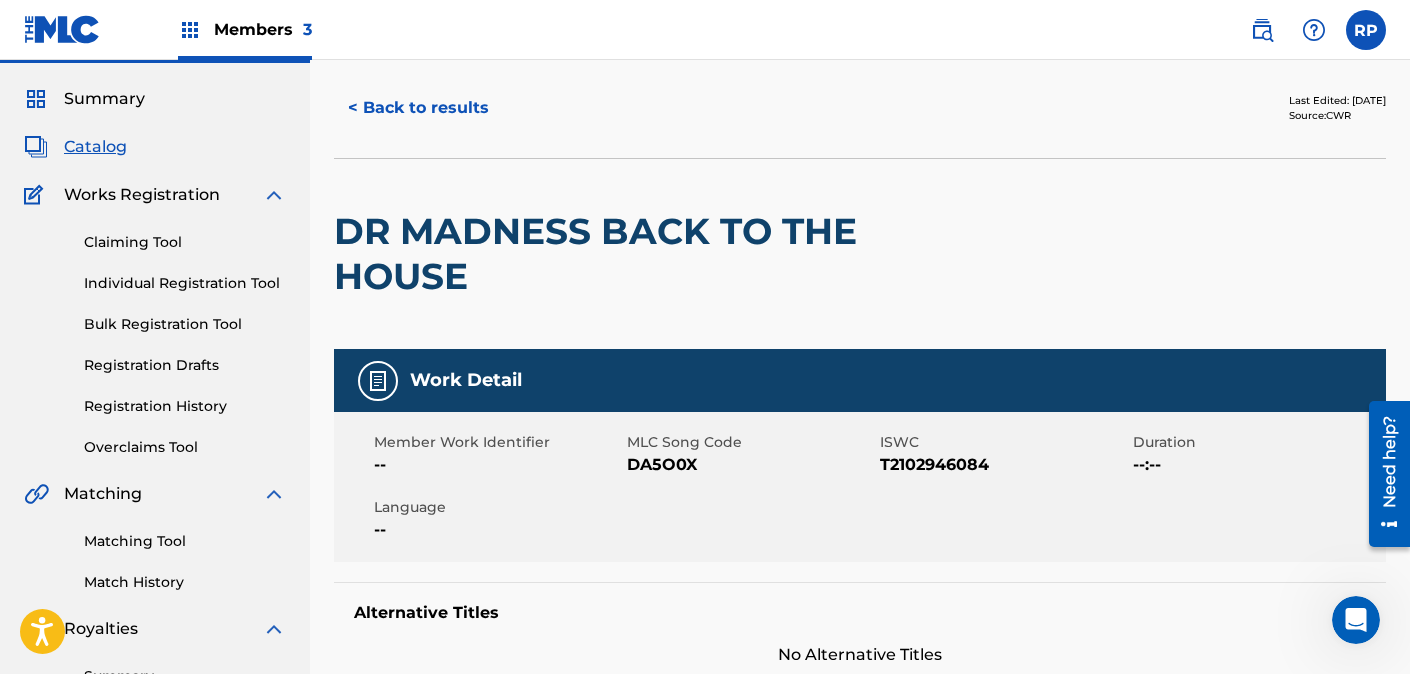 click on "Duration" at bounding box center (1257, 442) 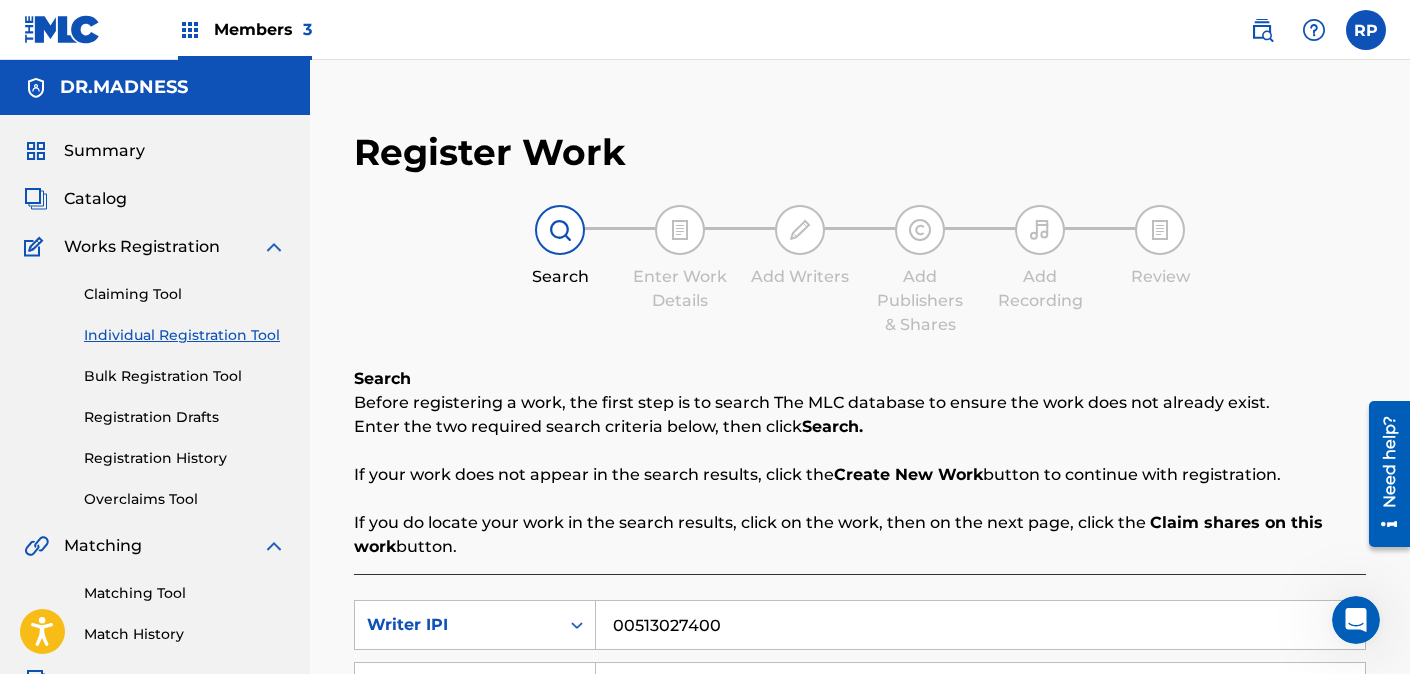 scroll, scrollTop: 518, scrollLeft: 0, axis: vertical 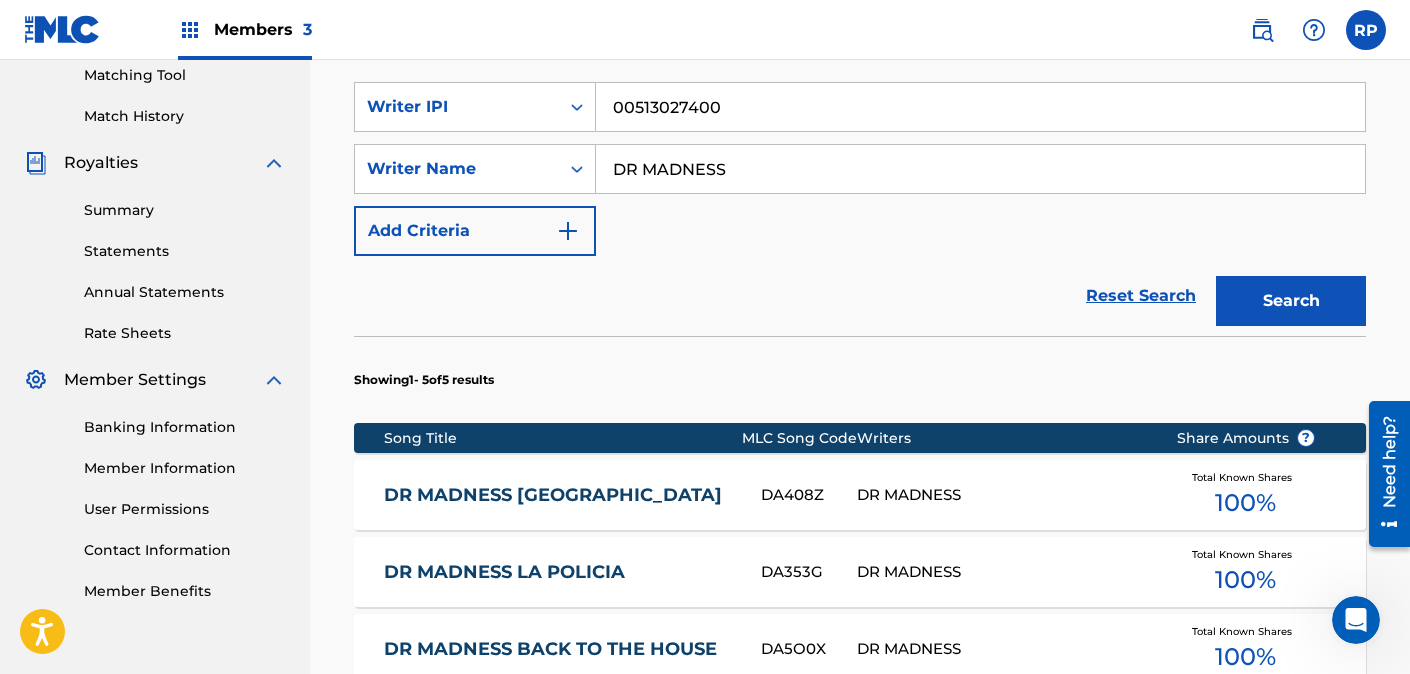 click at bounding box center (568, 231) 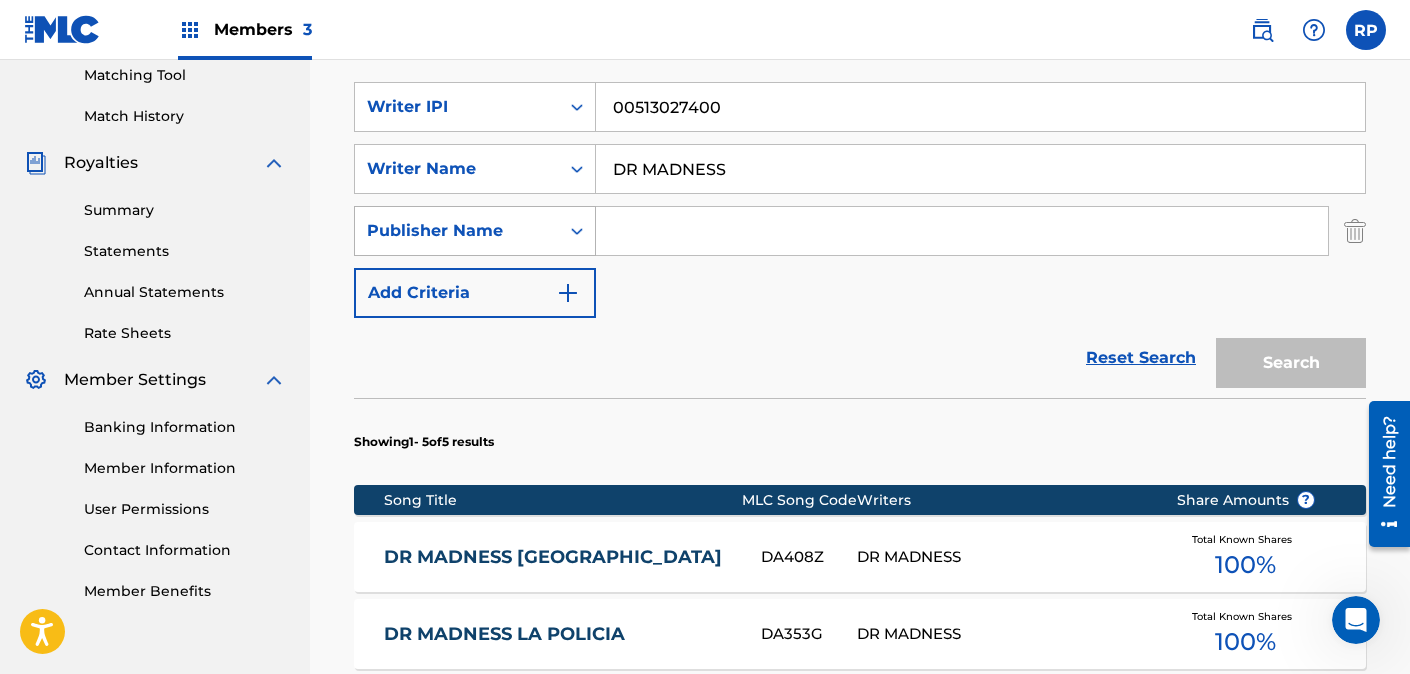 click 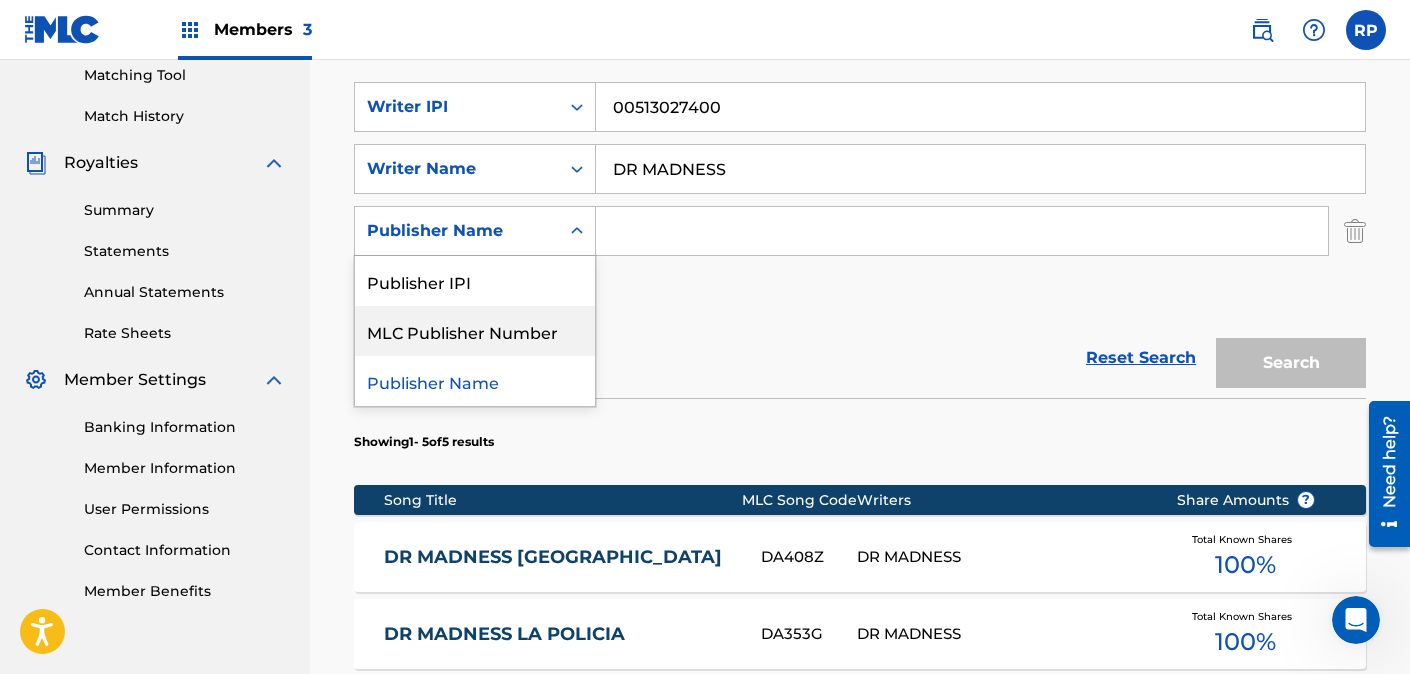 click on "MLC Publisher Number" at bounding box center [475, 331] 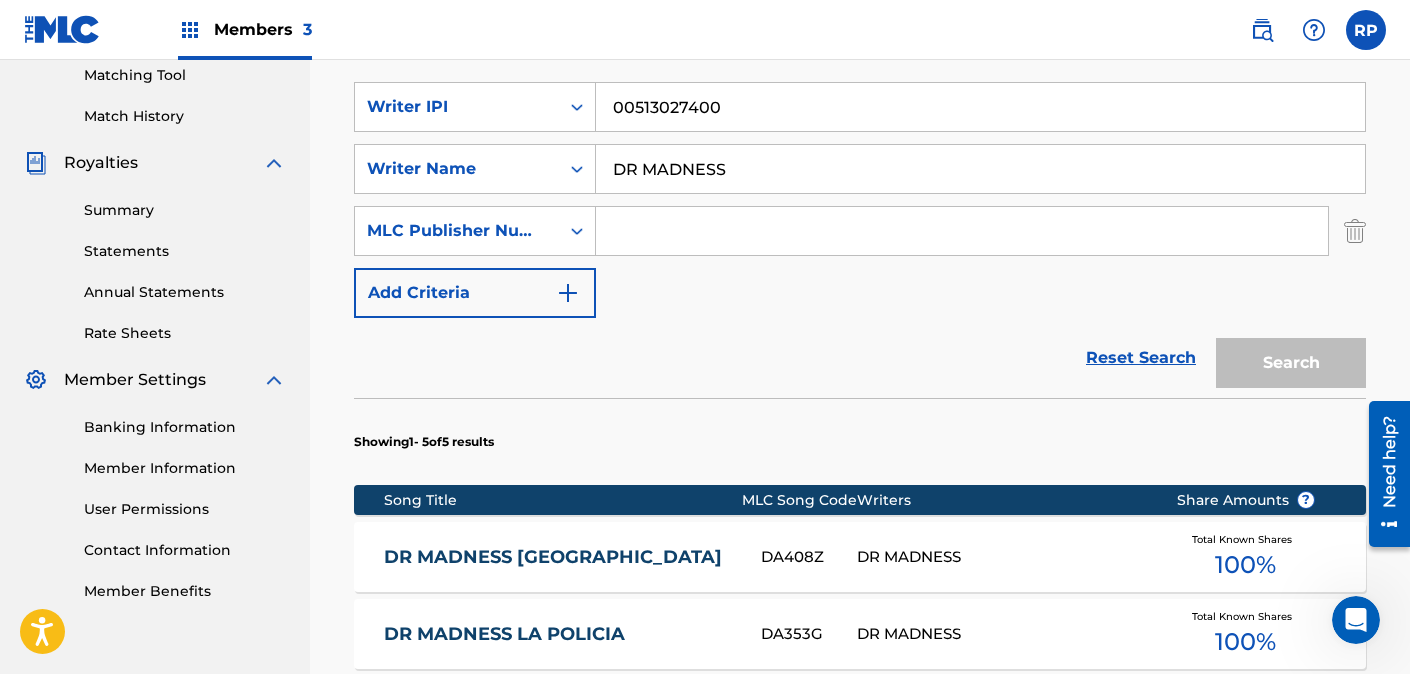 click at bounding box center (962, 231) 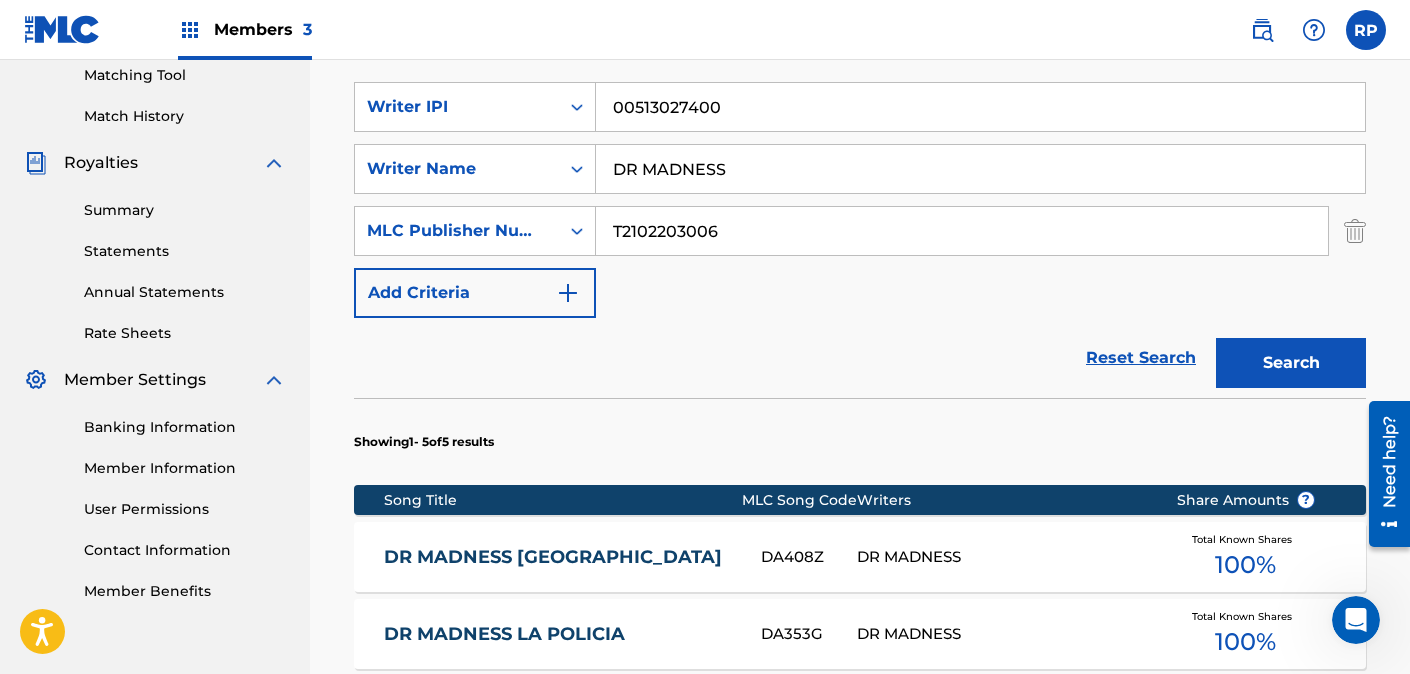 click on "Search" at bounding box center [1291, 363] 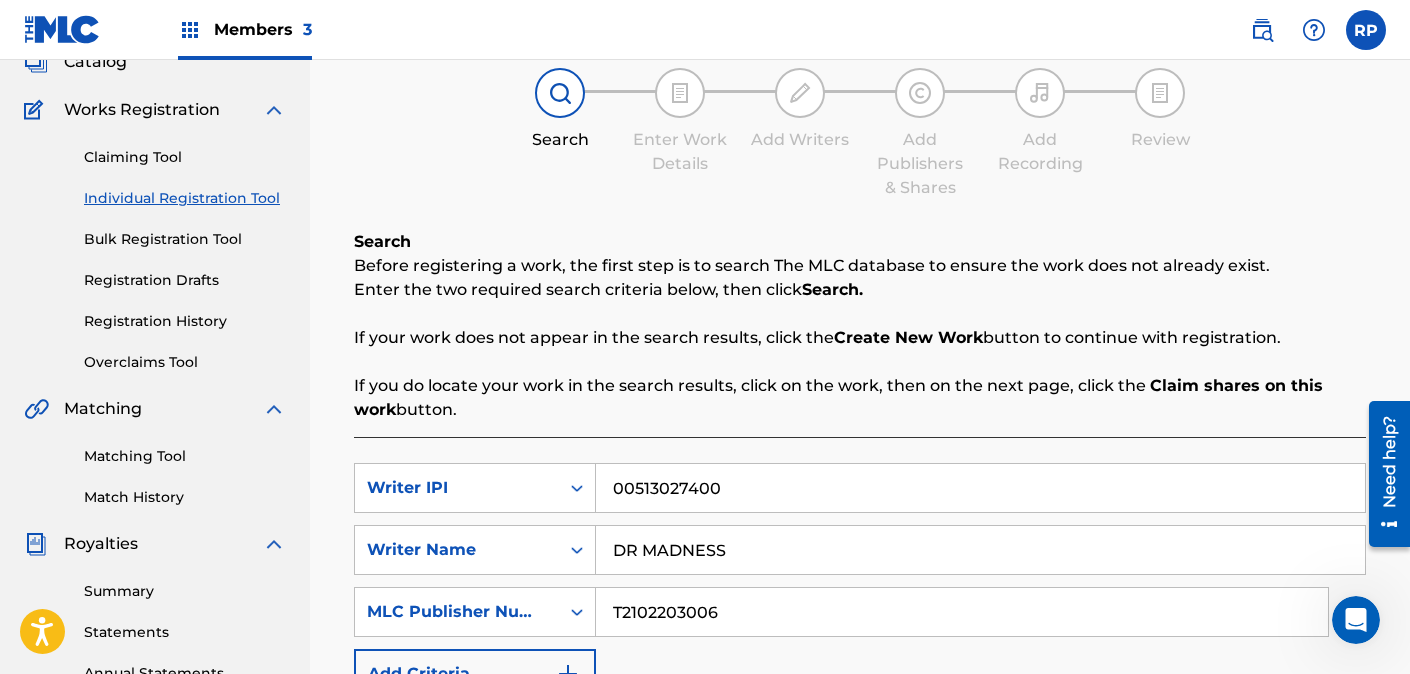 scroll, scrollTop: 258, scrollLeft: 0, axis: vertical 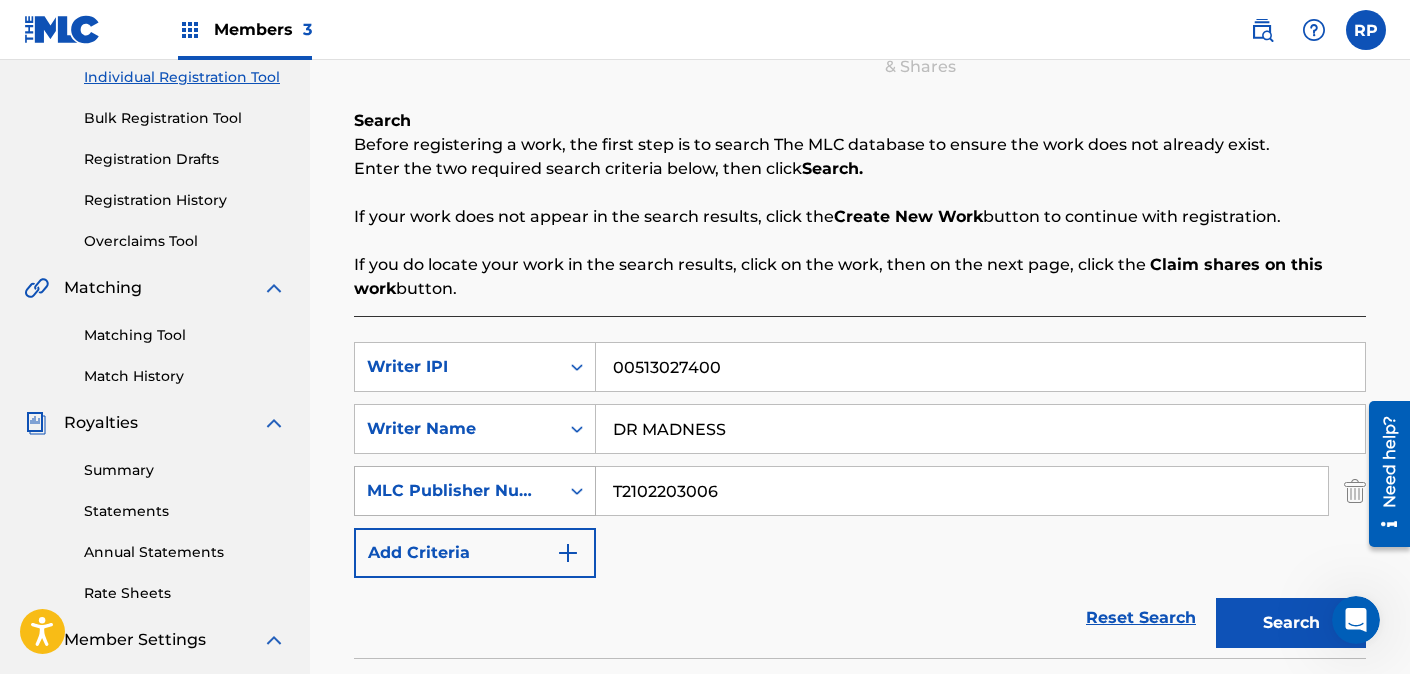 click 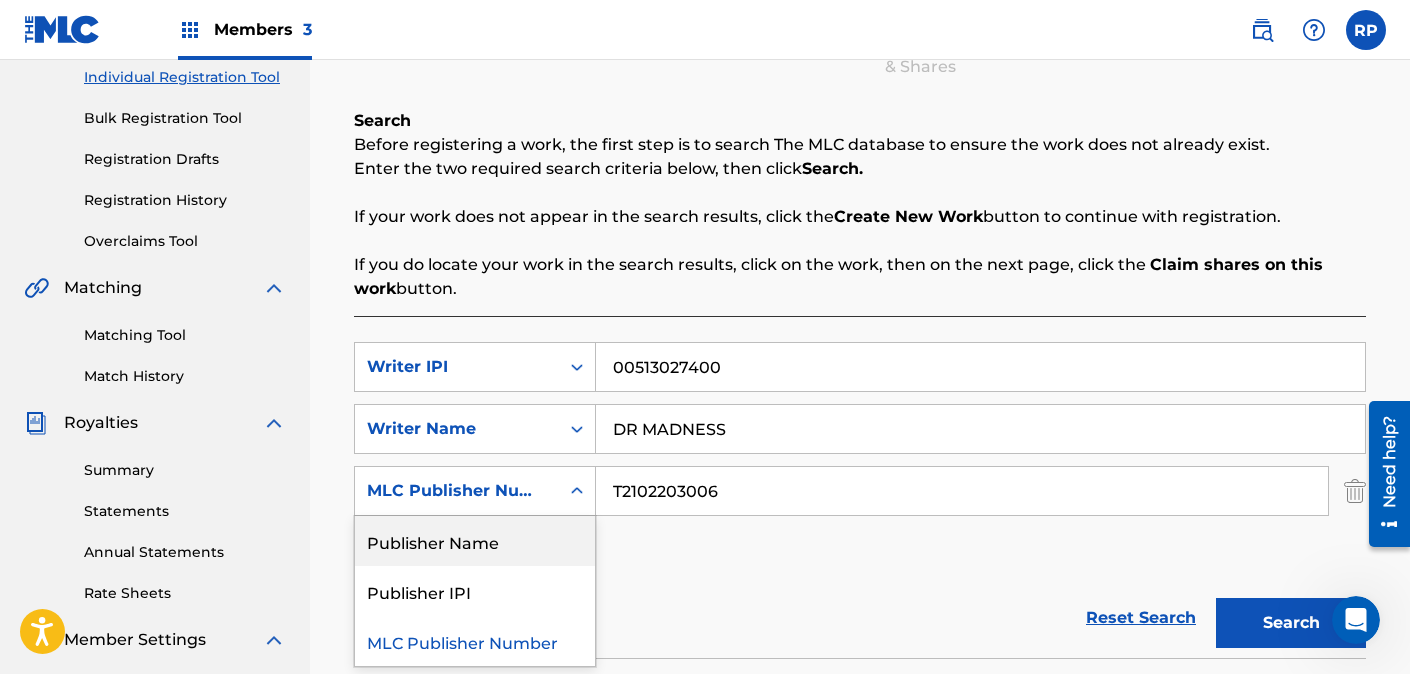 click on "Publisher Name" at bounding box center (475, 541) 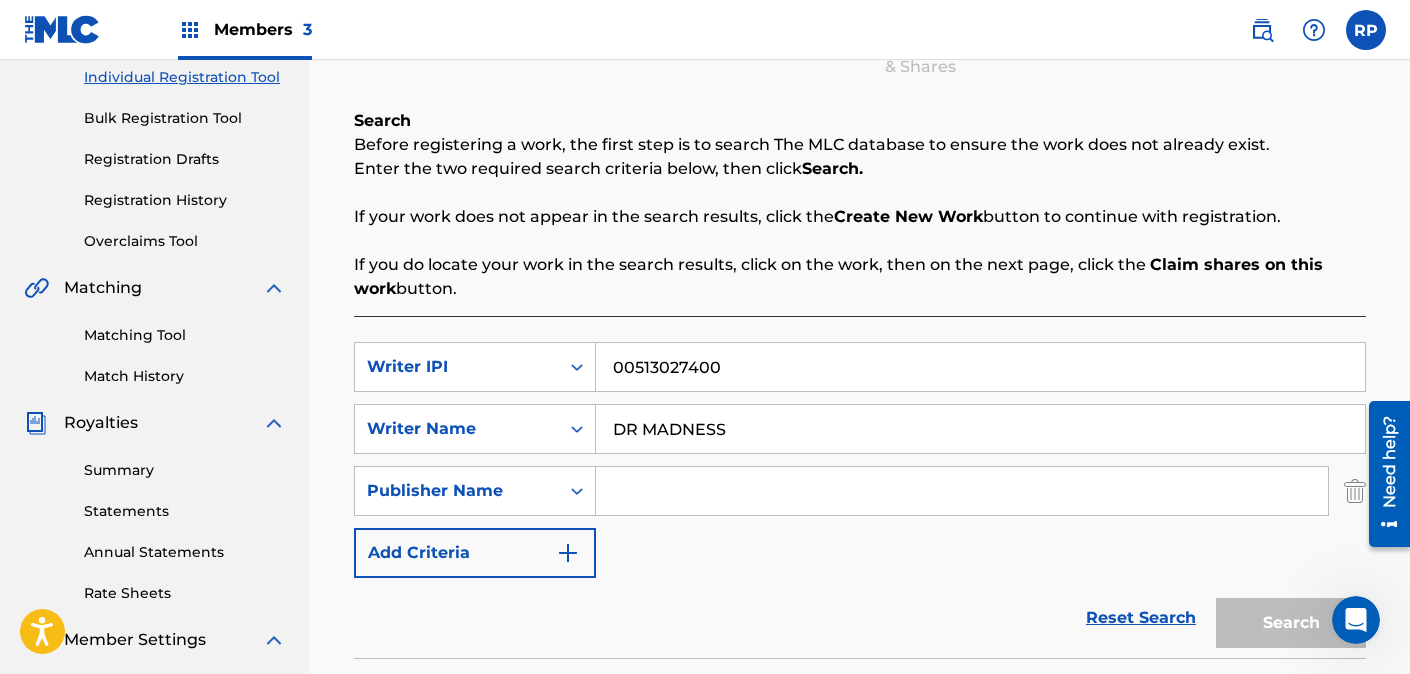 click at bounding box center (962, 491) 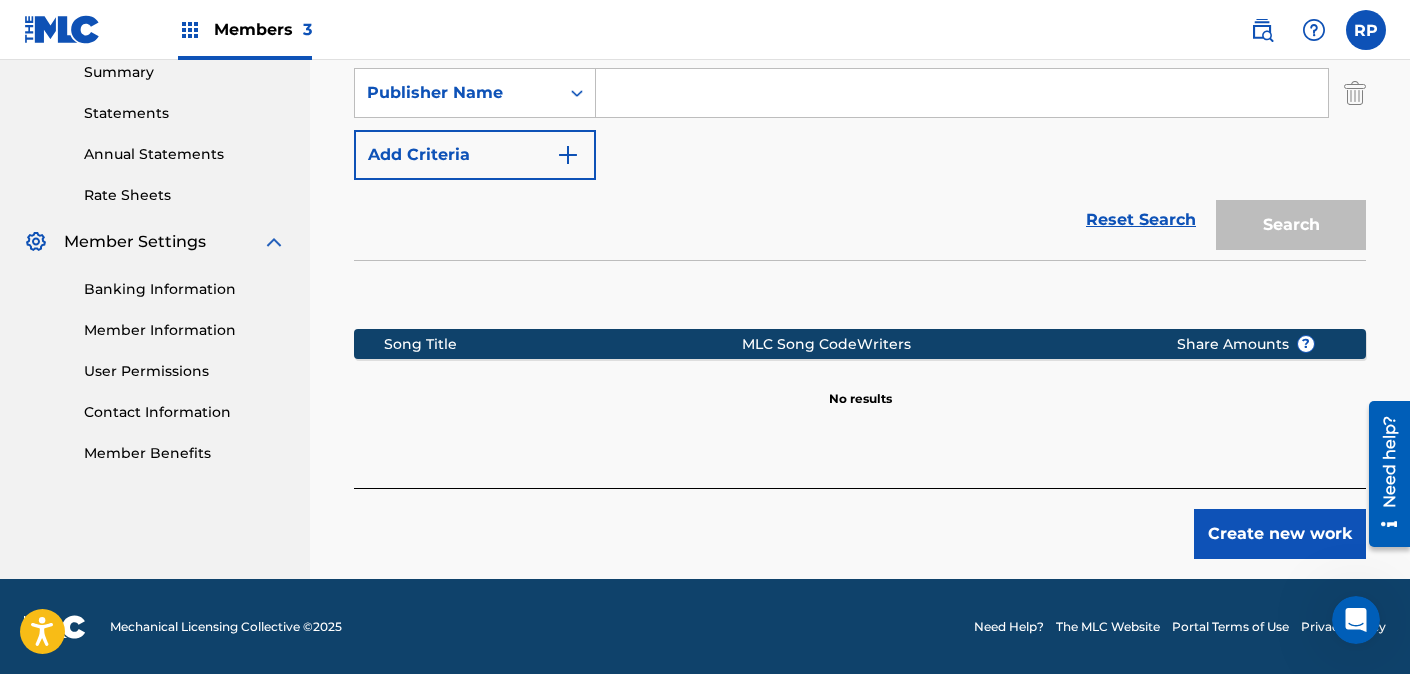 scroll, scrollTop: 397, scrollLeft: 0, axis: vertical 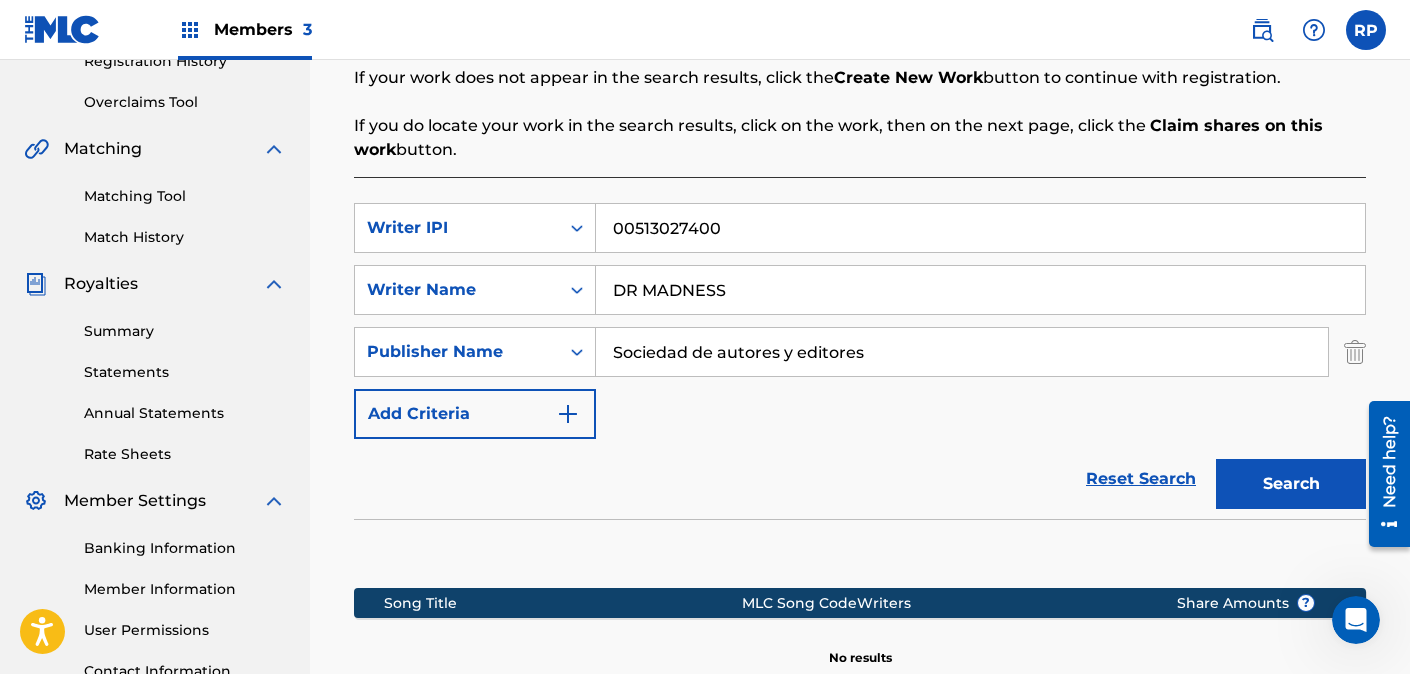 type on "Sociedad de autores y editores" 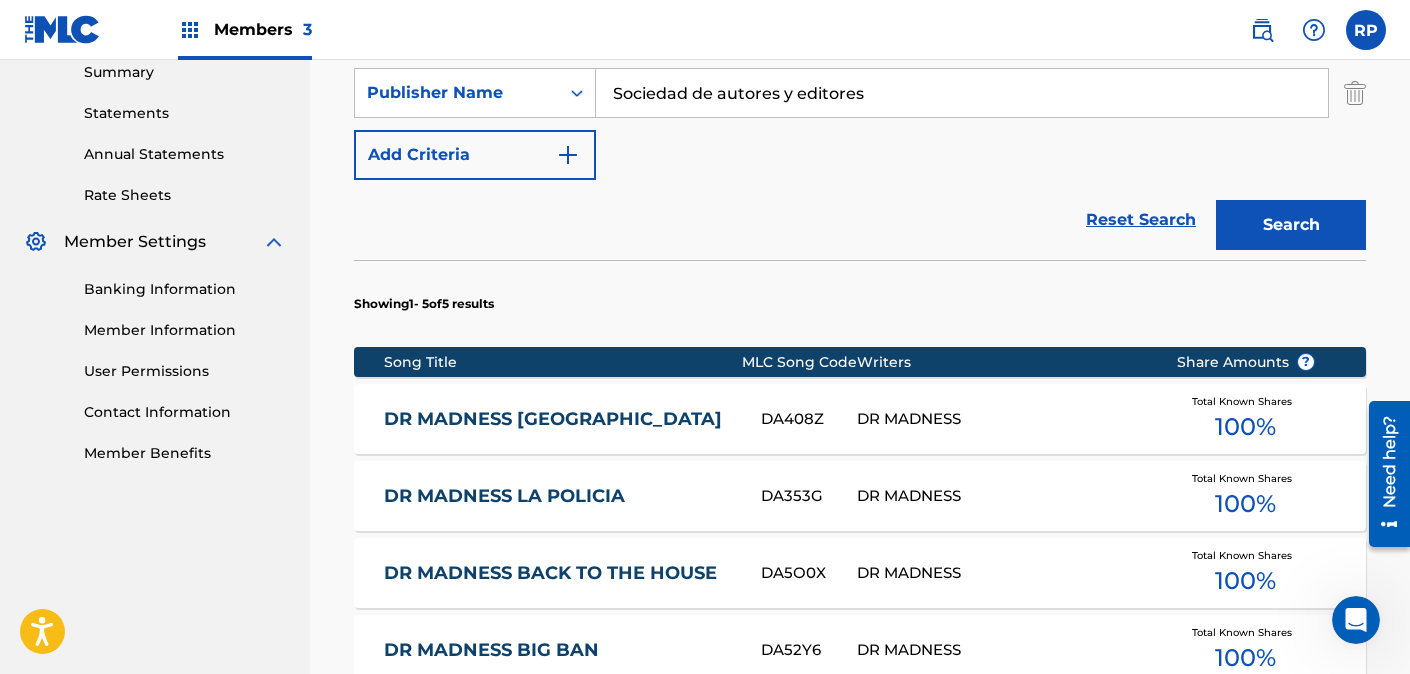 scroll, scrollTop: 915, scrollLeft: 0, axis: vertical 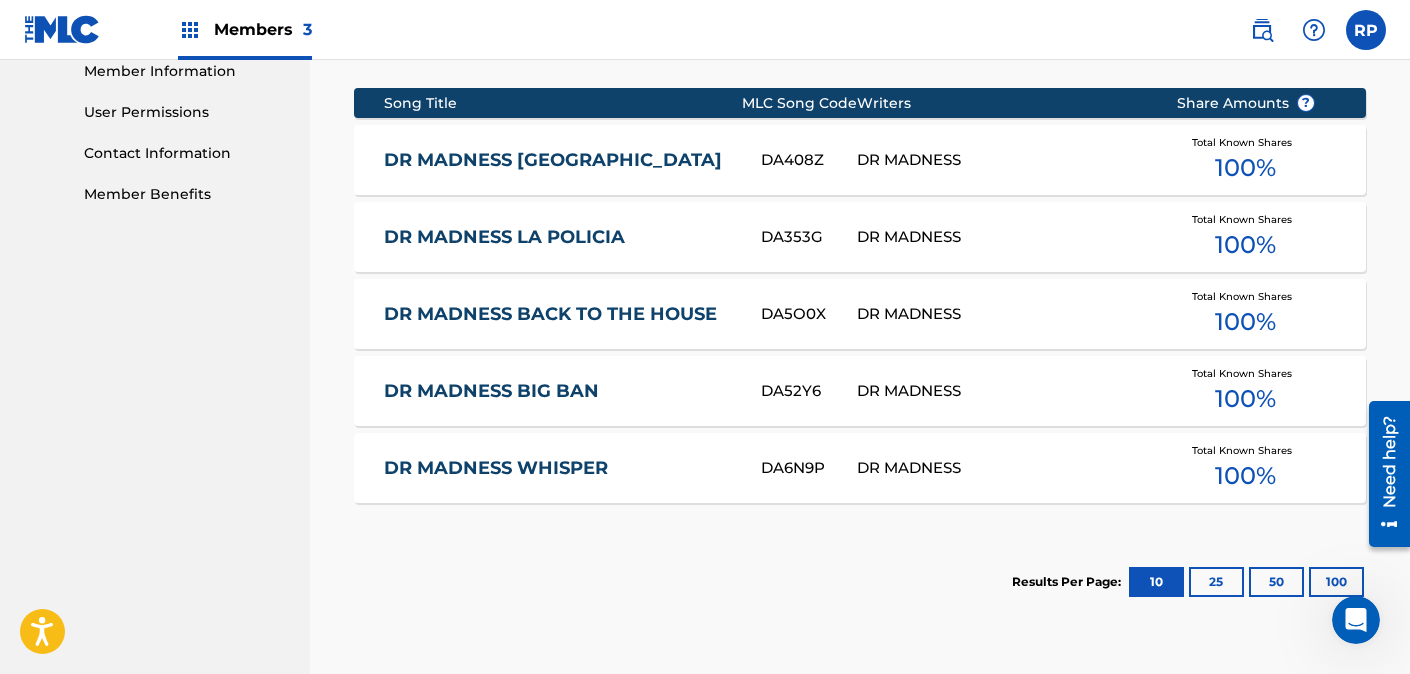 click on "100 %" at bounding box center (1245, 322) 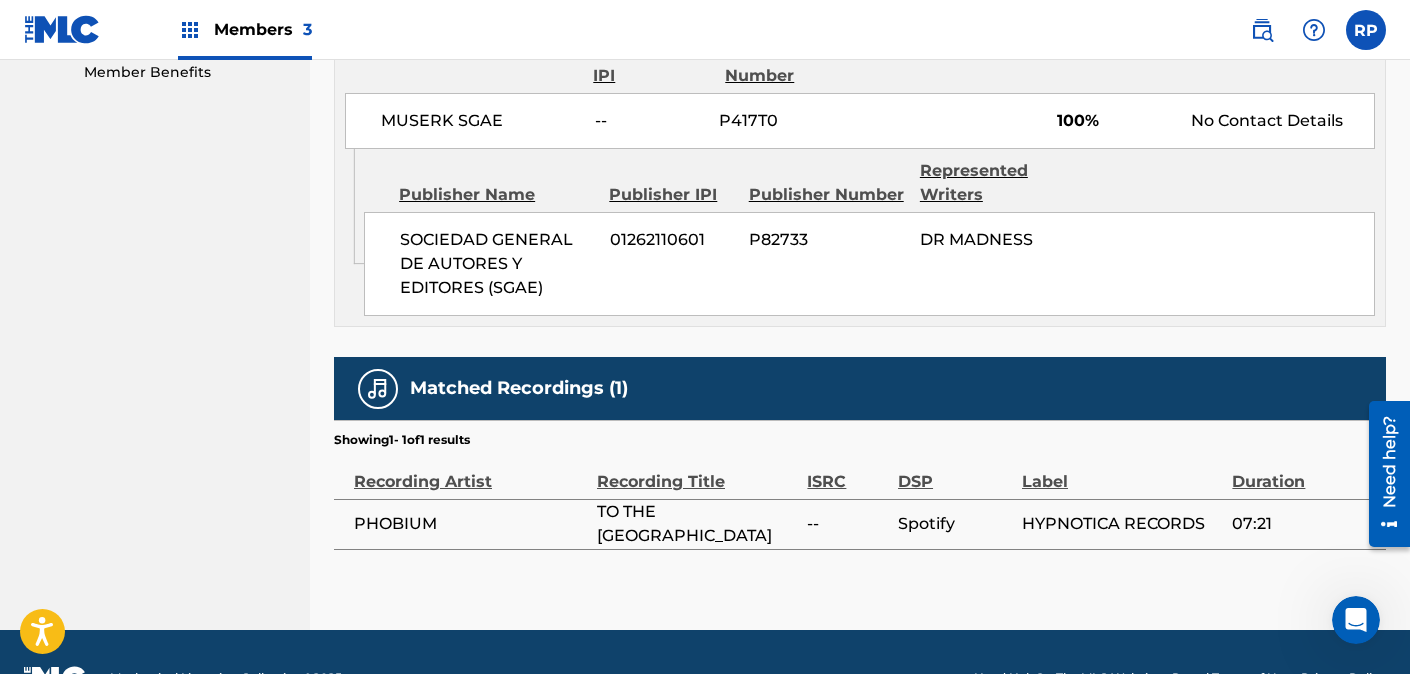 scroll, scrollTop: 518, scrollLeft: 0, axis: vertical 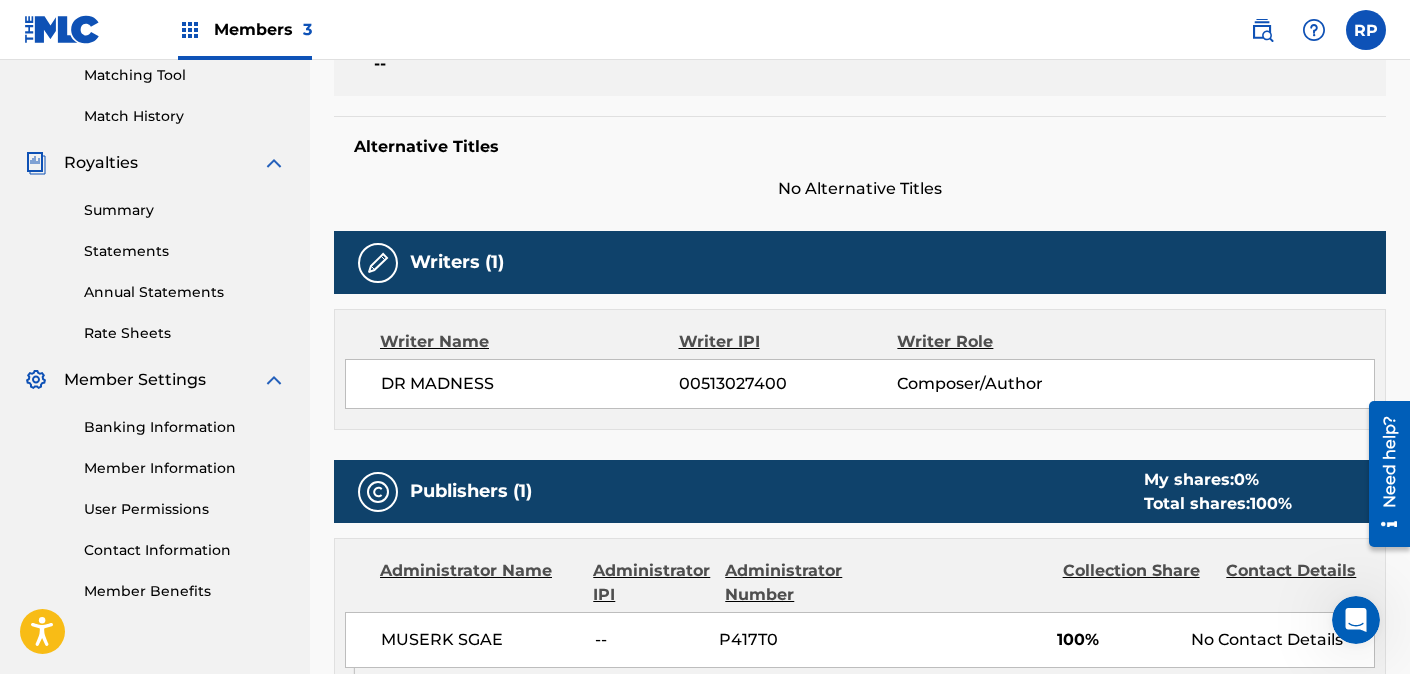 click on "00513027400" at bounding box center [788, 384] 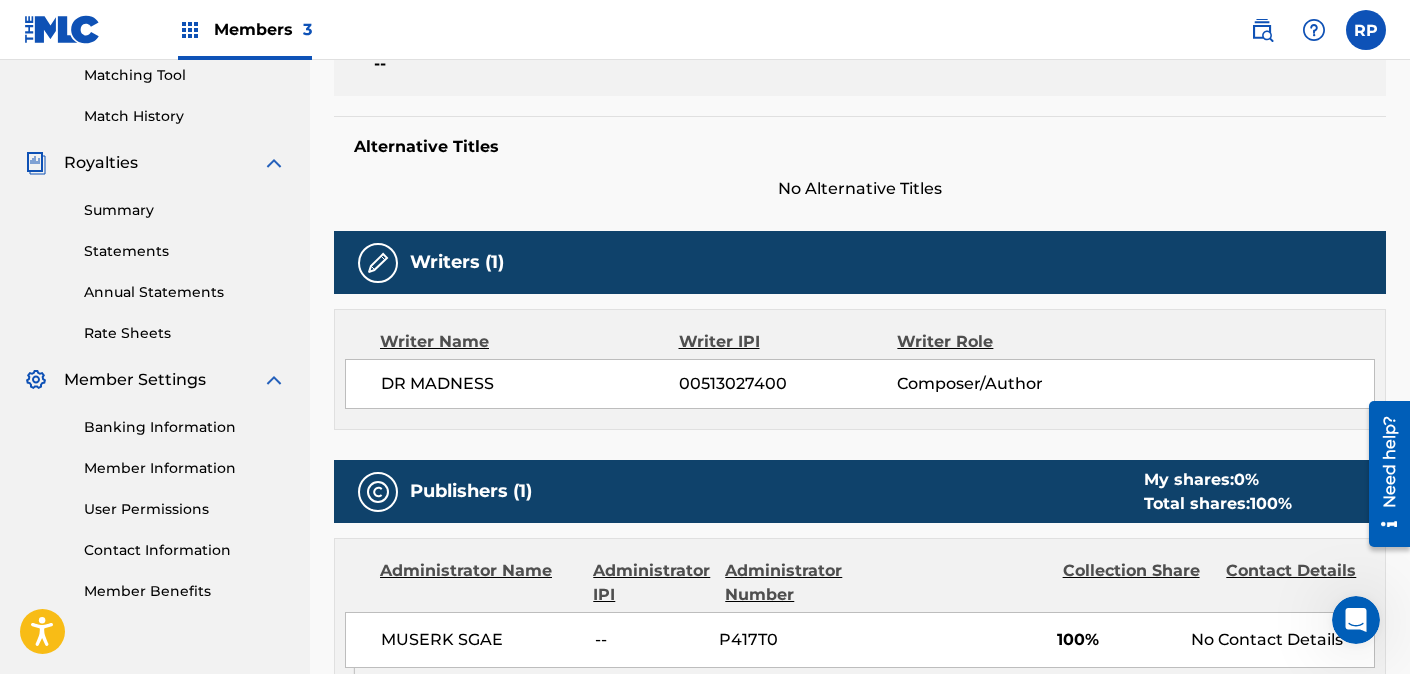 click on "Writer Role" at bounding box center [996, 342] 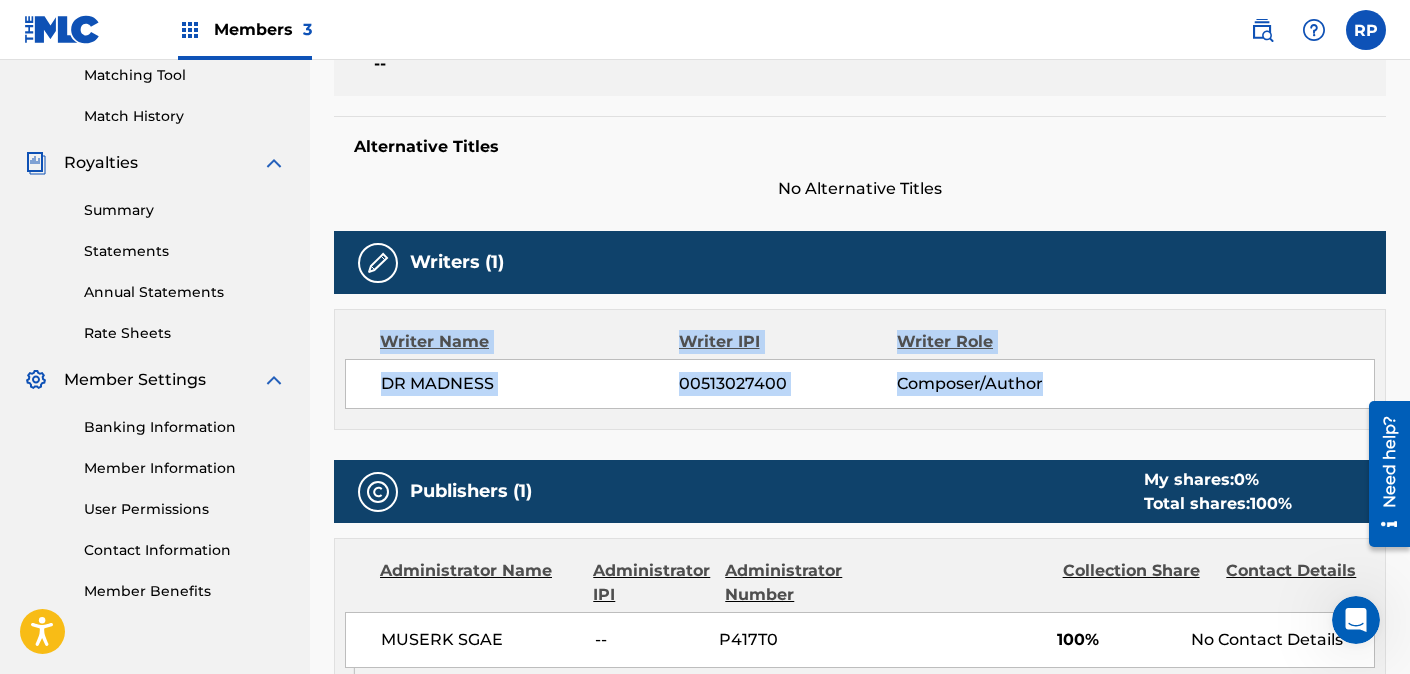 drag, startPoint x: 1055, startPoint y: 386, endPoint x: 361, endPoint y: 338, distance: 695.65796 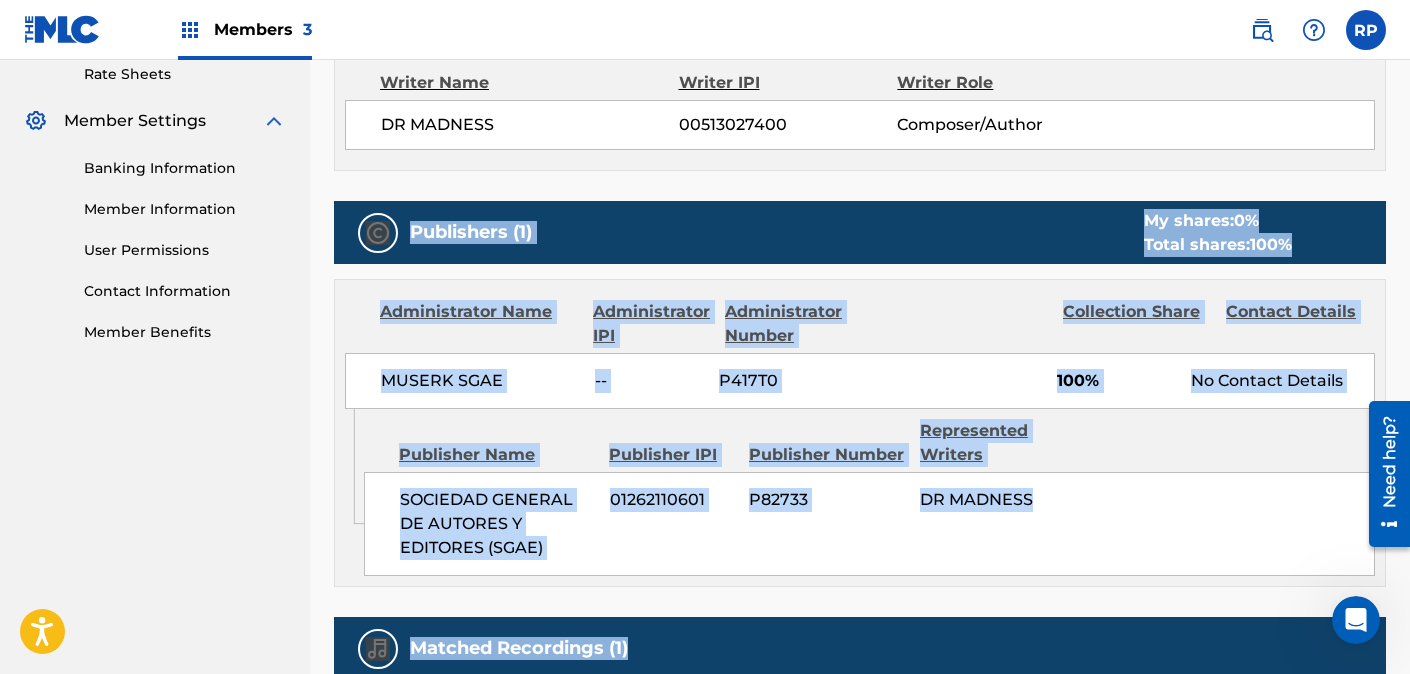 drag, startPoint x: 922, startPoint y: 587, endPoint x: 354, endPoint y: 225, distance: 673.5488 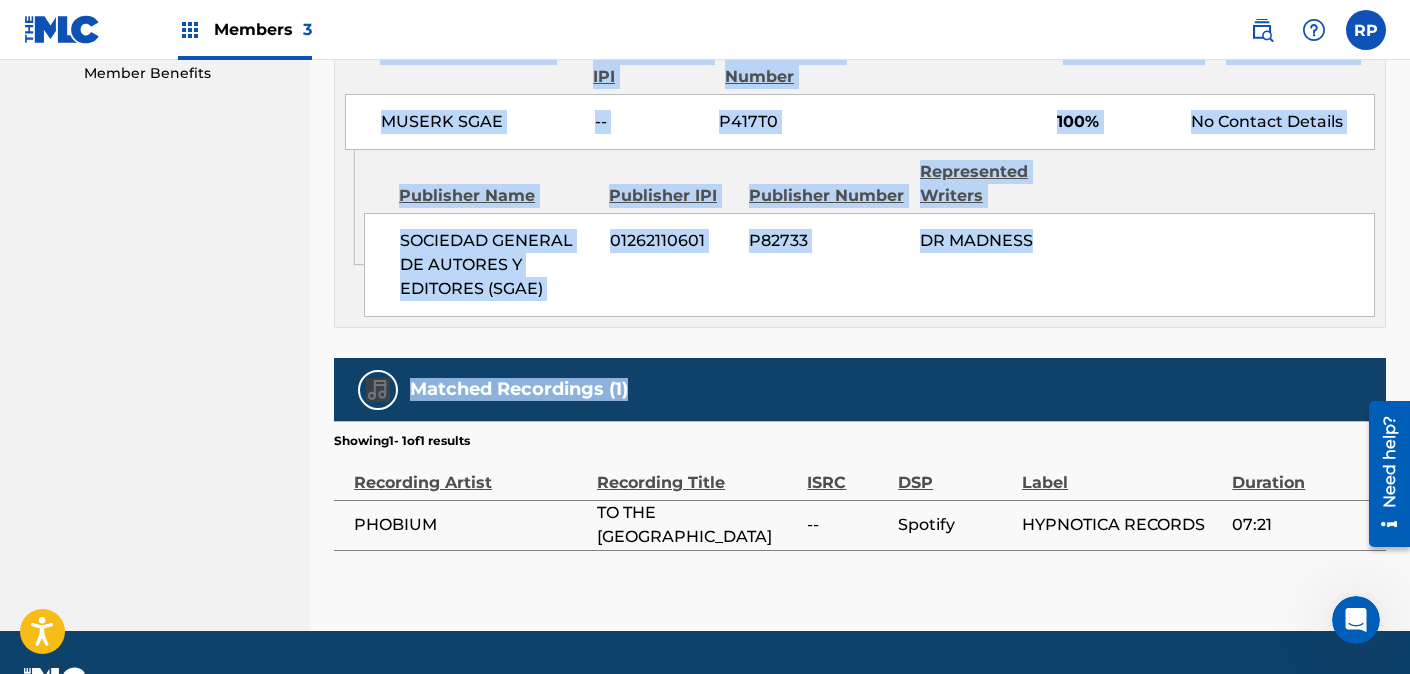 scroll, scrollTop: 1088, scrollLeft: 0, axis: vertical 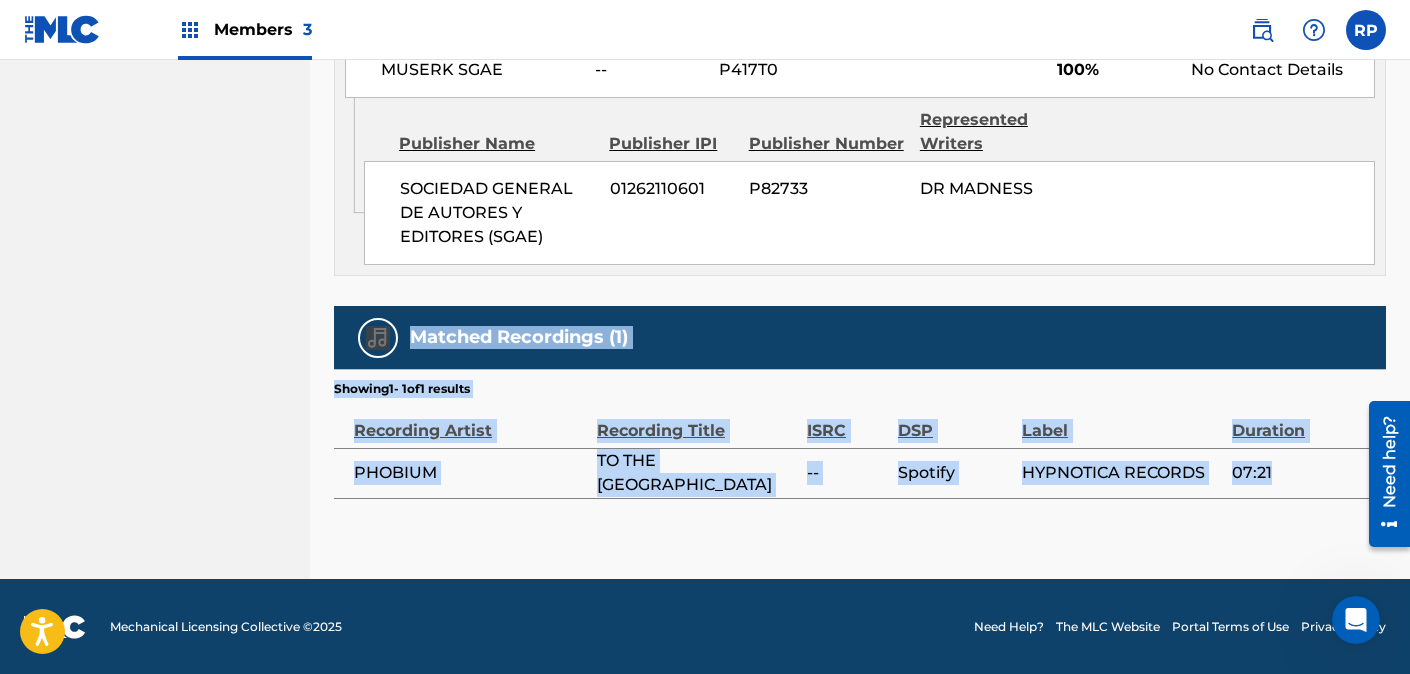drag, startPoint x: 1285, startPoint y: 472, endPoint x: 320, endPoint y: 340, distance: 973.98615 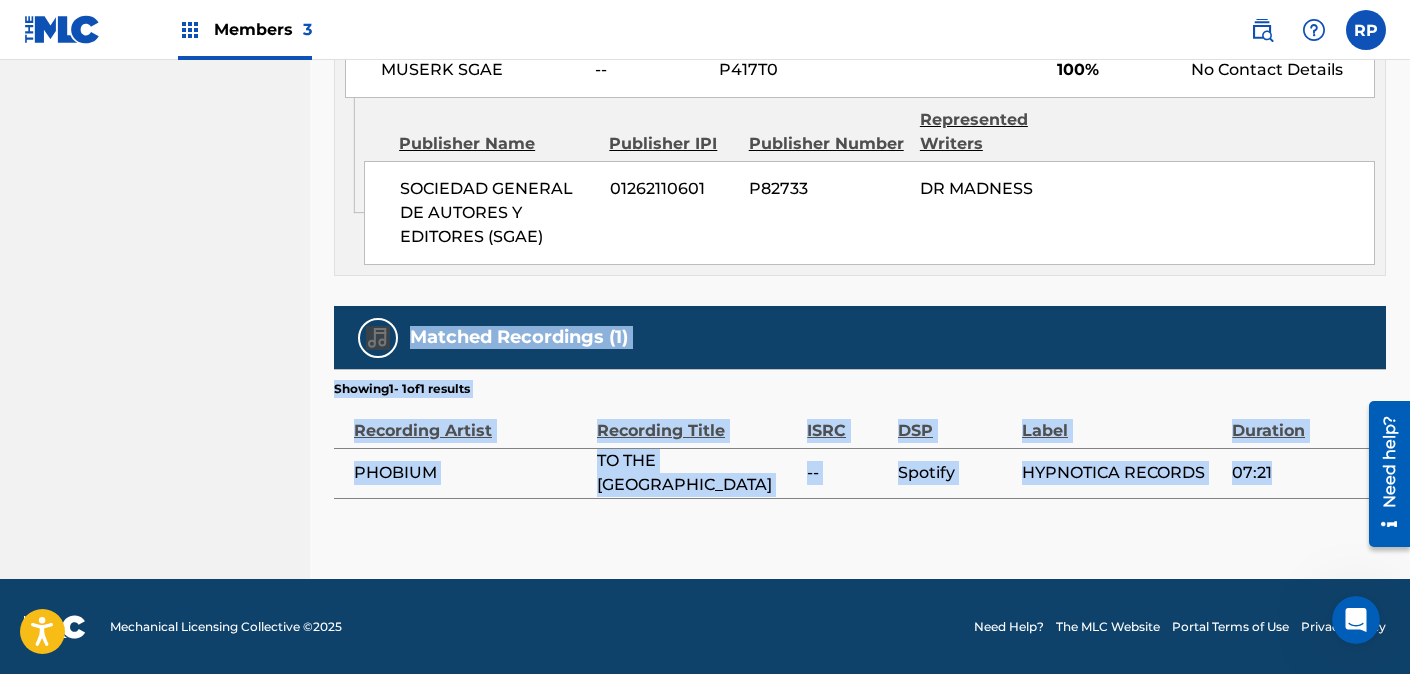 copy on "Matched Recordings   (1) Showing  1  -   1  of  1   results   Recording Artist Recording Title ISRC DSP Label Duration PHOBIUM TO THE PANCAKE HOUSE -- Spotify HYPNOTICA RECORDS 07:21" 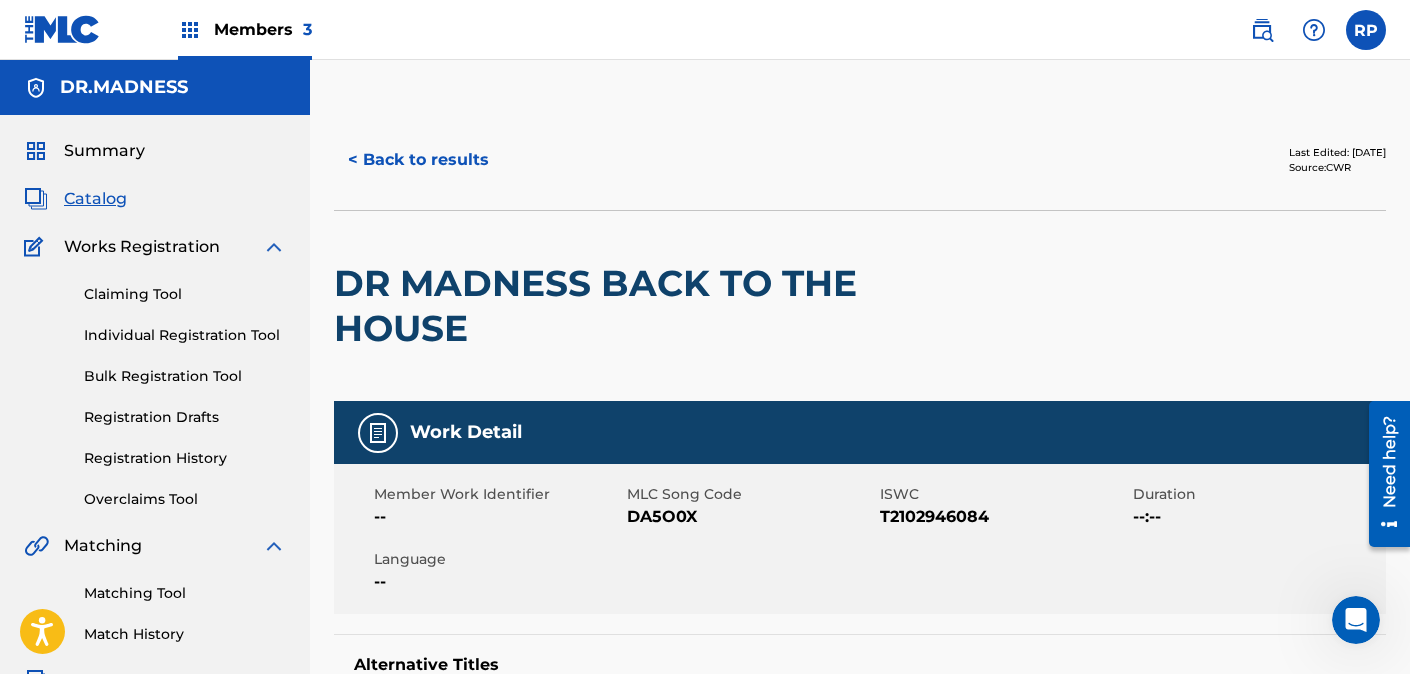 scroll, scrollTop: 258, scrollLeft: 0, axis: vertical 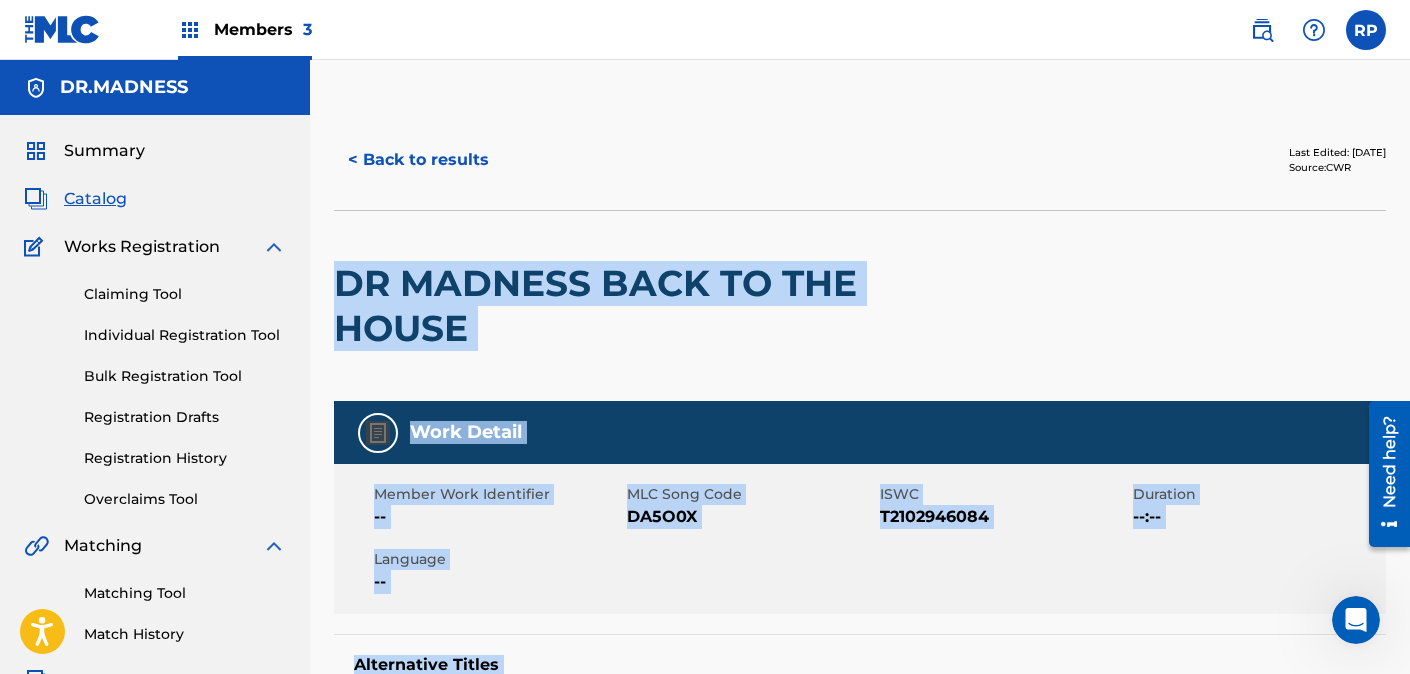 drag, startPoint x: 984, startPoint y: 454, endPoint x: 334, endPoint y: 258, distance: 678.90796 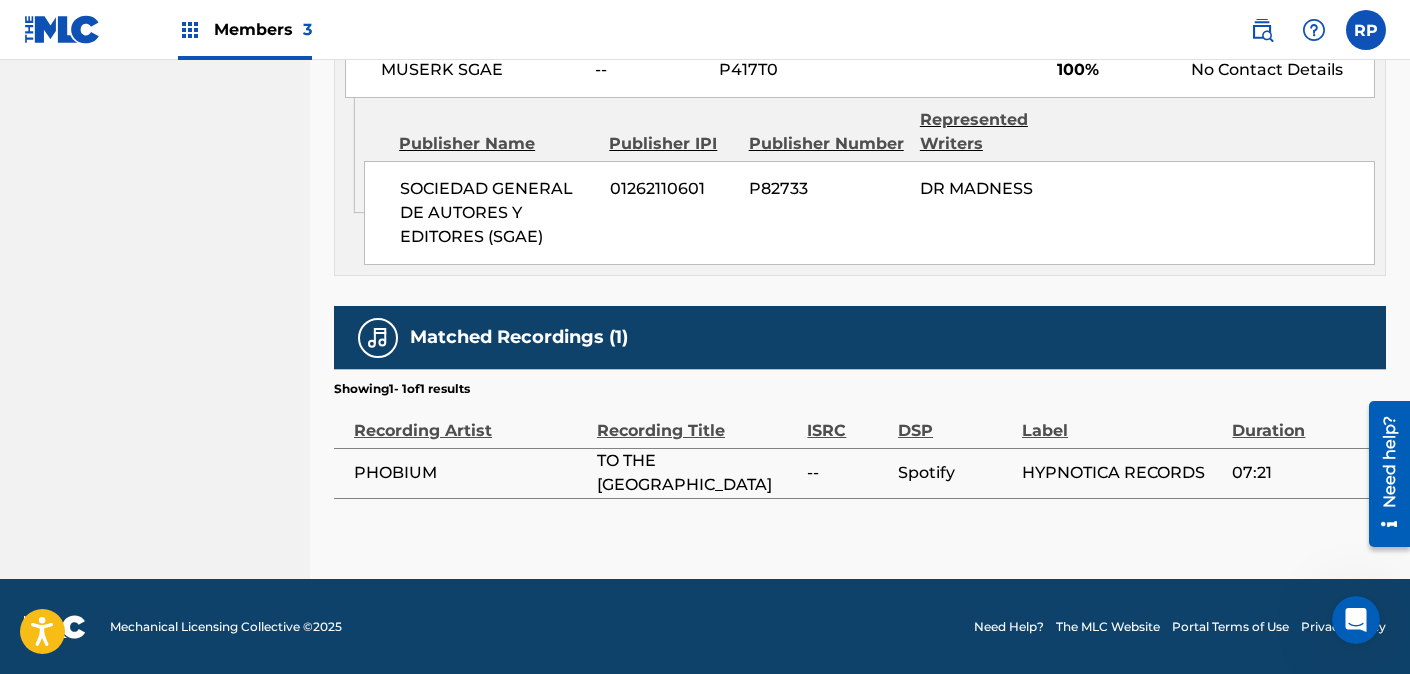 scroll, scrollTop: 830, scrollLeft: 0, axis: vertical 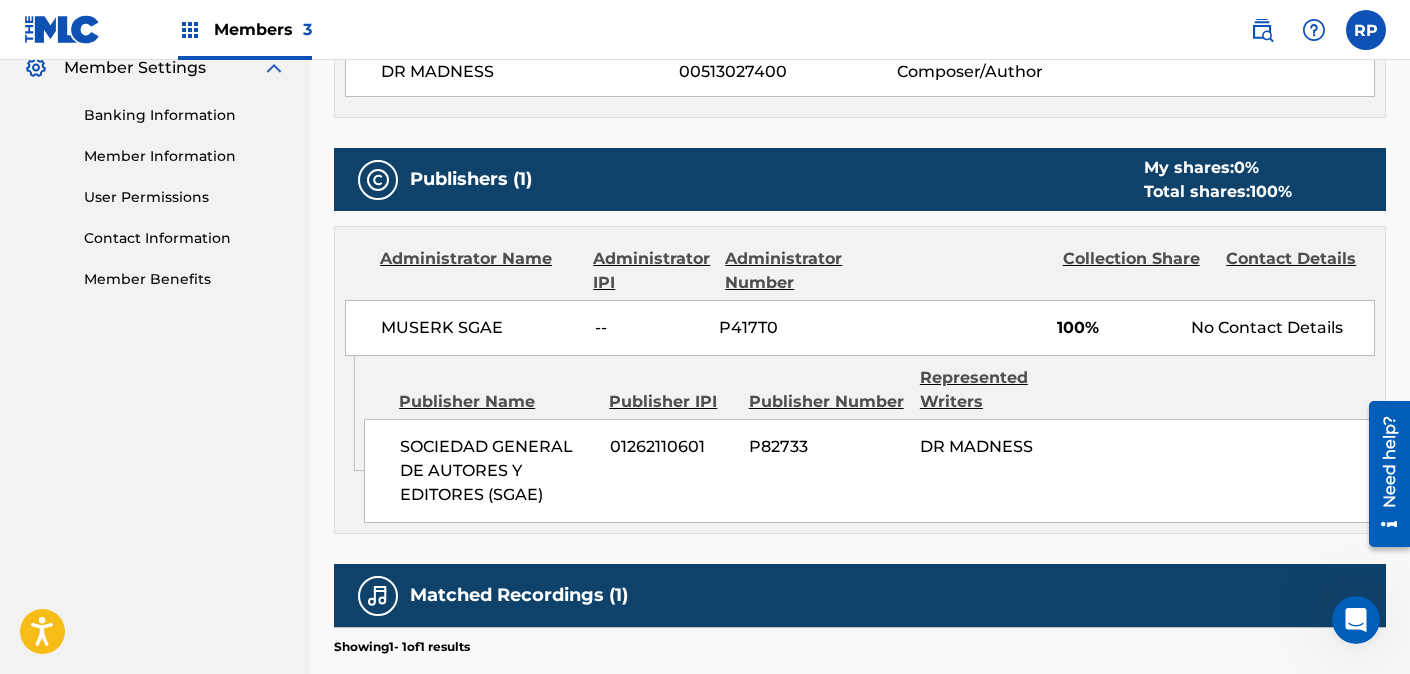 click on "MUSERK SGAE" at bounding box center [480, 328] 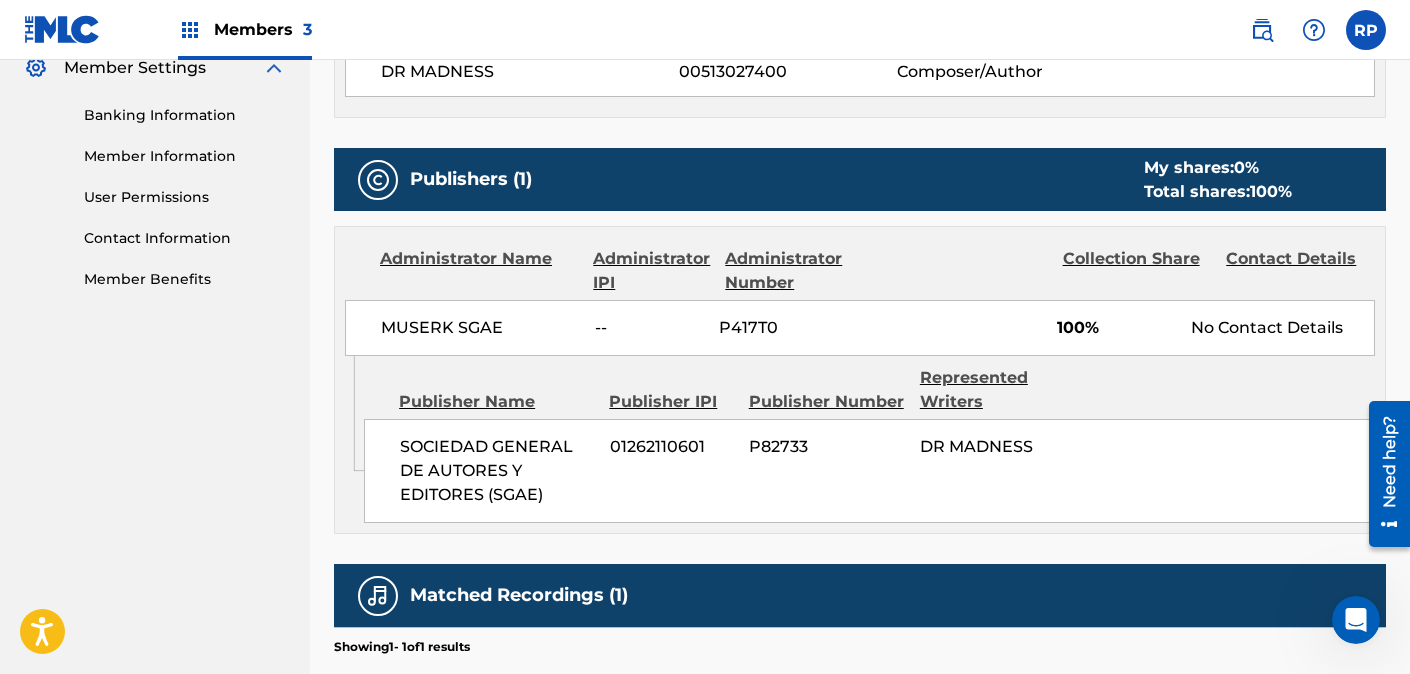 click on "Publishers   (1)" at bounding box center [471, 179] 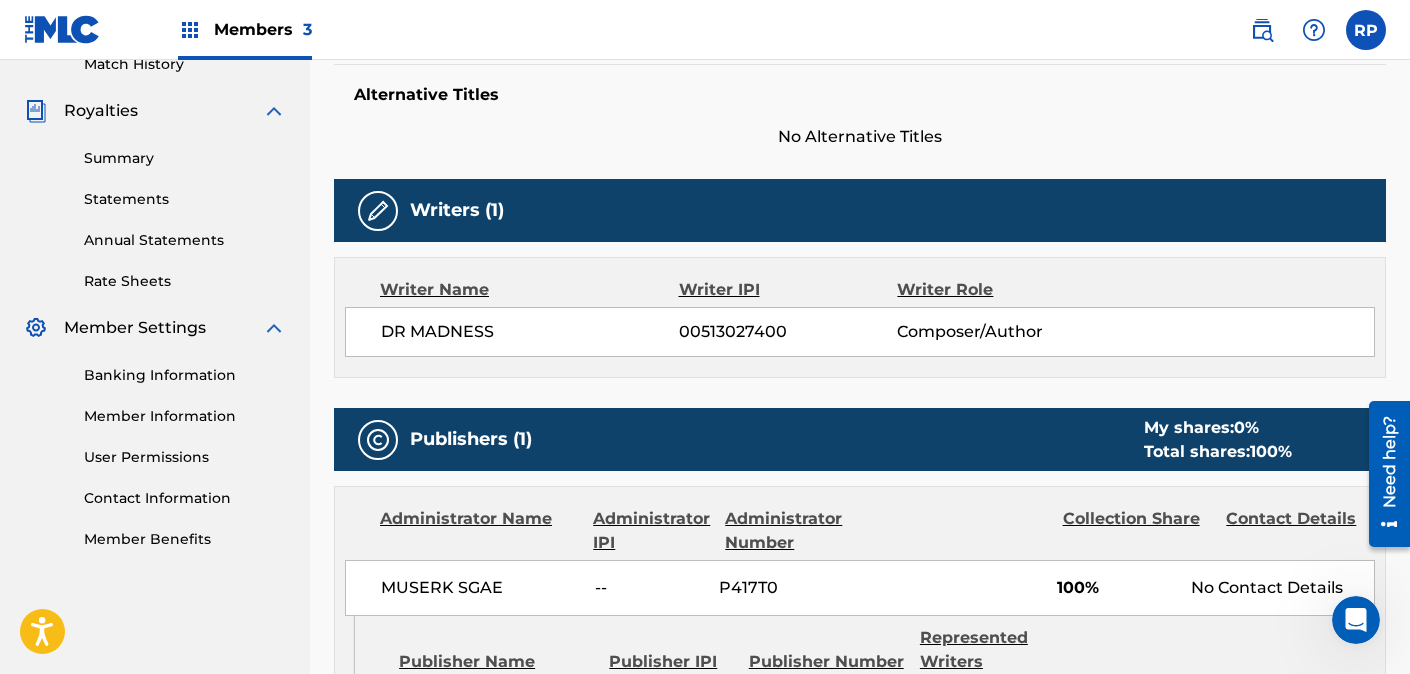 scroll, scrollTop: 52, scrollLeft: 0, axis: vertical 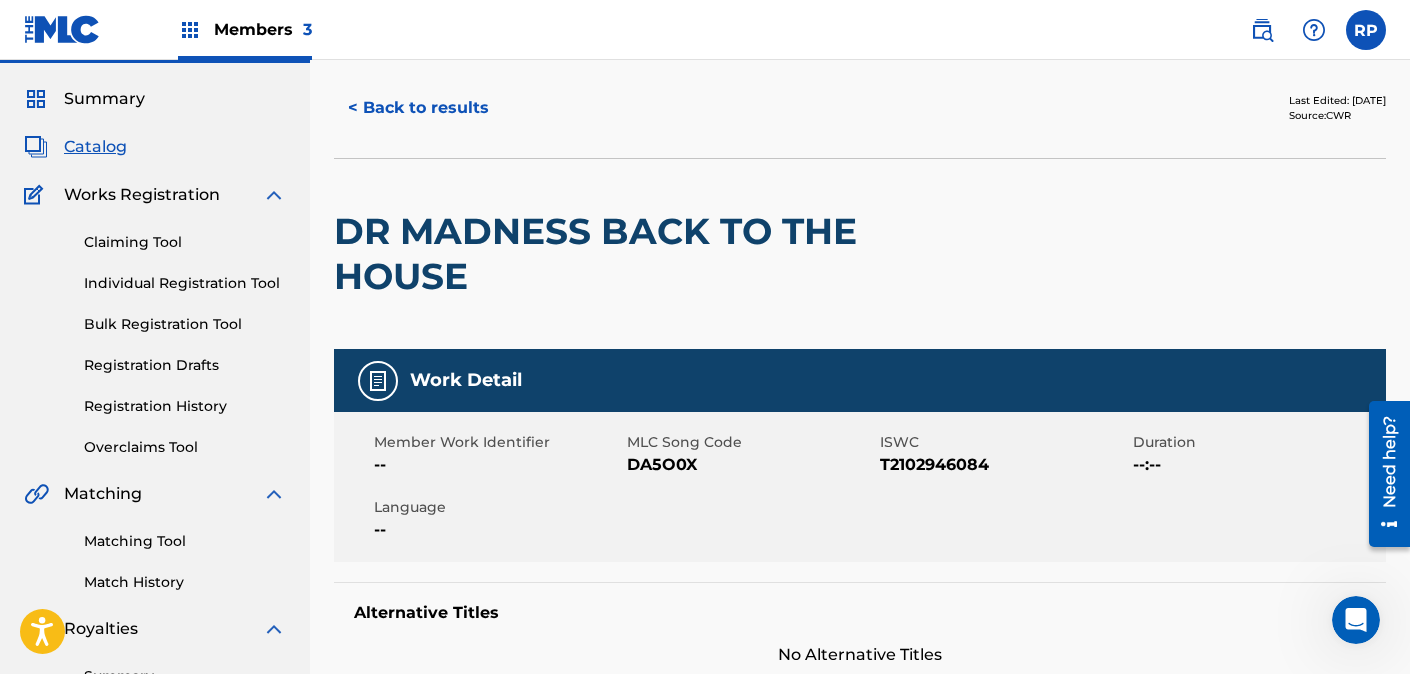 click on "Last Edited:   [DATE]" at bounding box center [1337, 100] 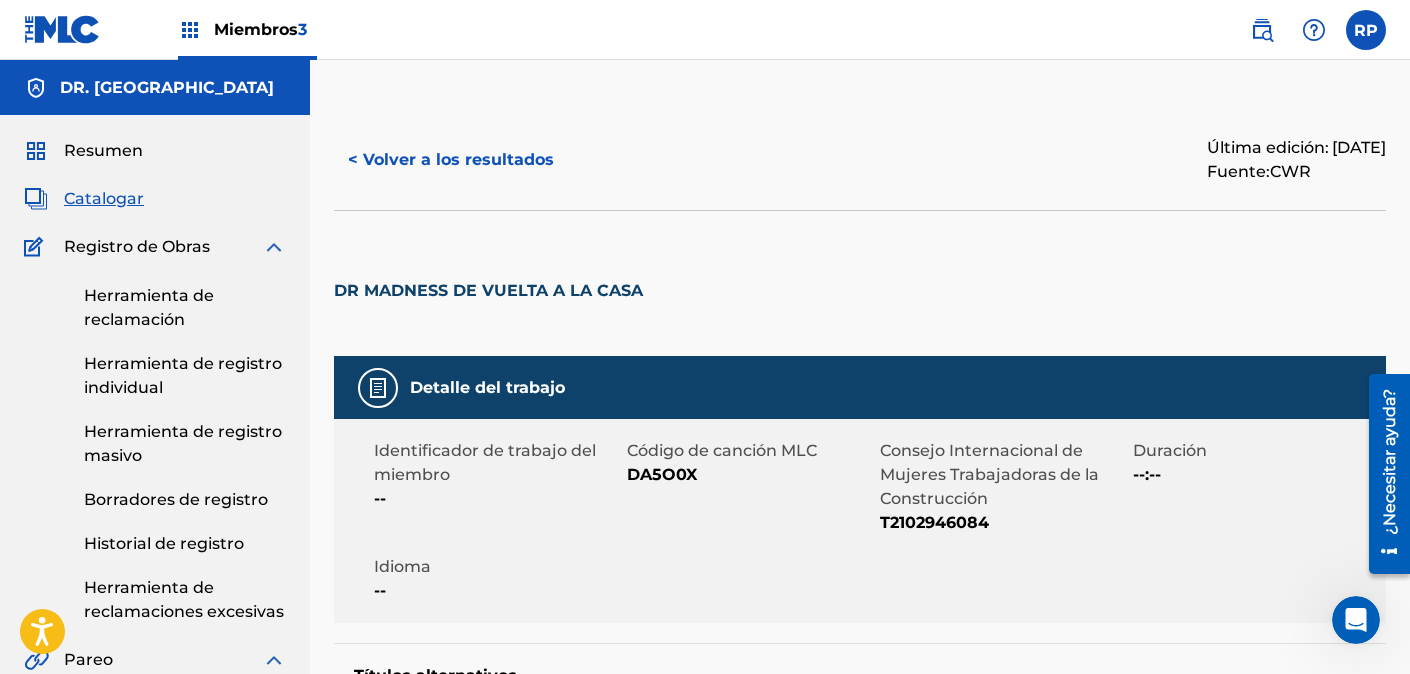 scroll, scrollTop: 258, scrollLeft: 0, axis: vertical 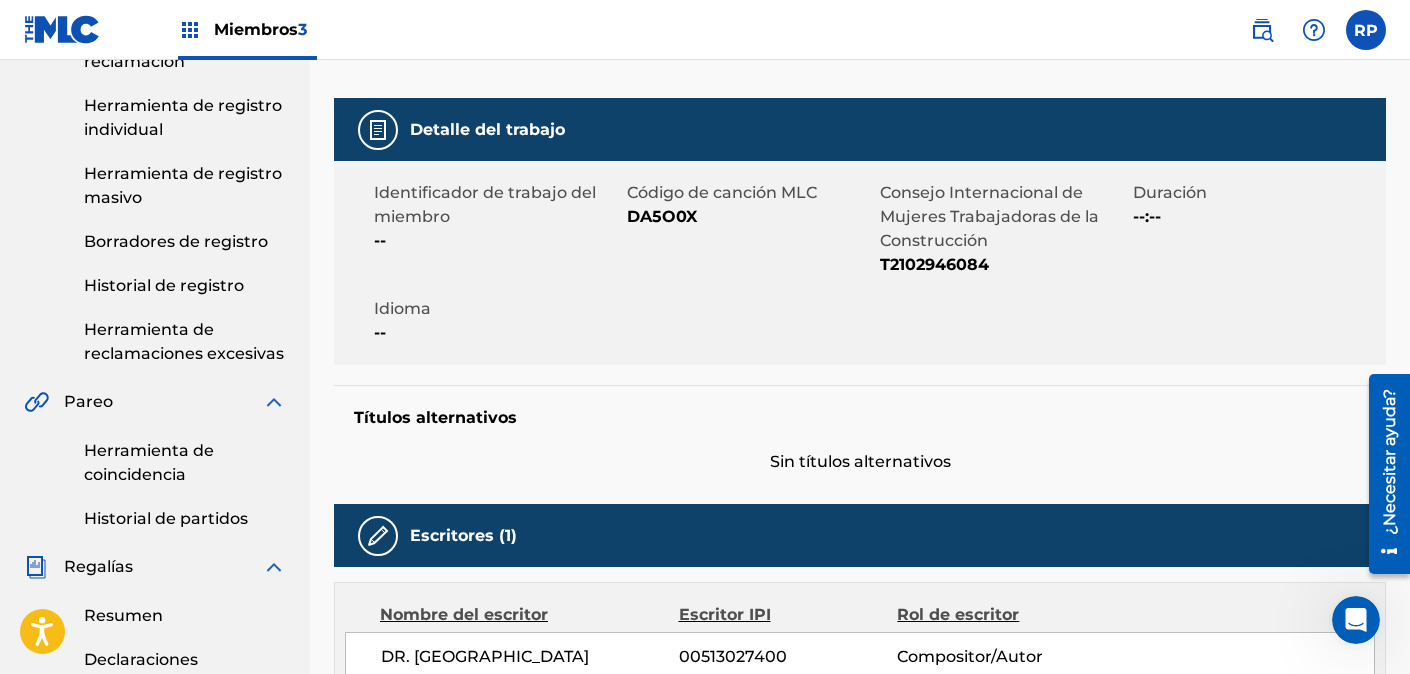 click on "Herramienta de registro individual" at bounding box center [183, 117] 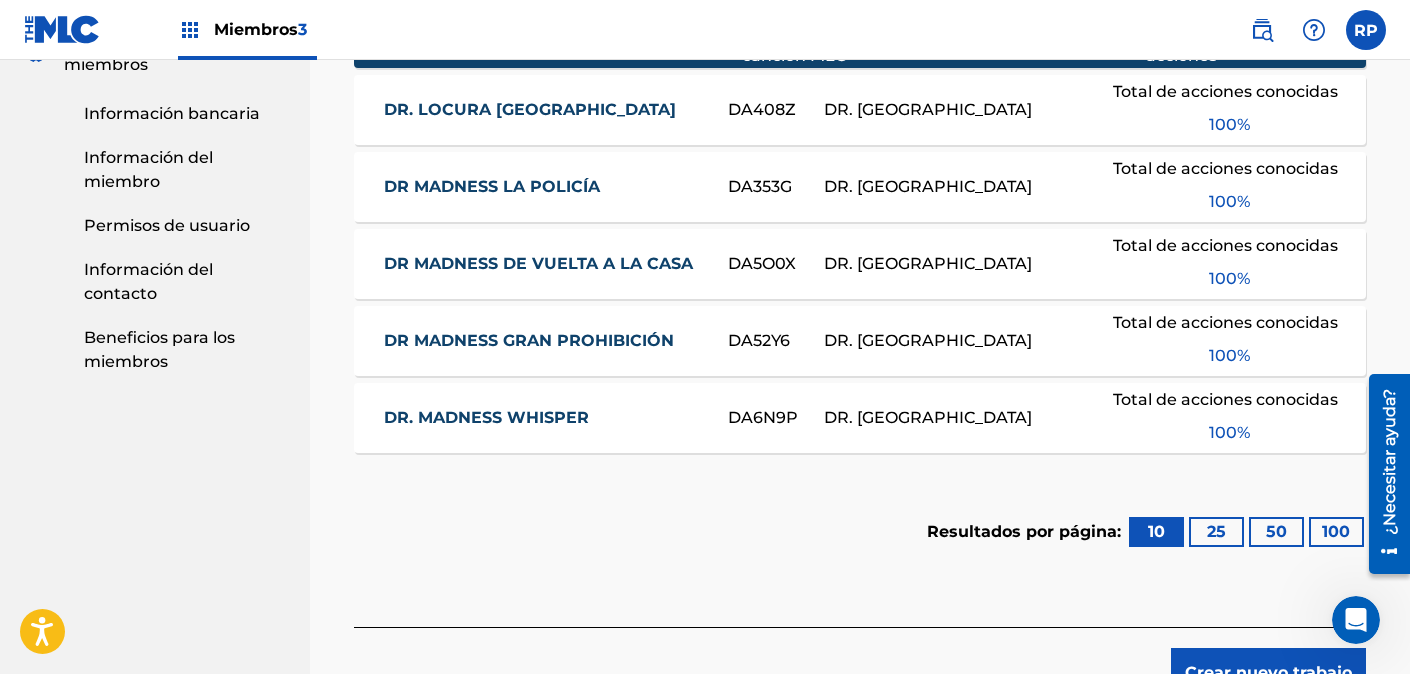 scroll, scrollTop: 894, scrollLeft: 0, axis: vertical 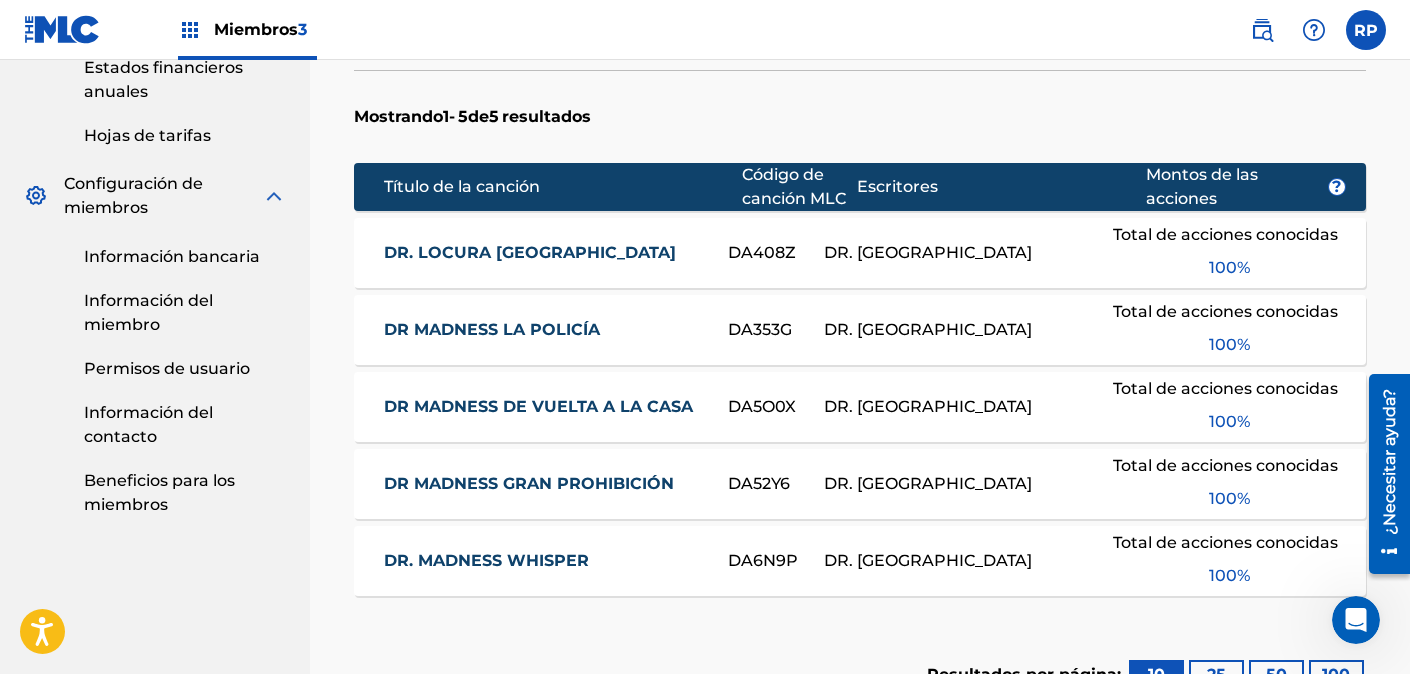 click on "DR MADNESS DE VUELTA A LA CASA" at bounding box center [538, 406] 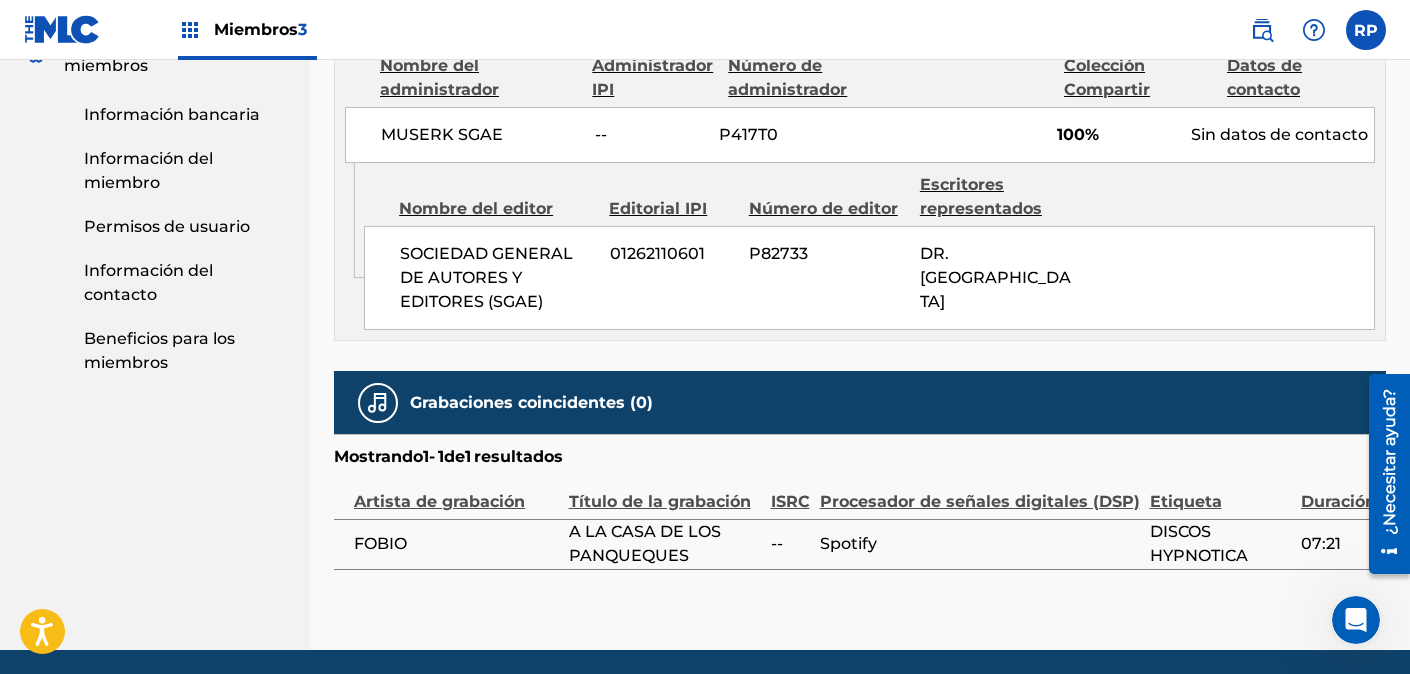scroll, scrollTop: 1108, scrollLeft: 0, axis: vertical 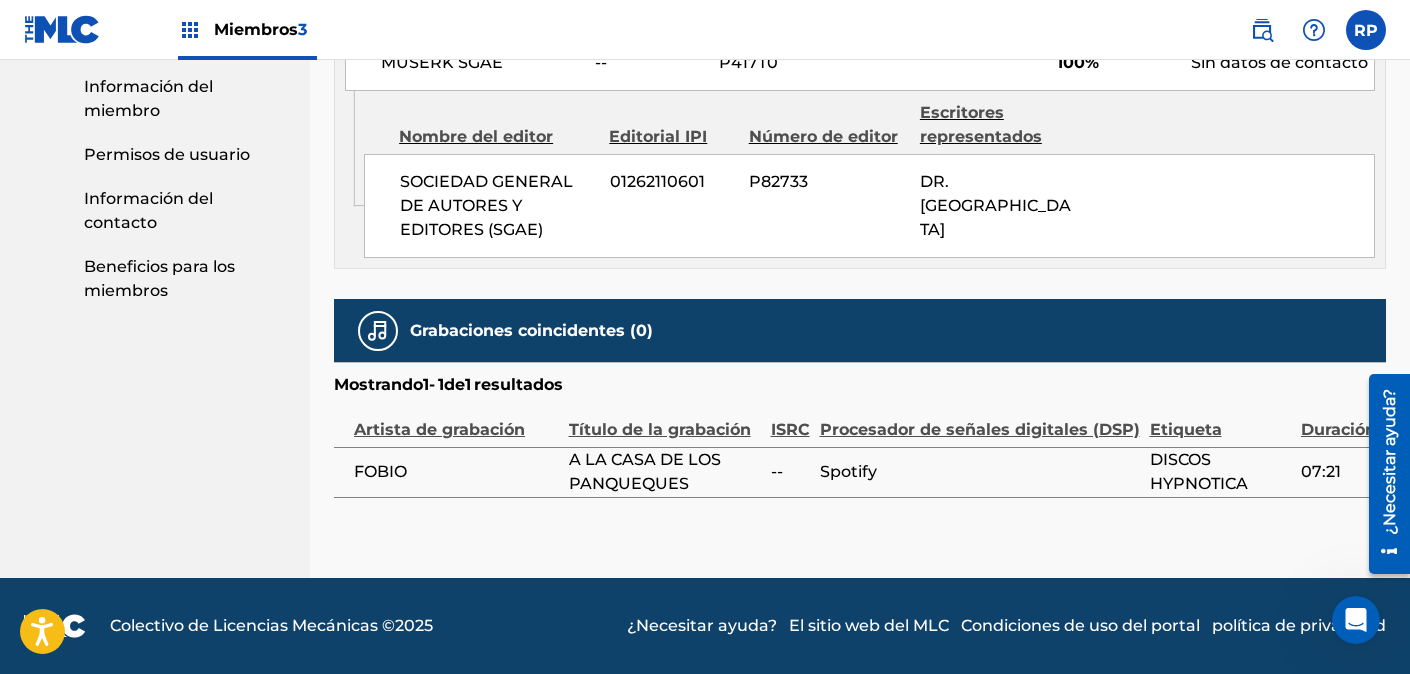 click on "A LA CASA DE LOS PANQUEQUES" at bounding box center [645, 471] 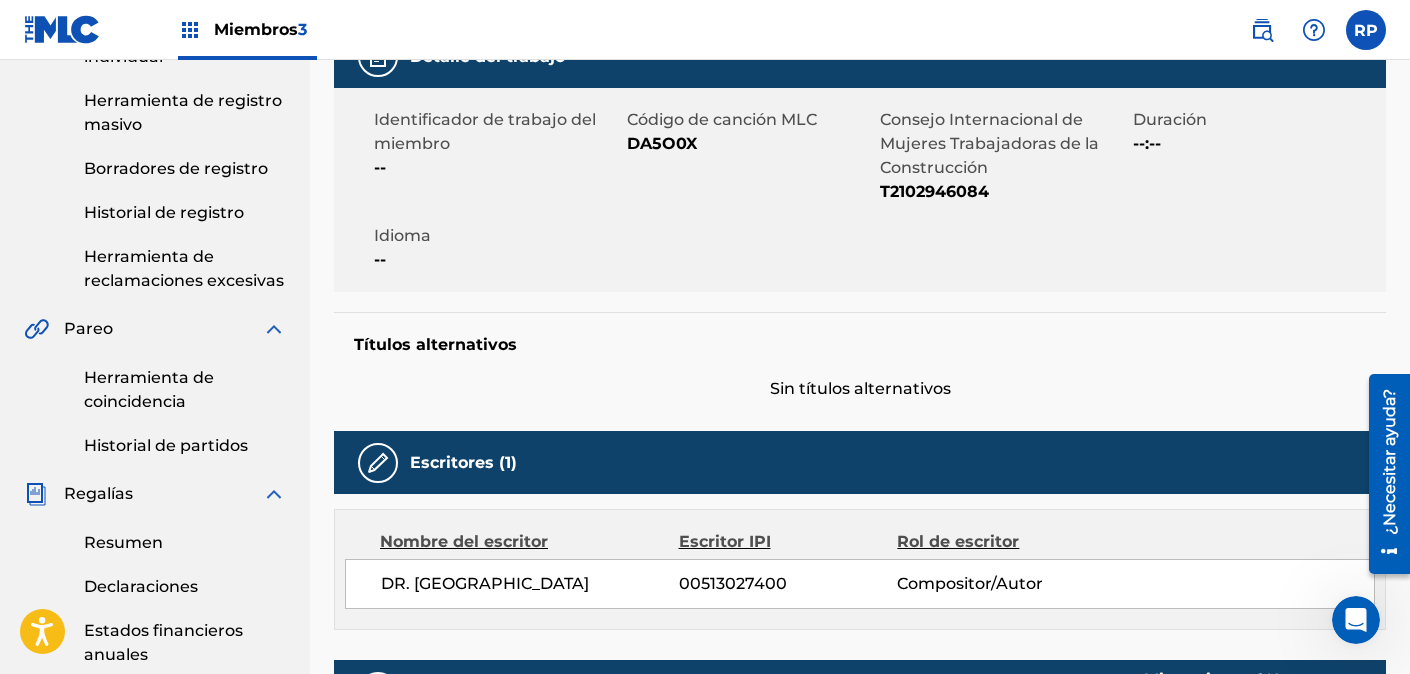 scroll, scrollTop: 72, scrollLeft: 0, axis: vertical 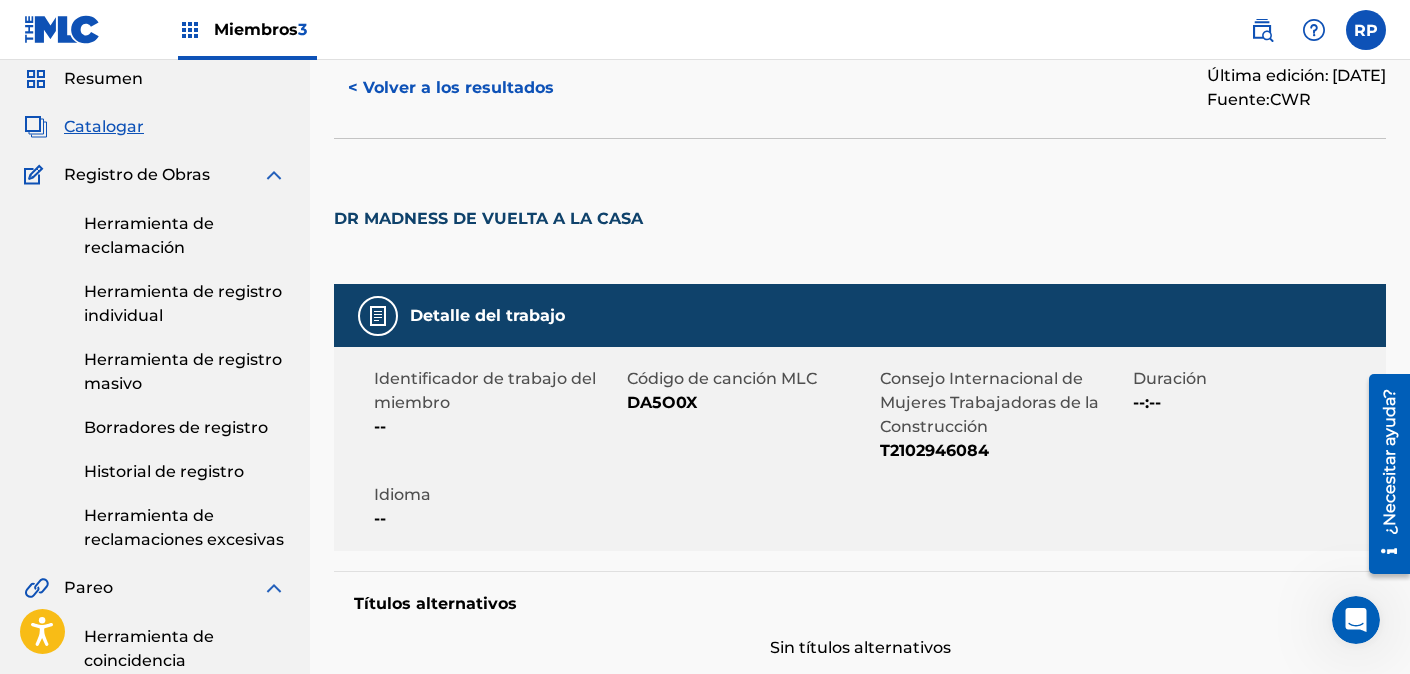 click on "Herramienta de registro individual" at bounding box center [183, 303] 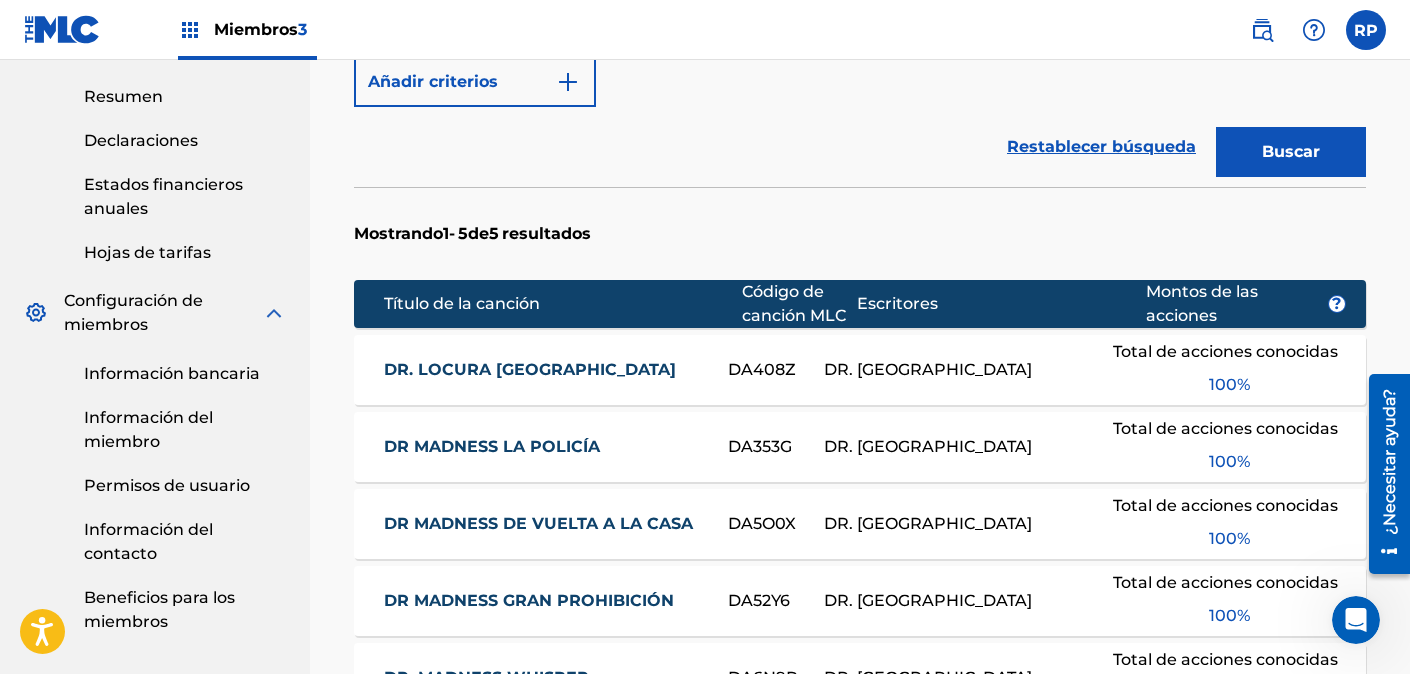 scroll, scrollTop: 1036, scrollLeft: 0, axis: vertical 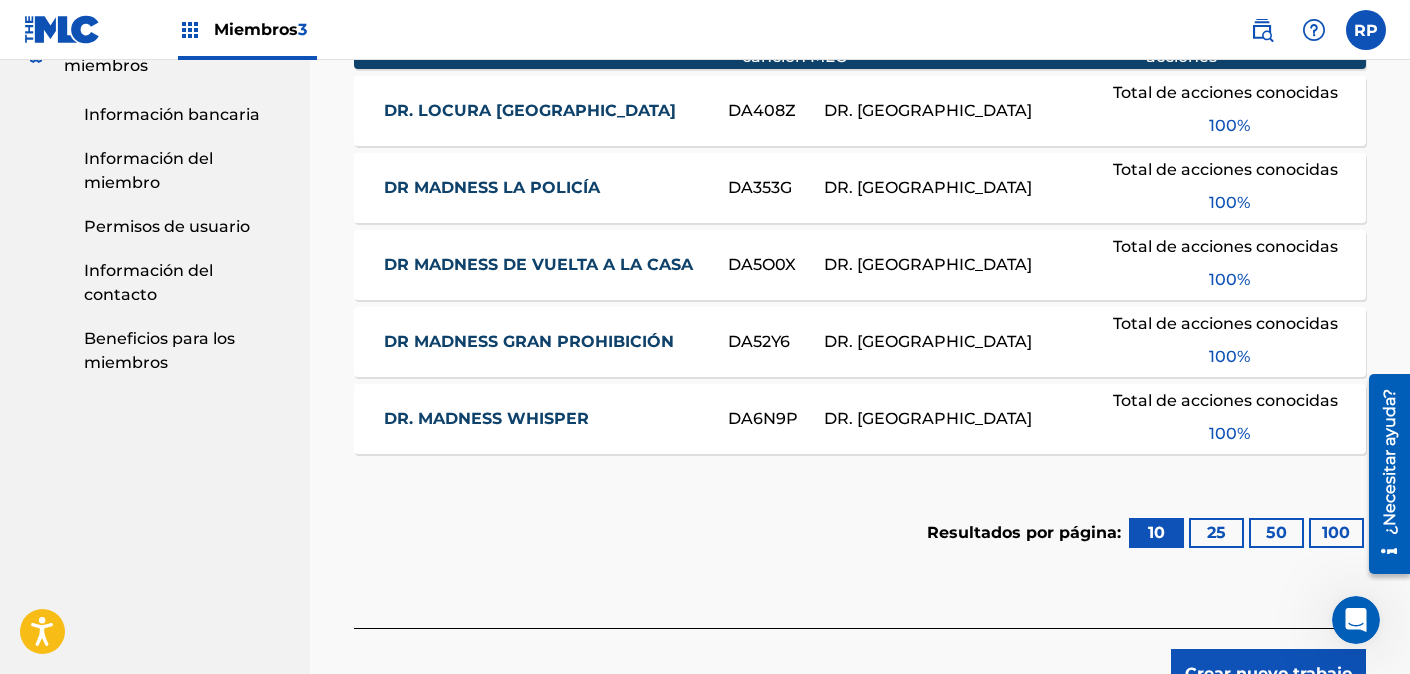 click on "DR MADNESS DE VUELTA A LA CASA" at bounding box center (538, 264) 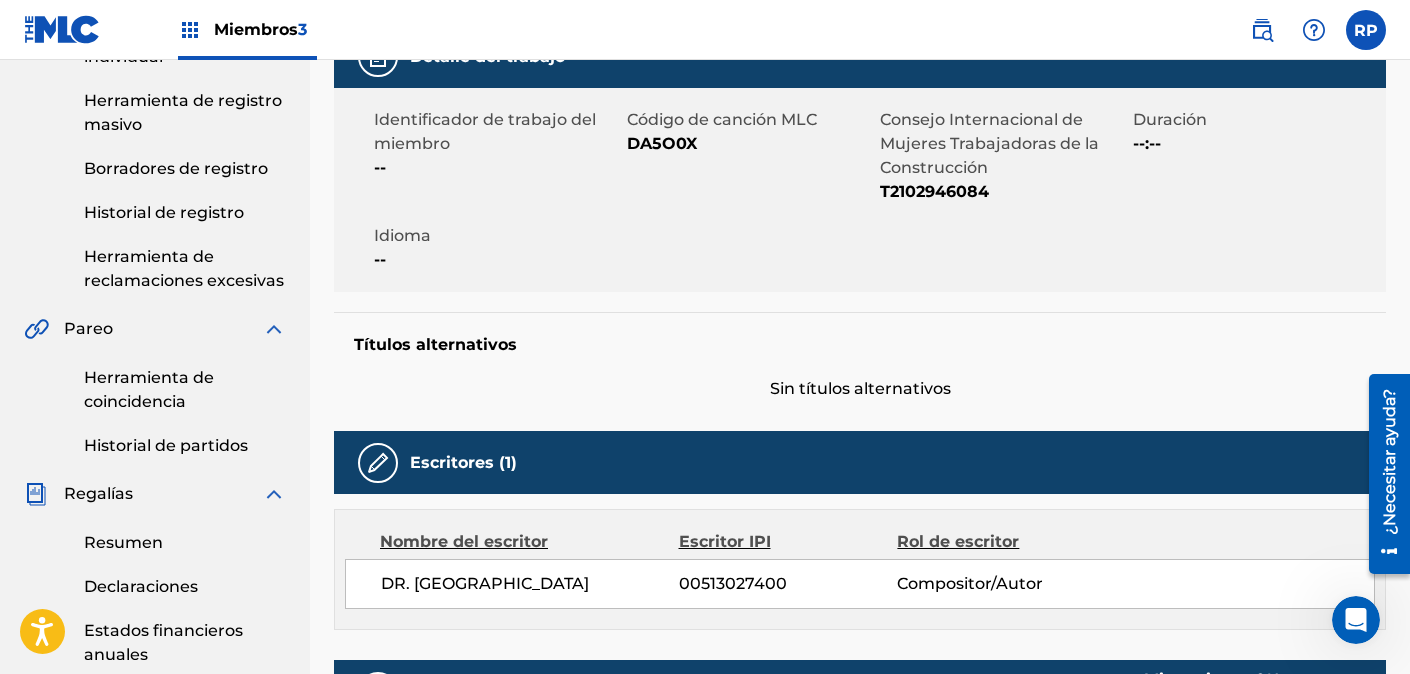 scroll, scrollTop: 72, scrollLeft: 0, axis: vertical 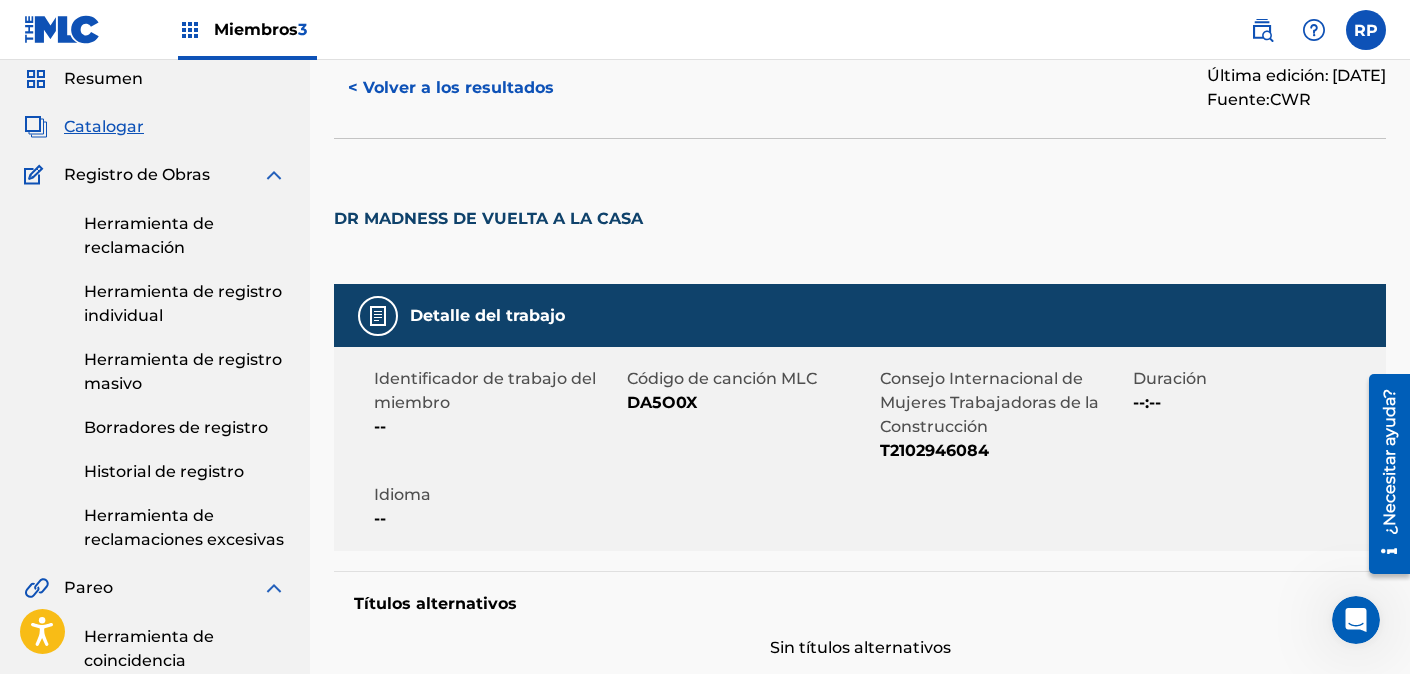 click on "Herramienta de registro individual" at bounding box center (183, 303) 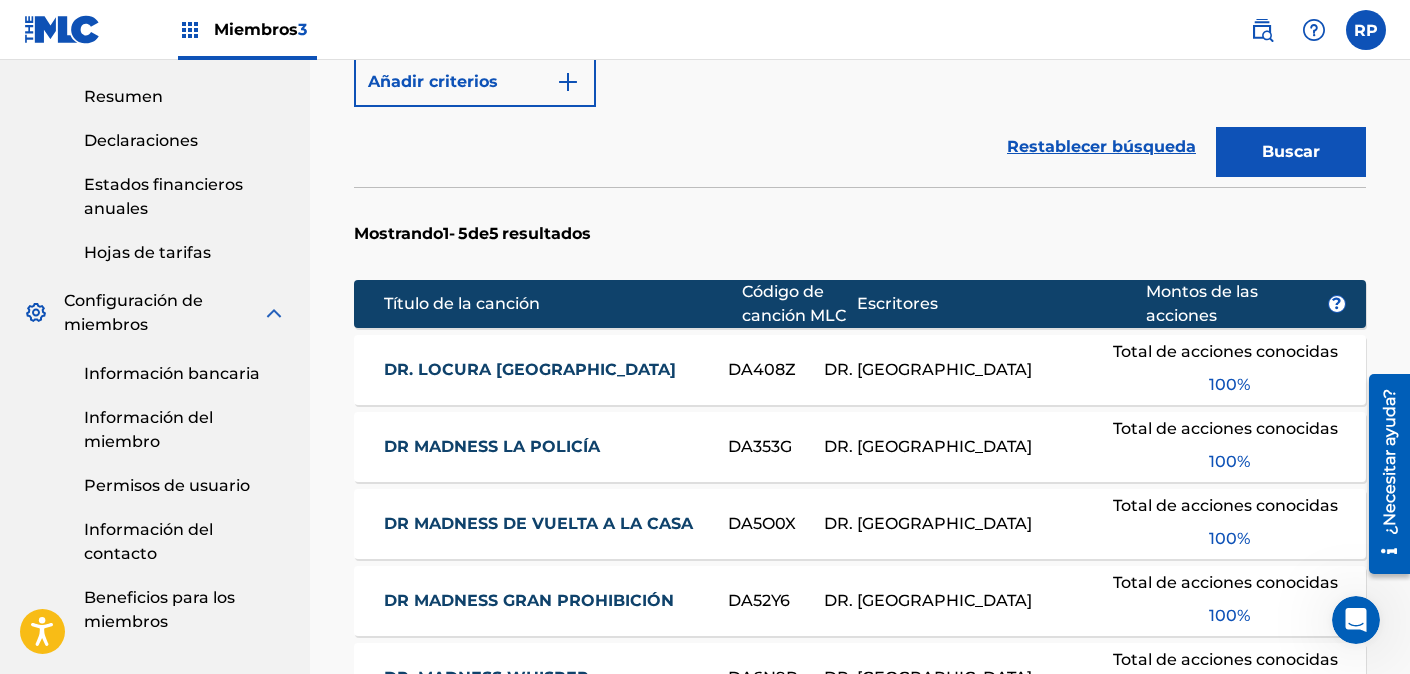 scroll, scrollTop: 1036, scrollLeft: 0, axis: vertical 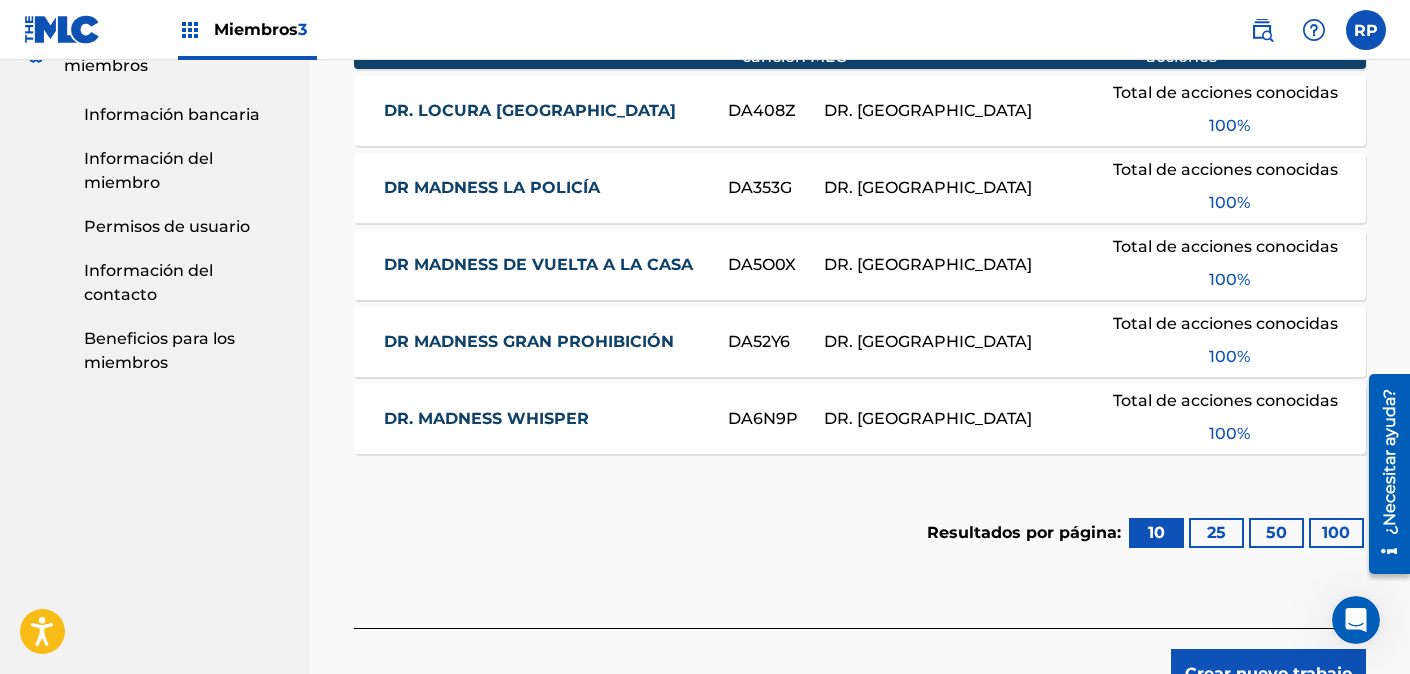 click on "DR MADNESS DE VUELTA A LA CASA" at bounding box center (538, 264) 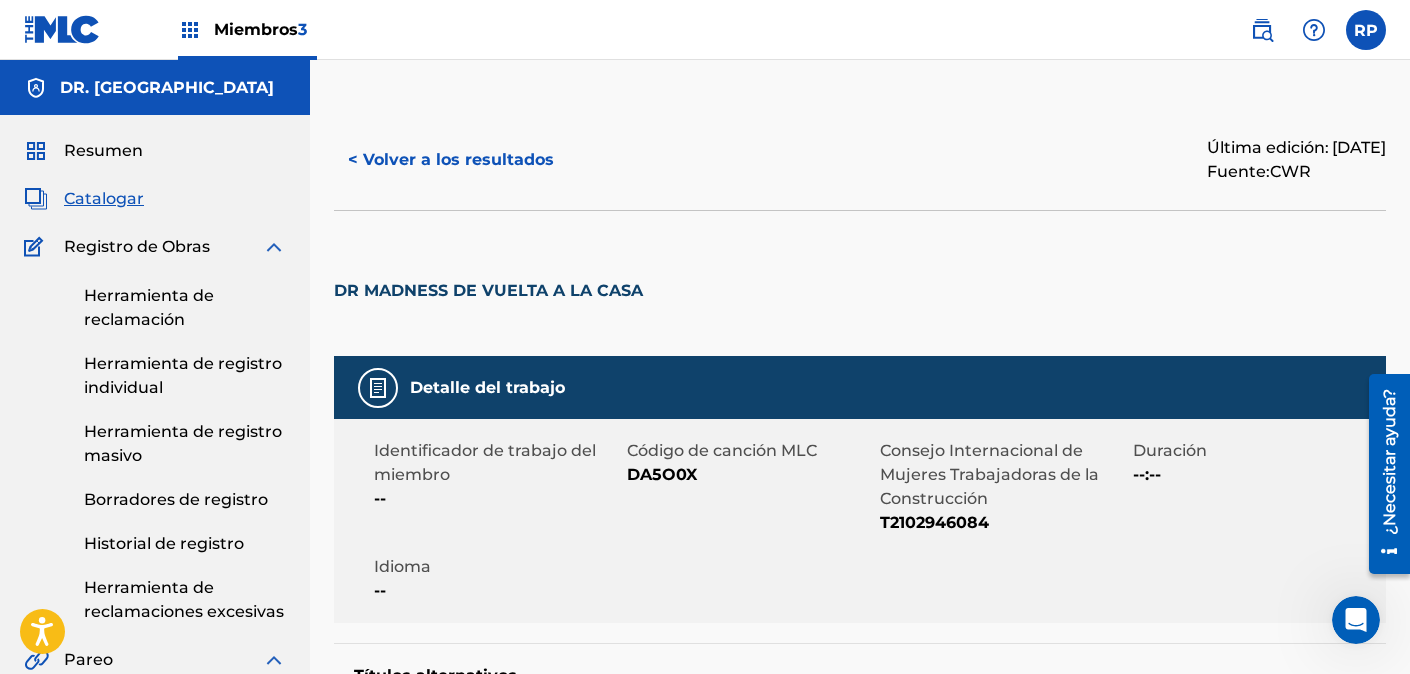 scroll, scrollTop: 260, scrollLeft: 0, axis: vertical 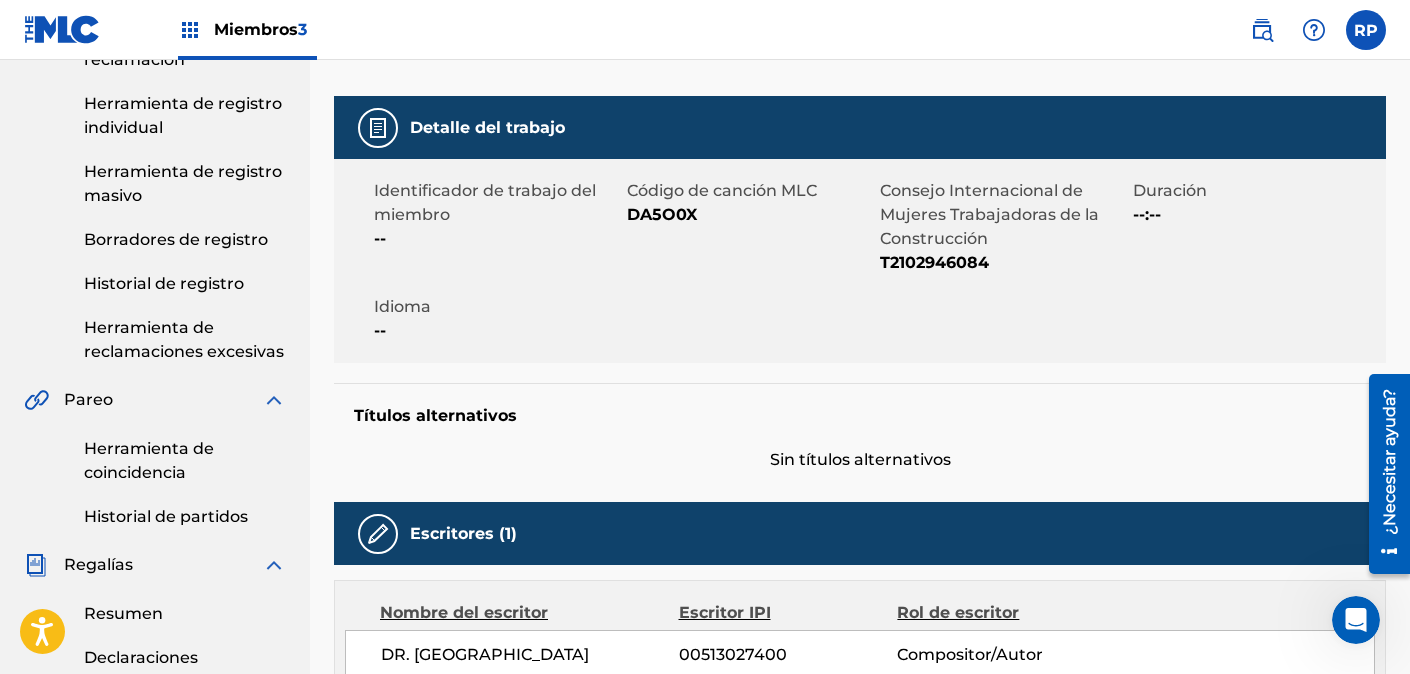click on "Sin títulos alternativos" at bounding box center [860, 459] 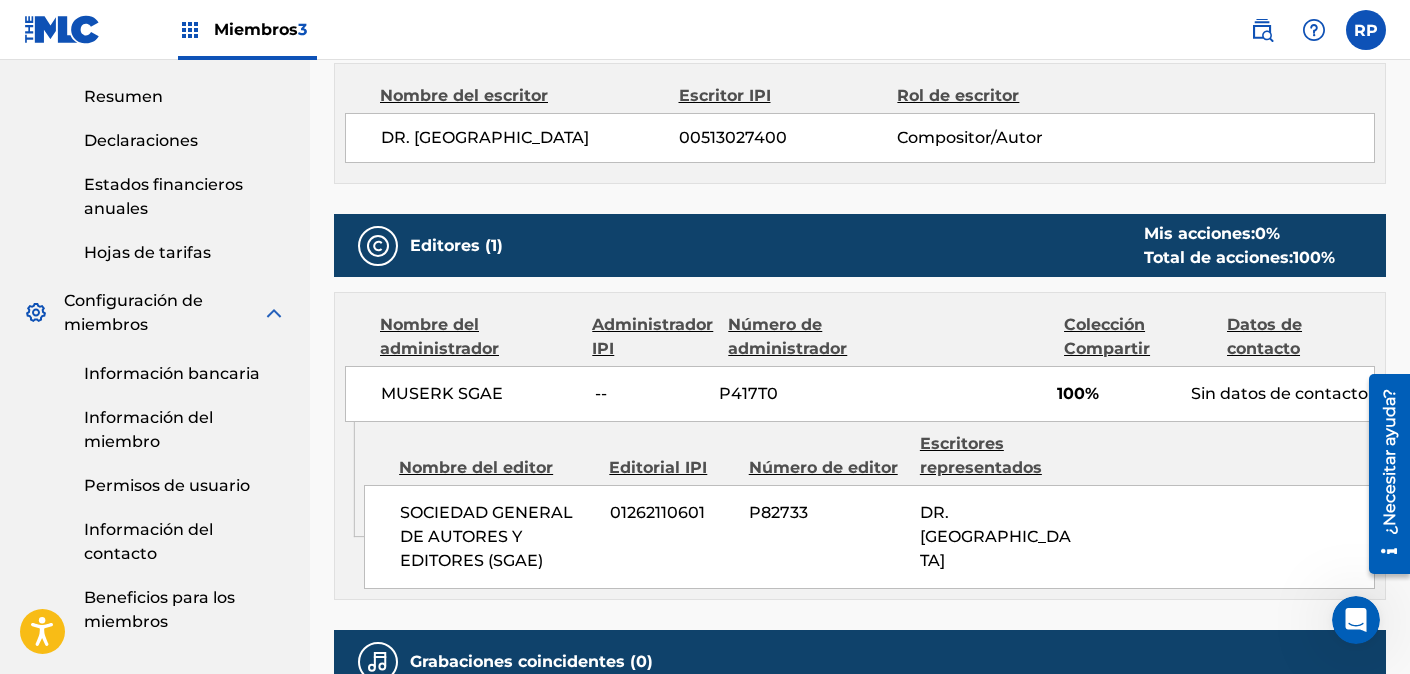 scroll, scrollTop: 1108, scrollLeft: 0, axis: vertical 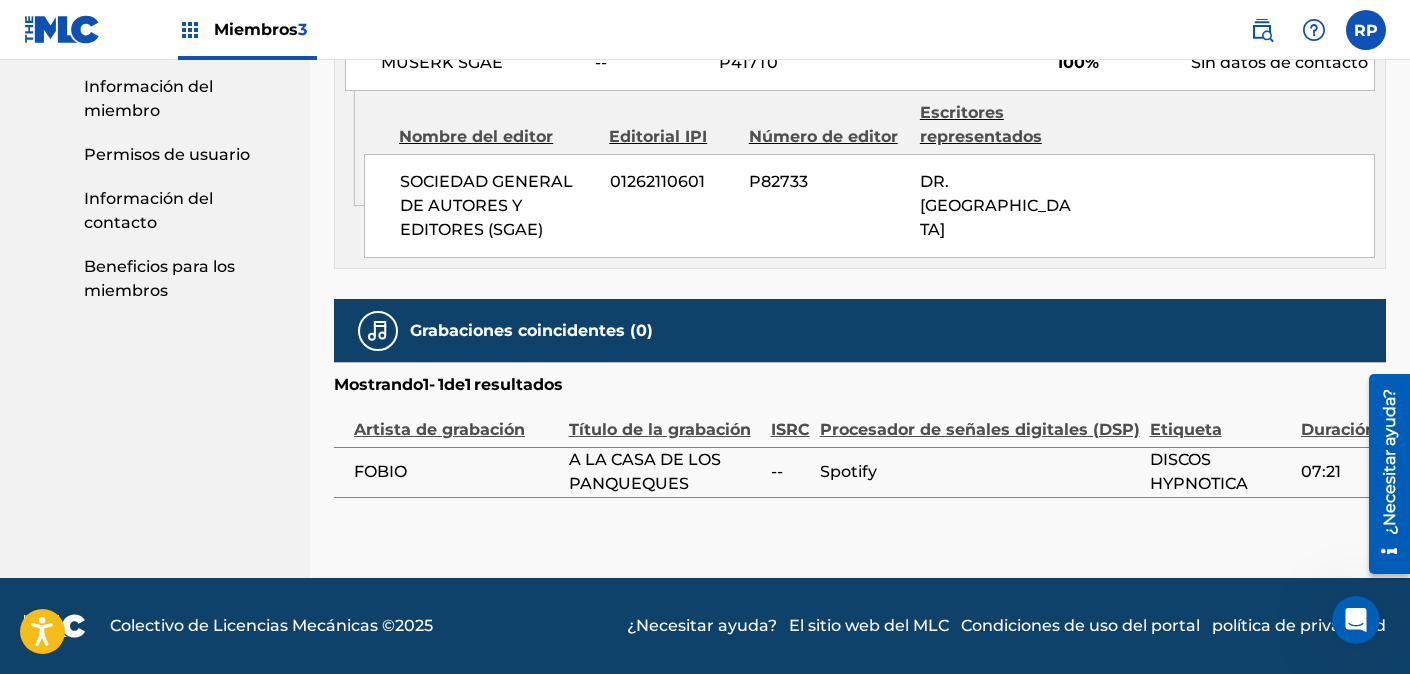 click on "DISCOS HYPNOTICA" at bounding box center (1221, 472) 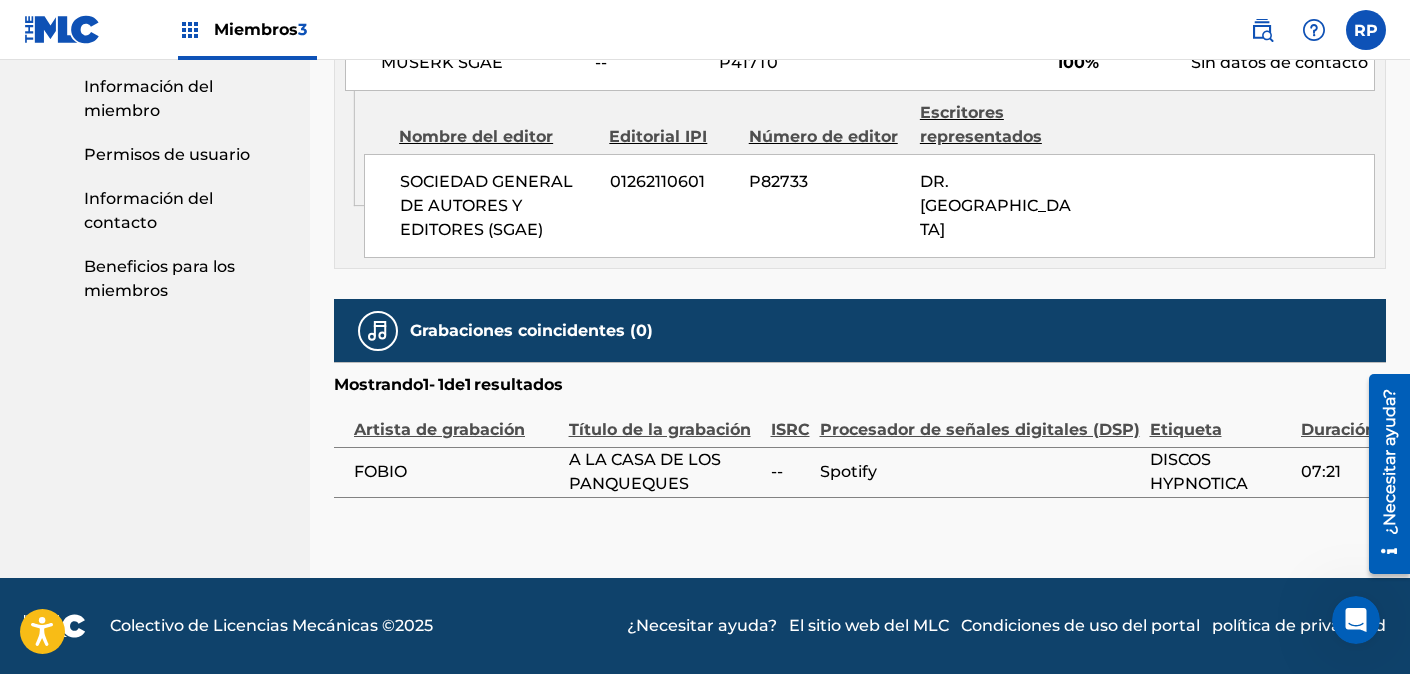 click on "Grabaciones coincidentes" at bounding box center [517, 330] 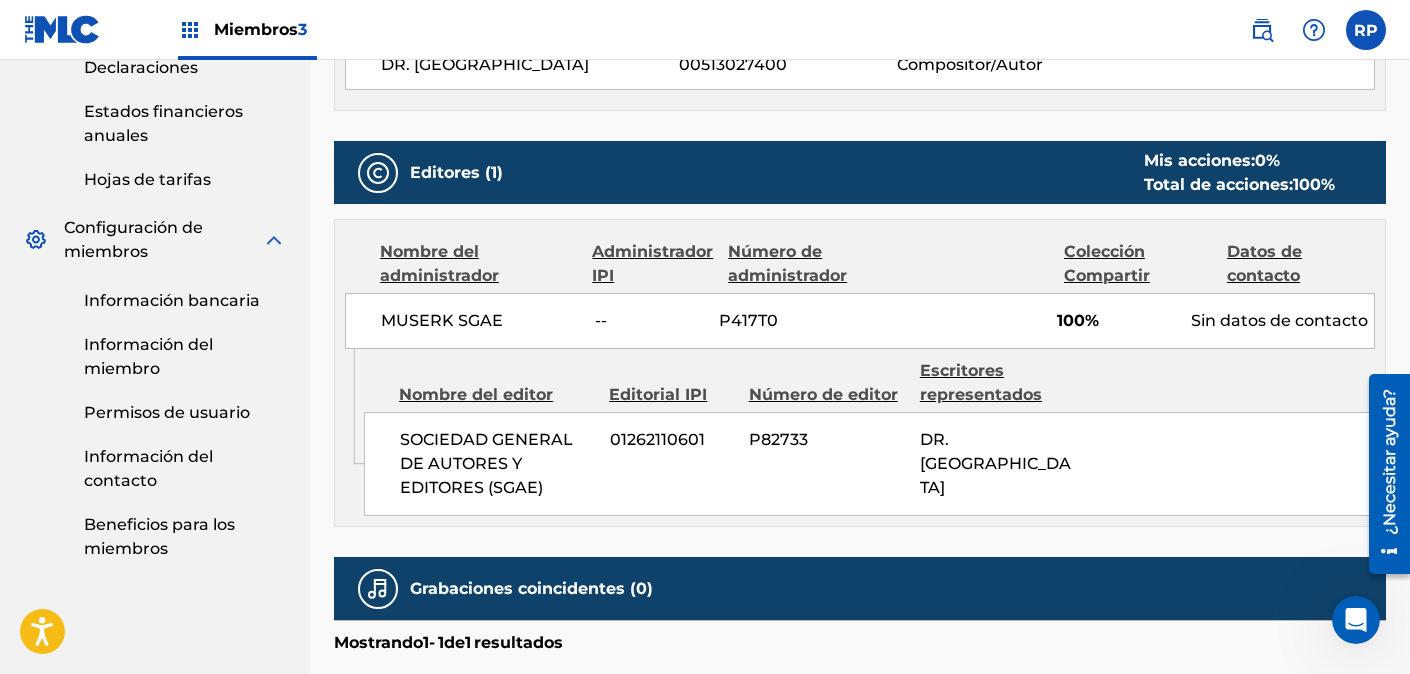 click on "Nombre del editor" at bounding box center [476, 394] 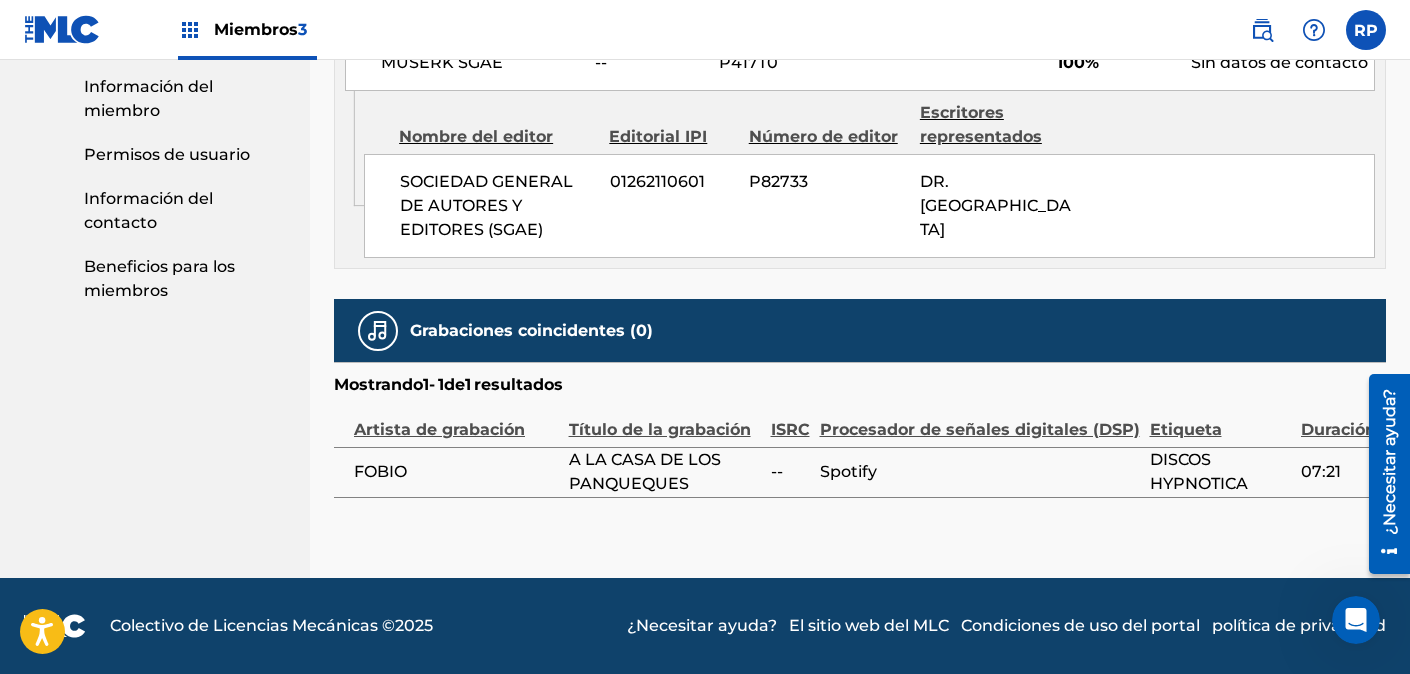 scroll, scrollTop: 850, scrollLeft: 0, axis: vertical 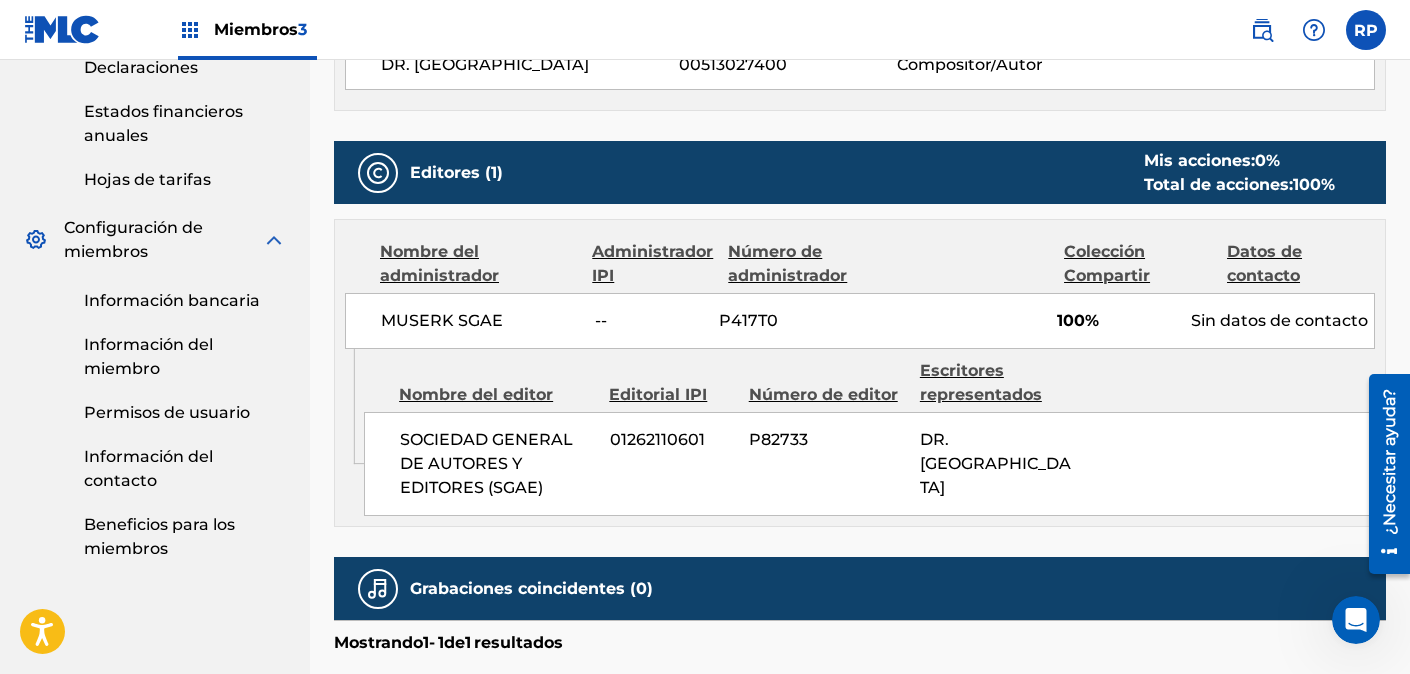 click on "P82733" at bounding box center [778, 439] 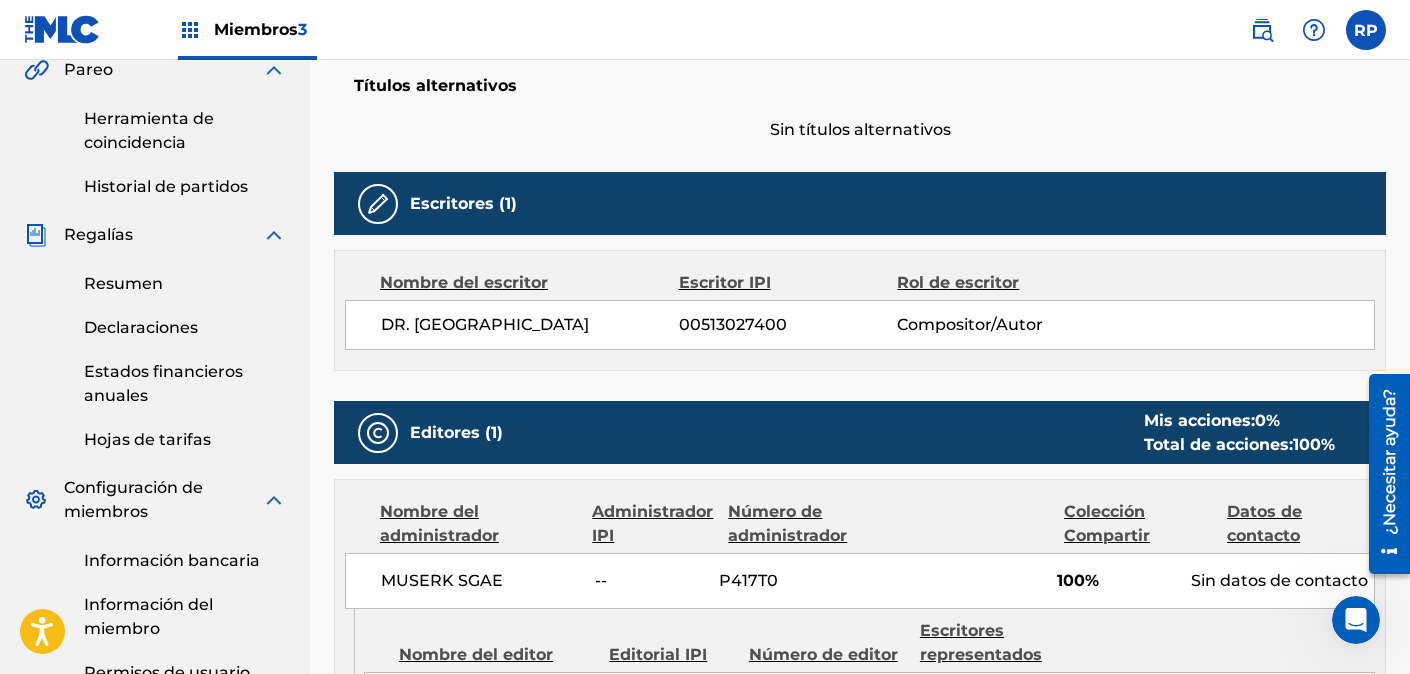 click on "00513027400" at bounding box center (733, 324) 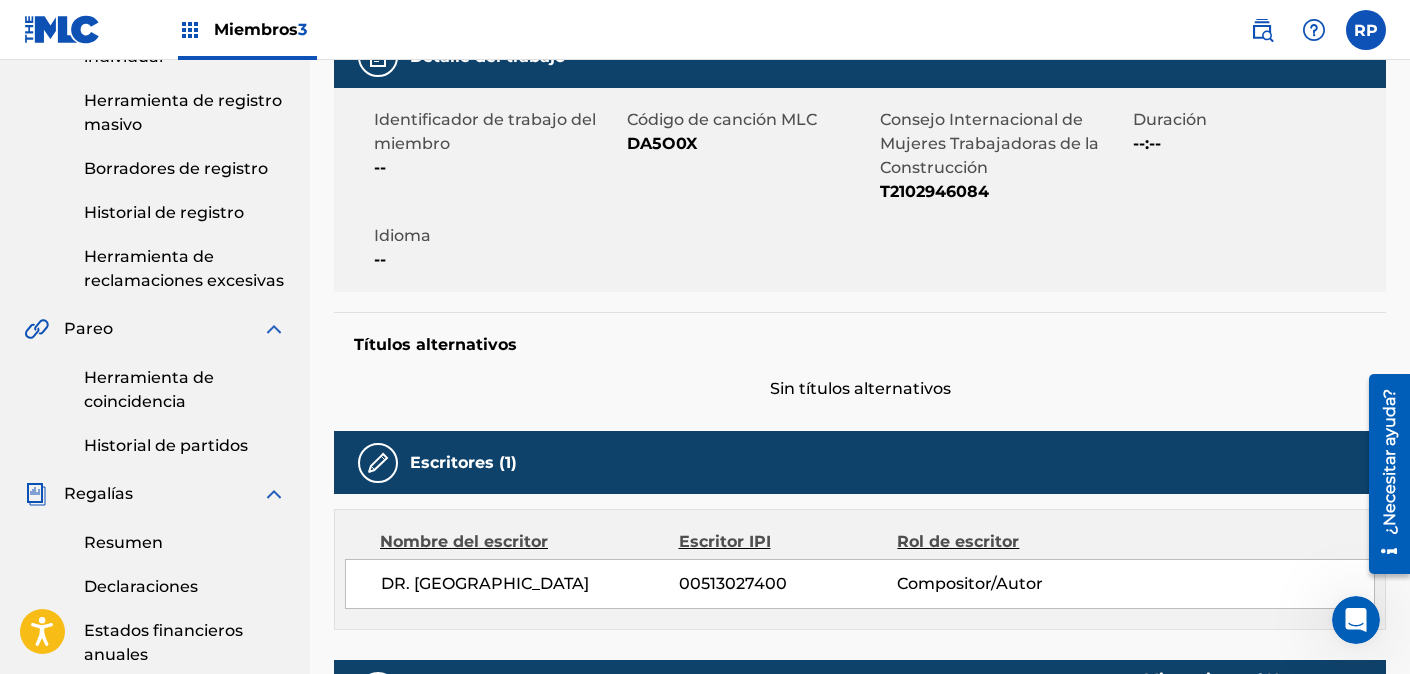 scroll, scrollTop: 72, scrollLeft: 0, axis: vertical 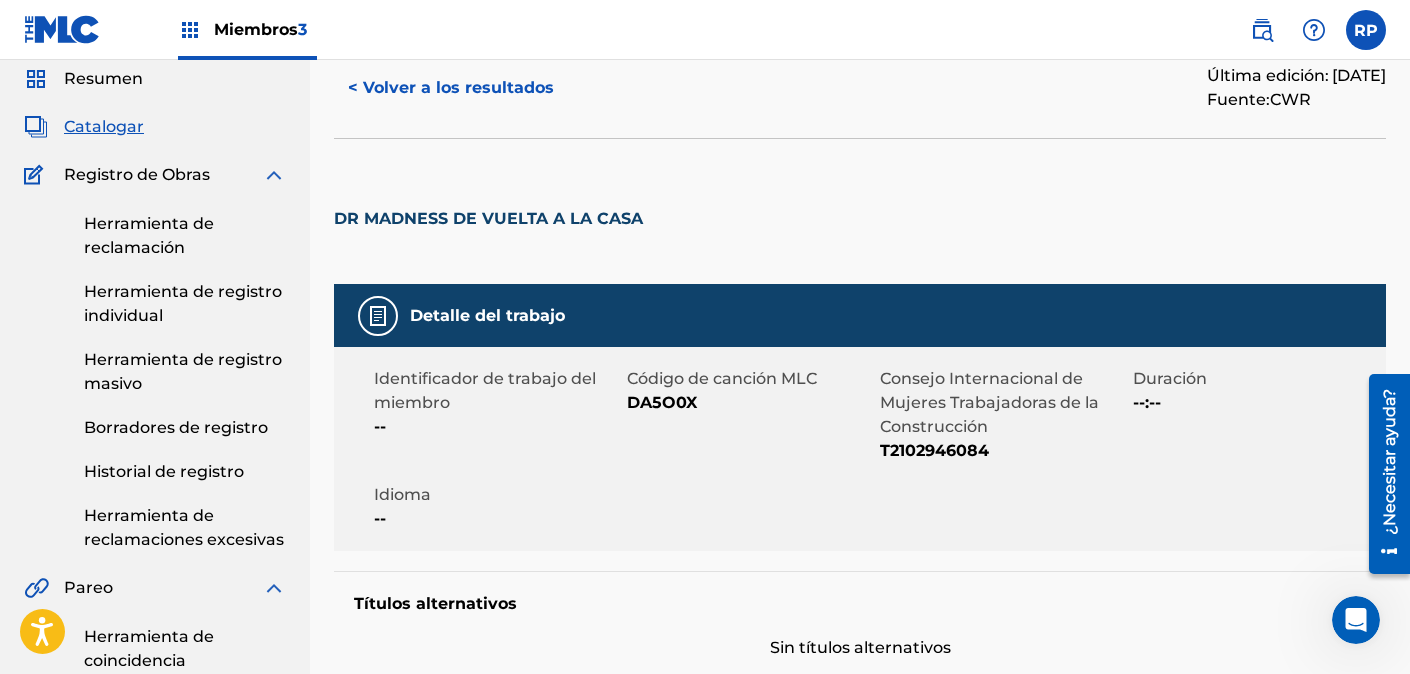 click on "DR MADNESS DE VUELTA A LA CASA" at bounding box center (488, 218) 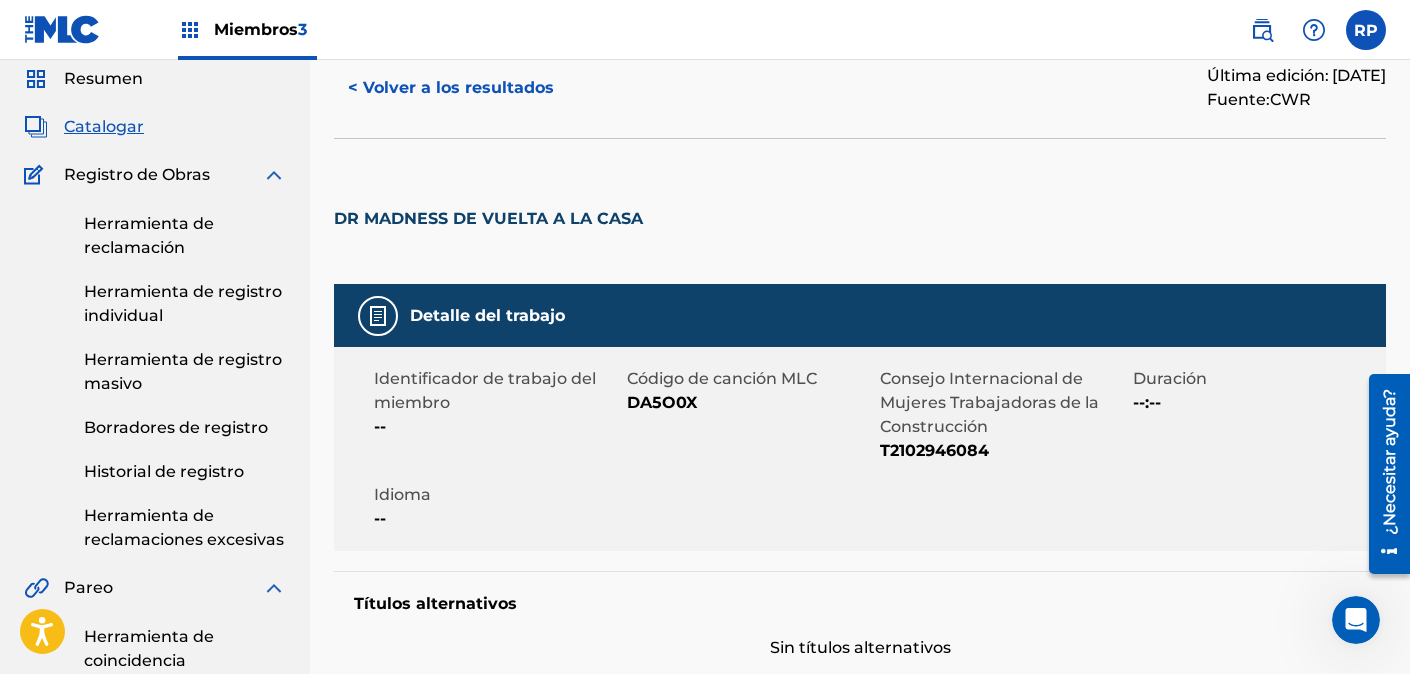 scroll, scrollTop: 0, scrollLeft: 0, axis: both 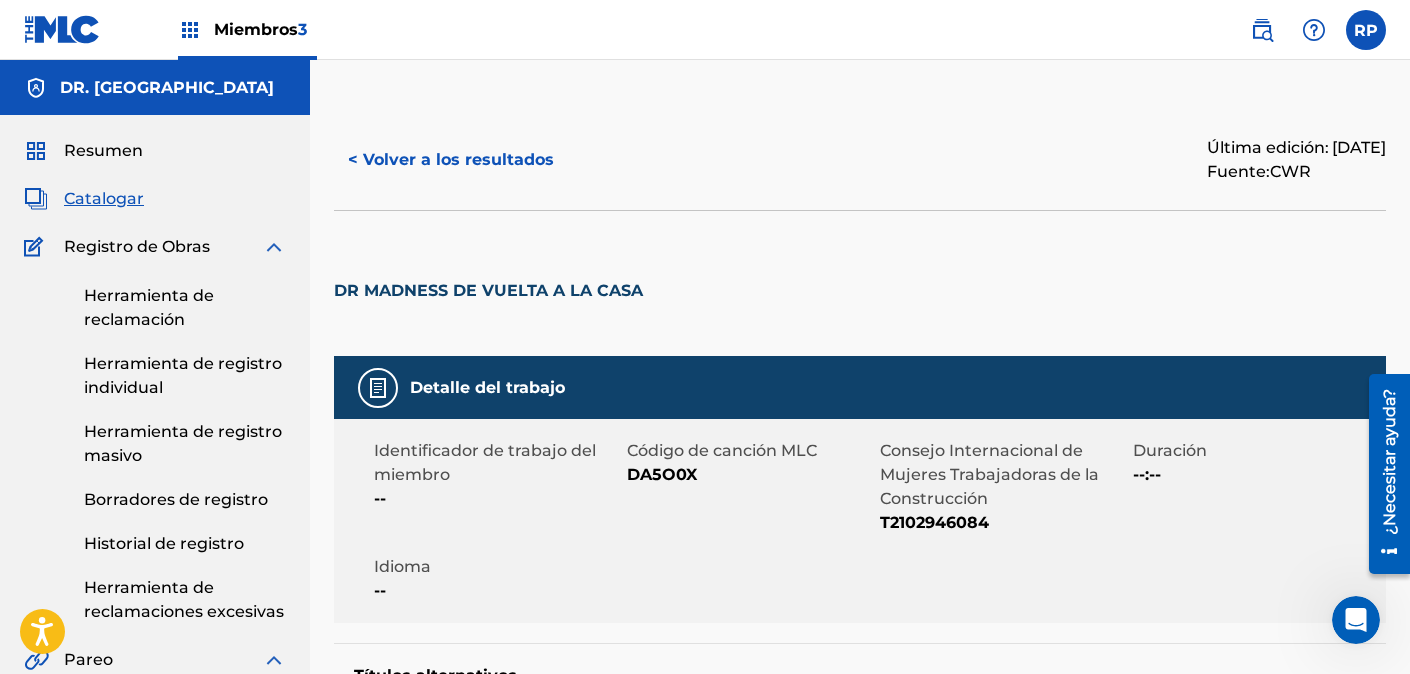 click on "Herramienta de reclamación" at bounding box center (149, 307) 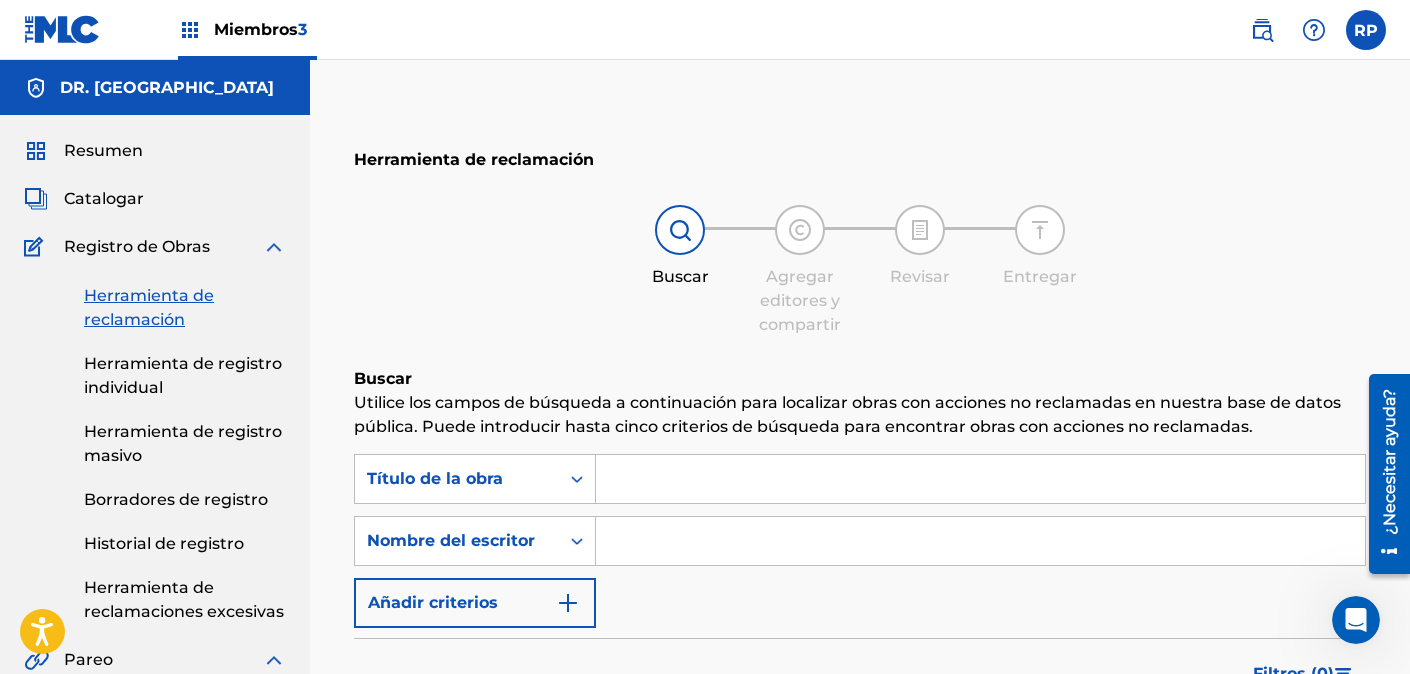 scroll, scrollTop: 258, scrollLeft: 0, axis: vertical 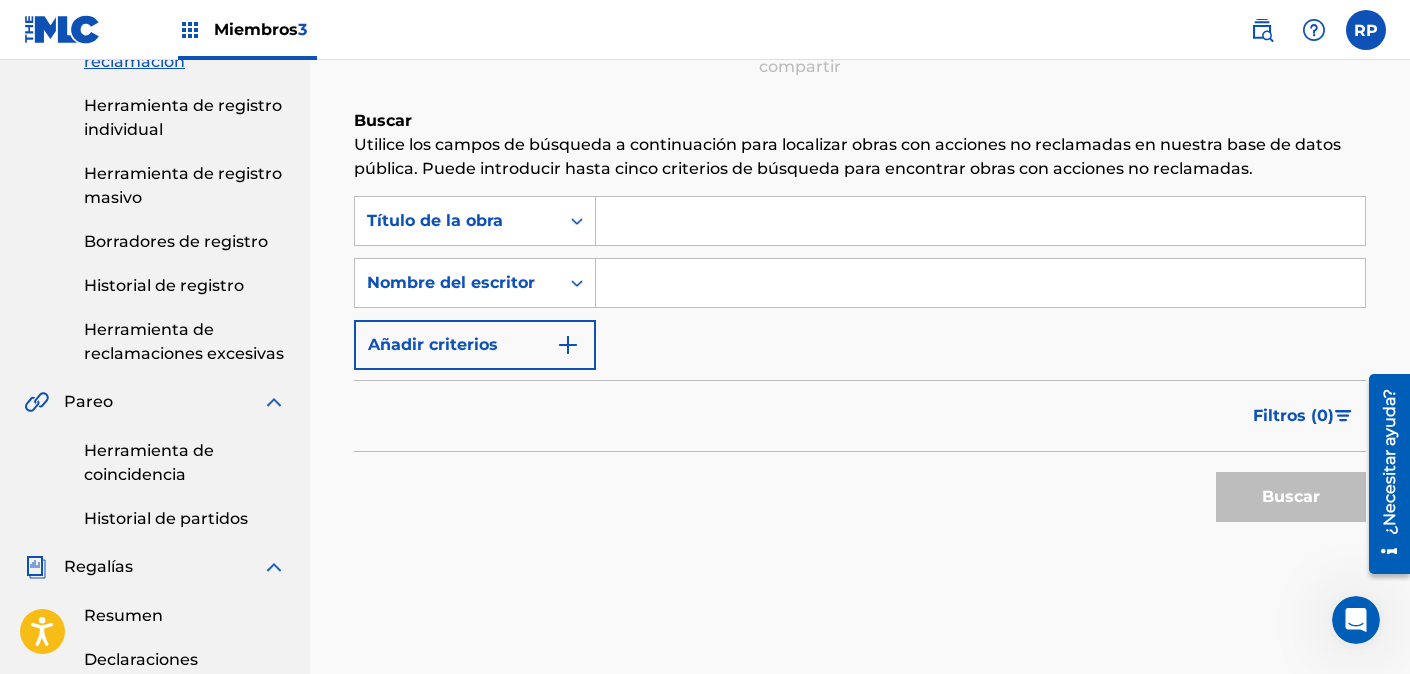 click on "Búsqueda con criterios f074b090-951e-4537-a82e-ea0f7057ac10 Título de la obra Búsqueda con criterios c0112cbe-1844-43eb-b7de-9becfef72341 Nombre del escritor Añadir criterios" at bounding box center (860, 283) 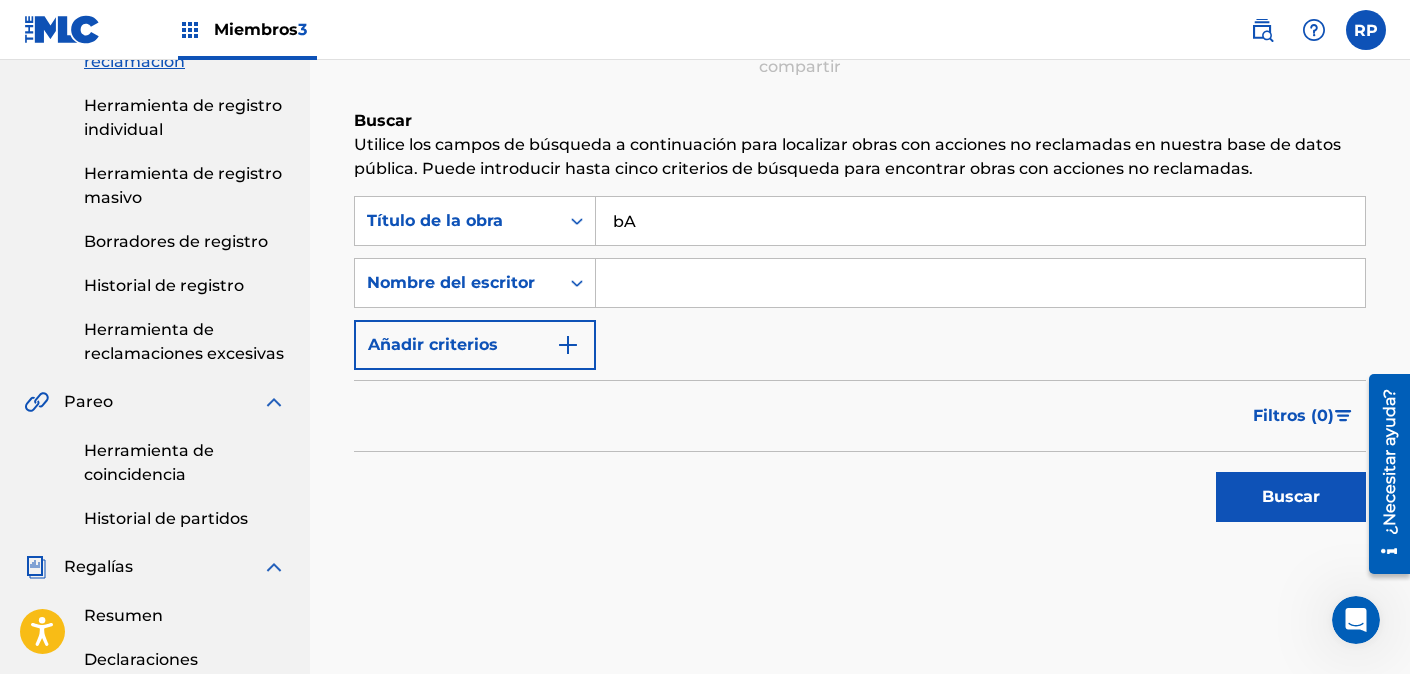 type on "b" 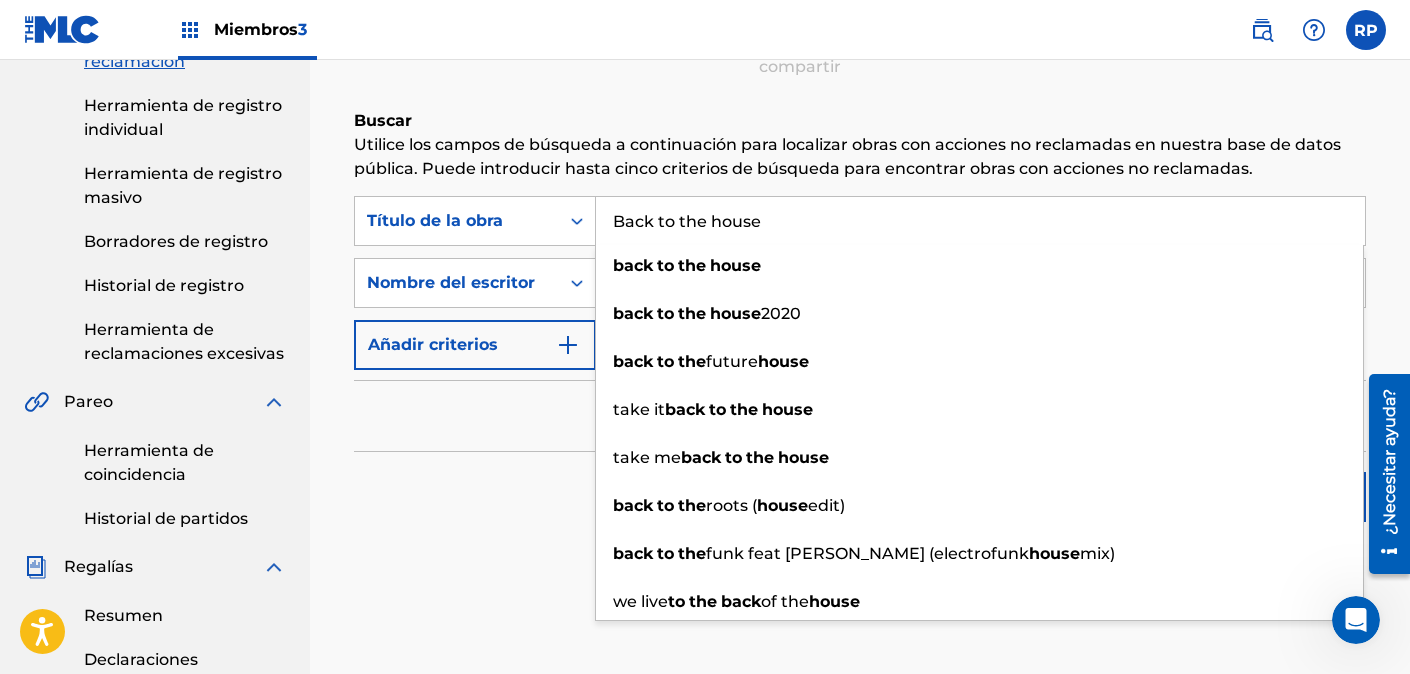 type on "Back to the house" 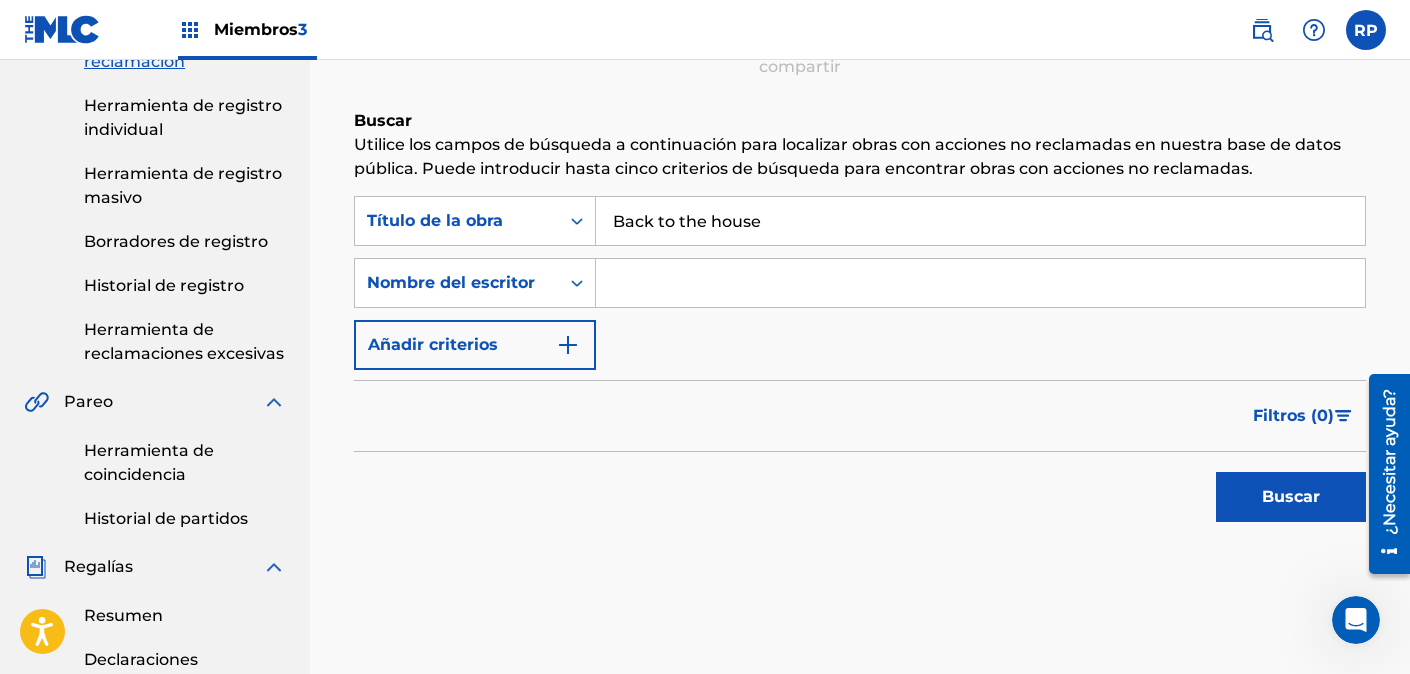 click at bounding box center (980, 283) 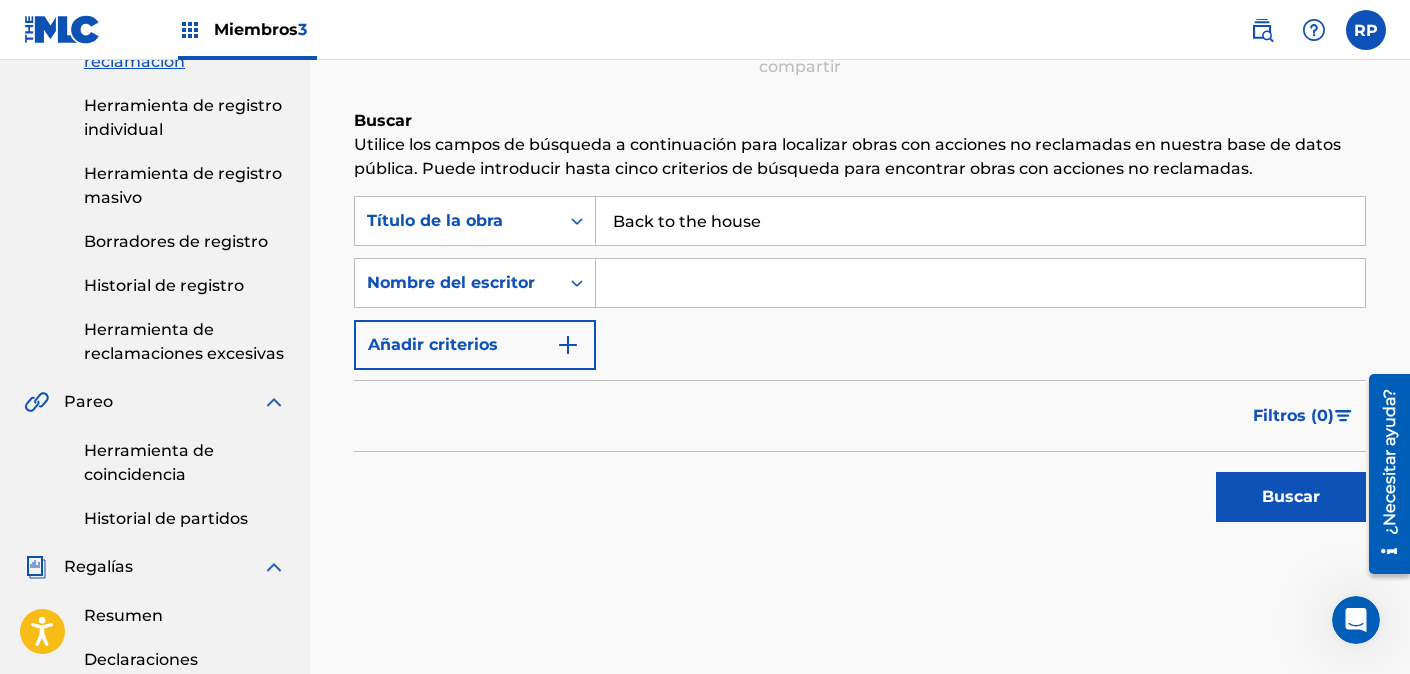 type on "DR MADNESS" 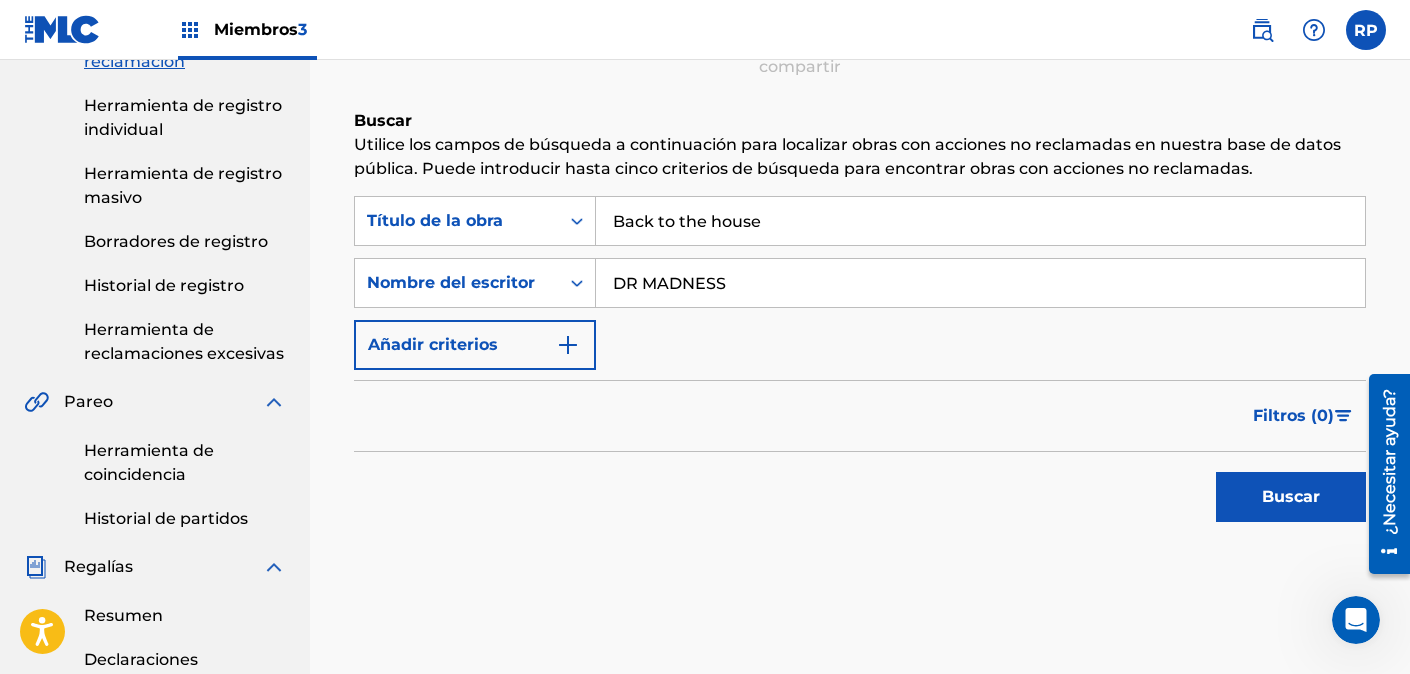 click on "Añadir criterios" at bounding box center (433, 344) 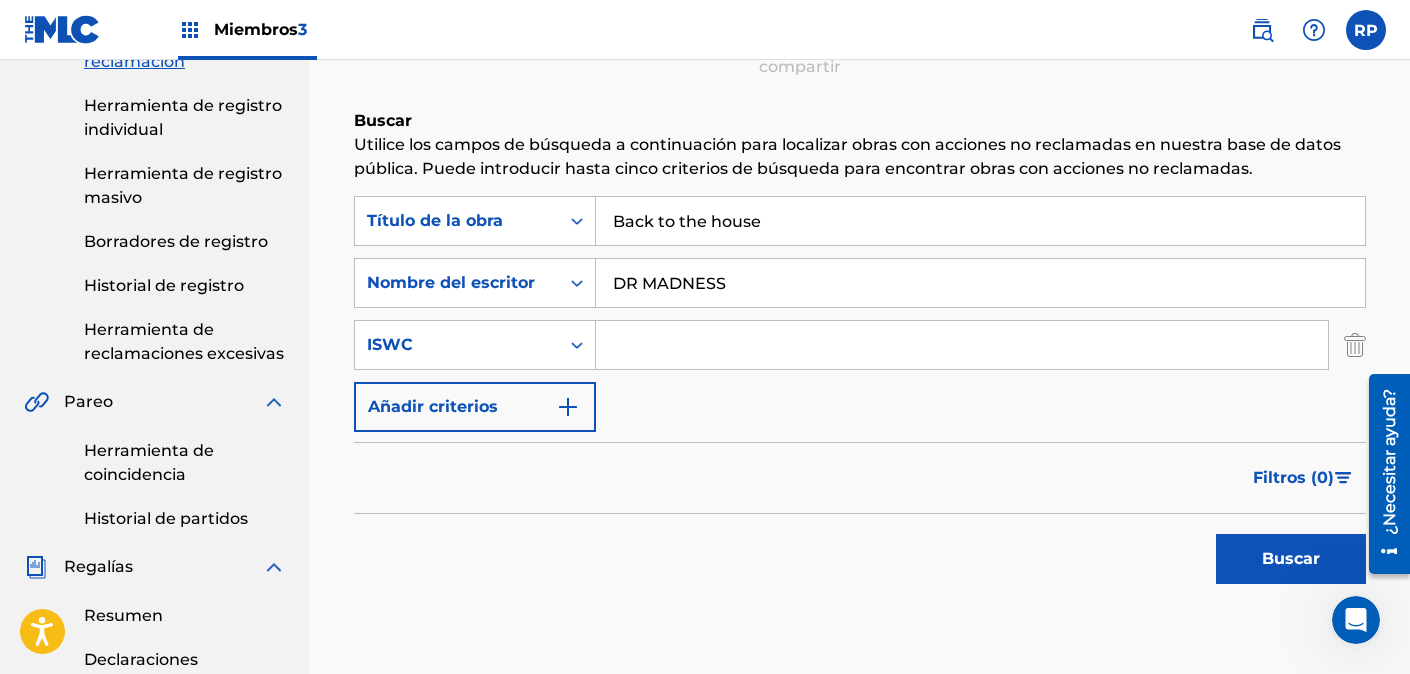 click at bounding box center (962, 345) 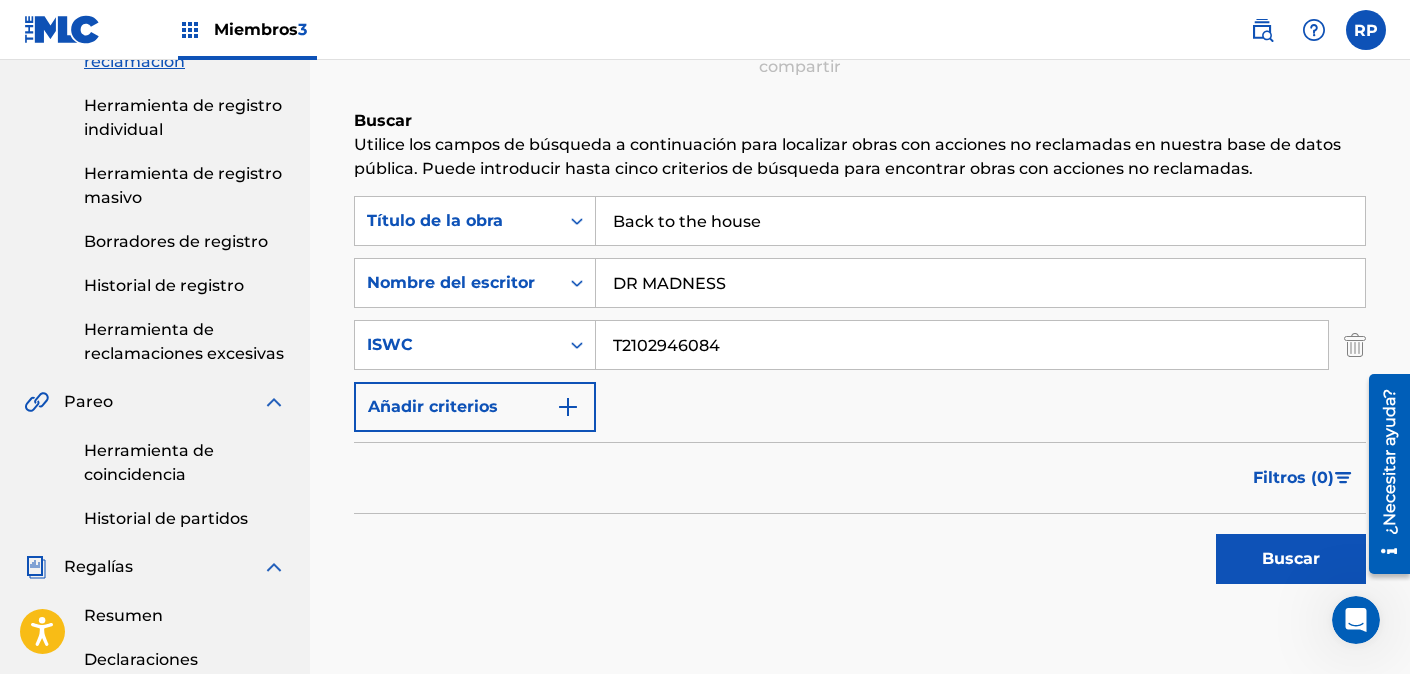 type on "T2102946084" 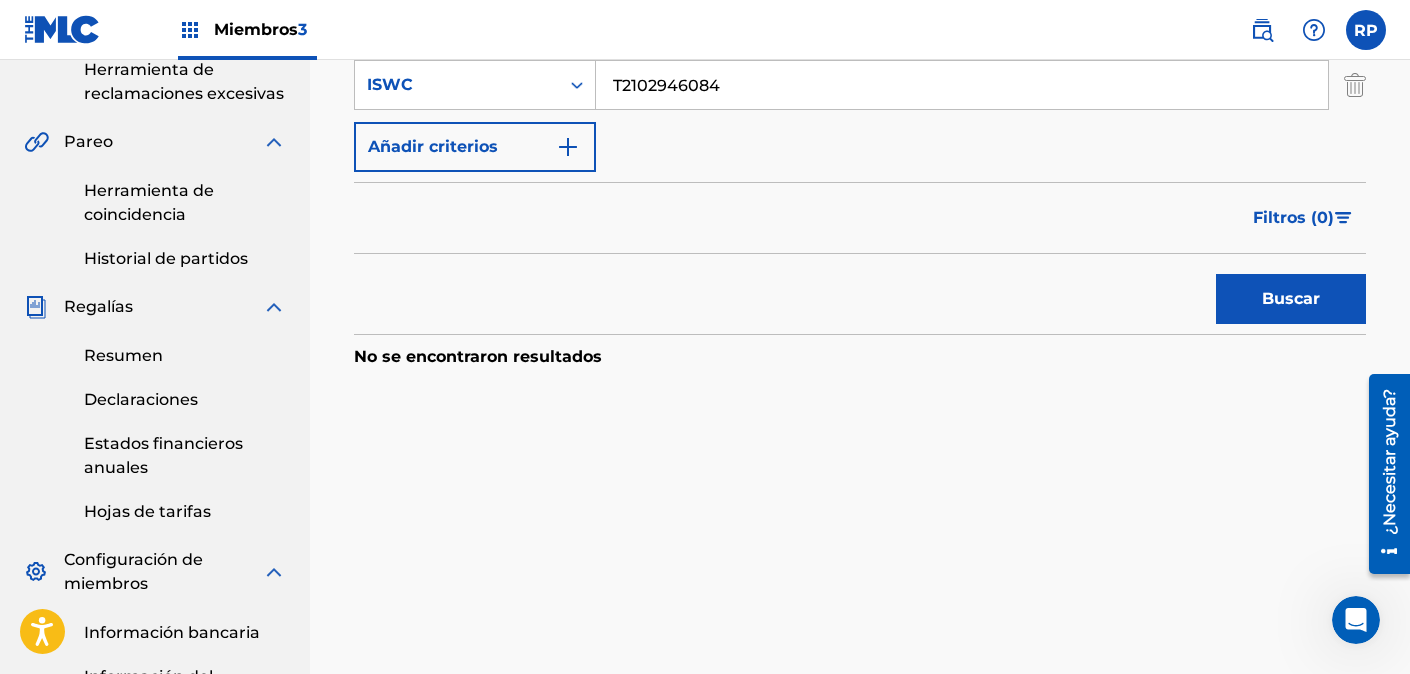 scroll, scrollTop: 258, scrollLeft: 0, axis: vertical 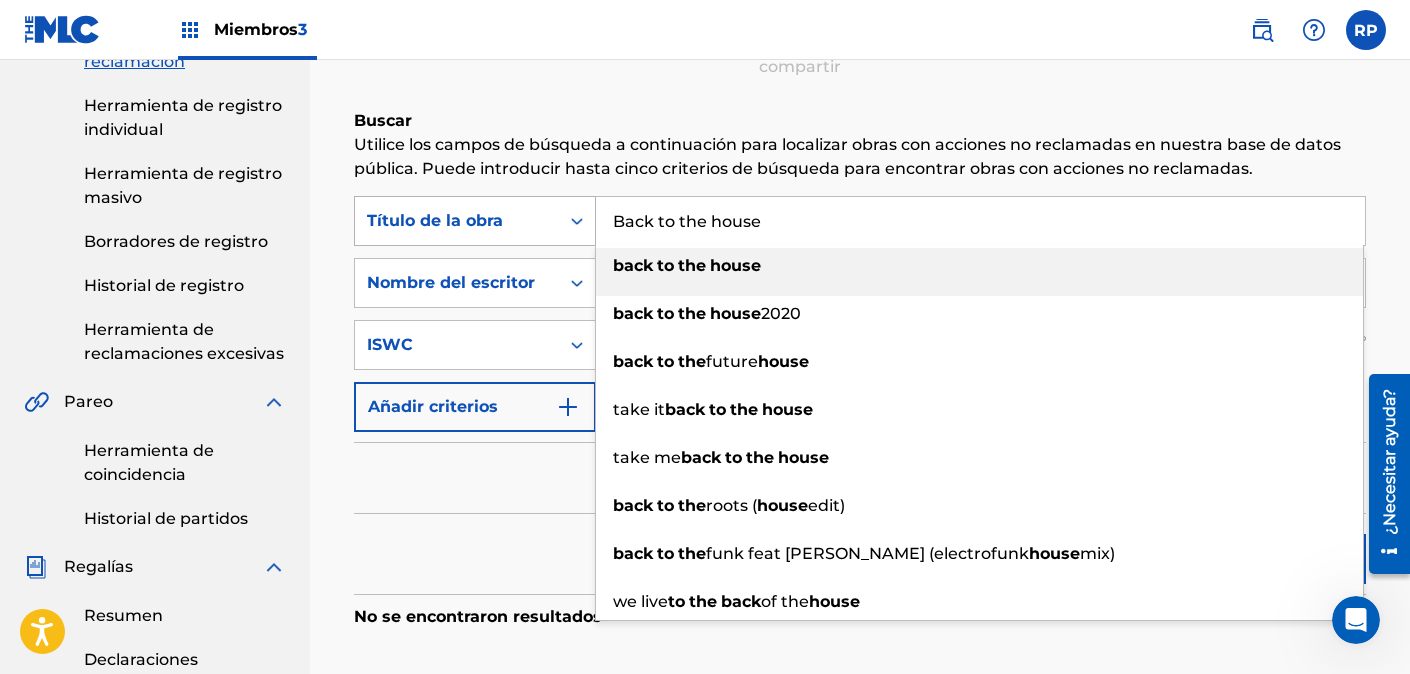 drag, startPoint x: 803, startPoint y: 218, endPoint x: 573, endPoint y: 217, distance: 230.00217 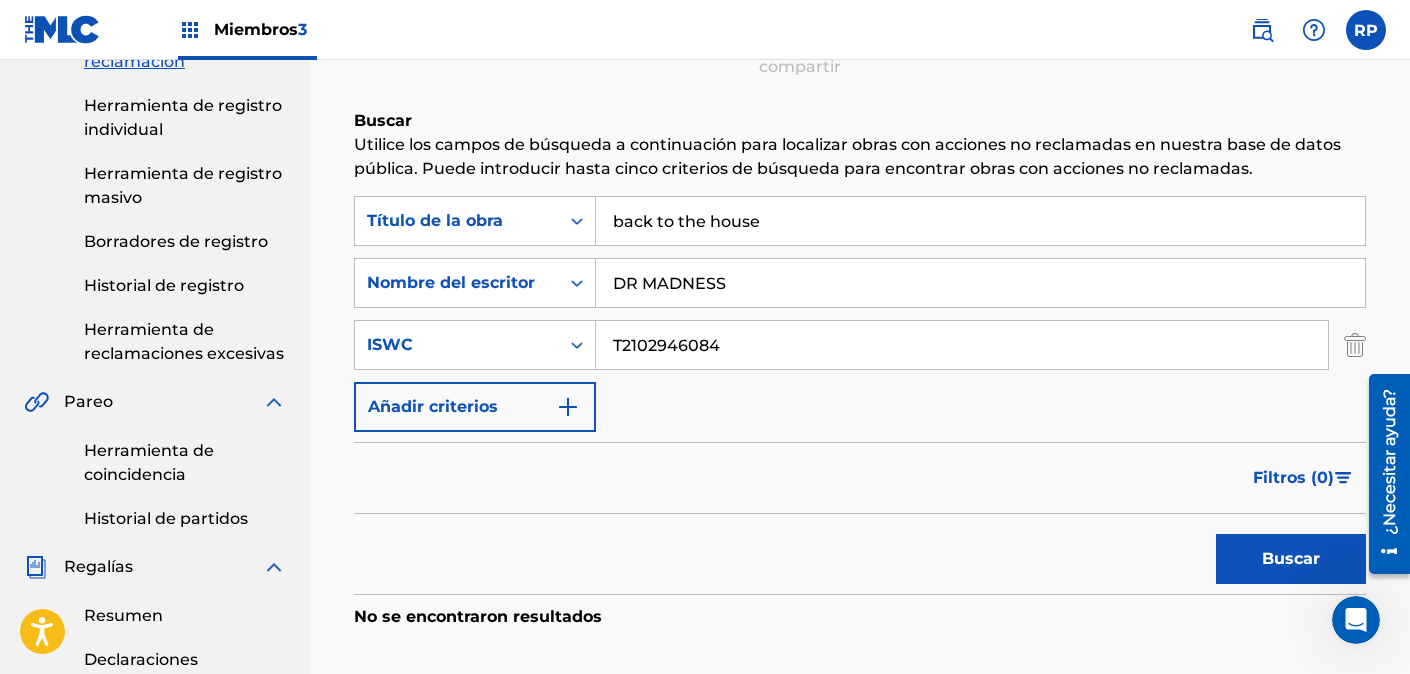 type on "back to the house" 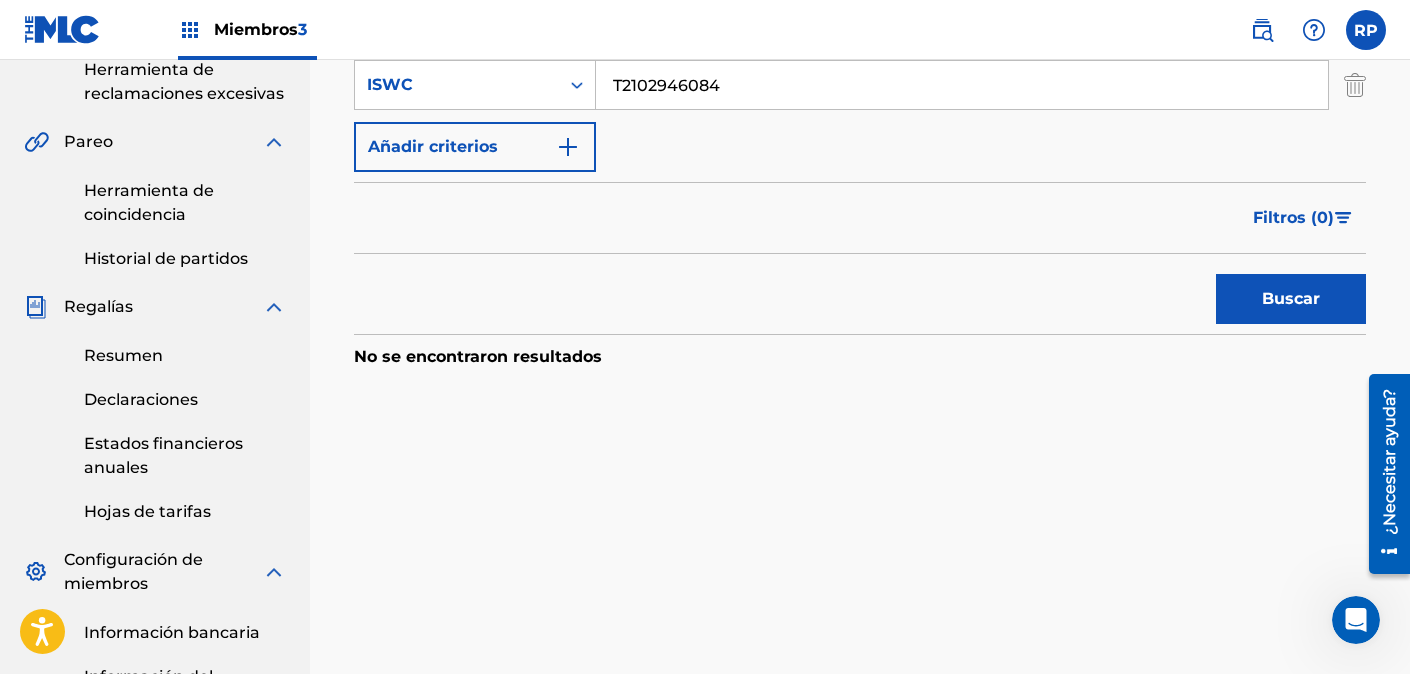 scroll, scrollTop: 258, scrollLeft: 0, axis: vertical 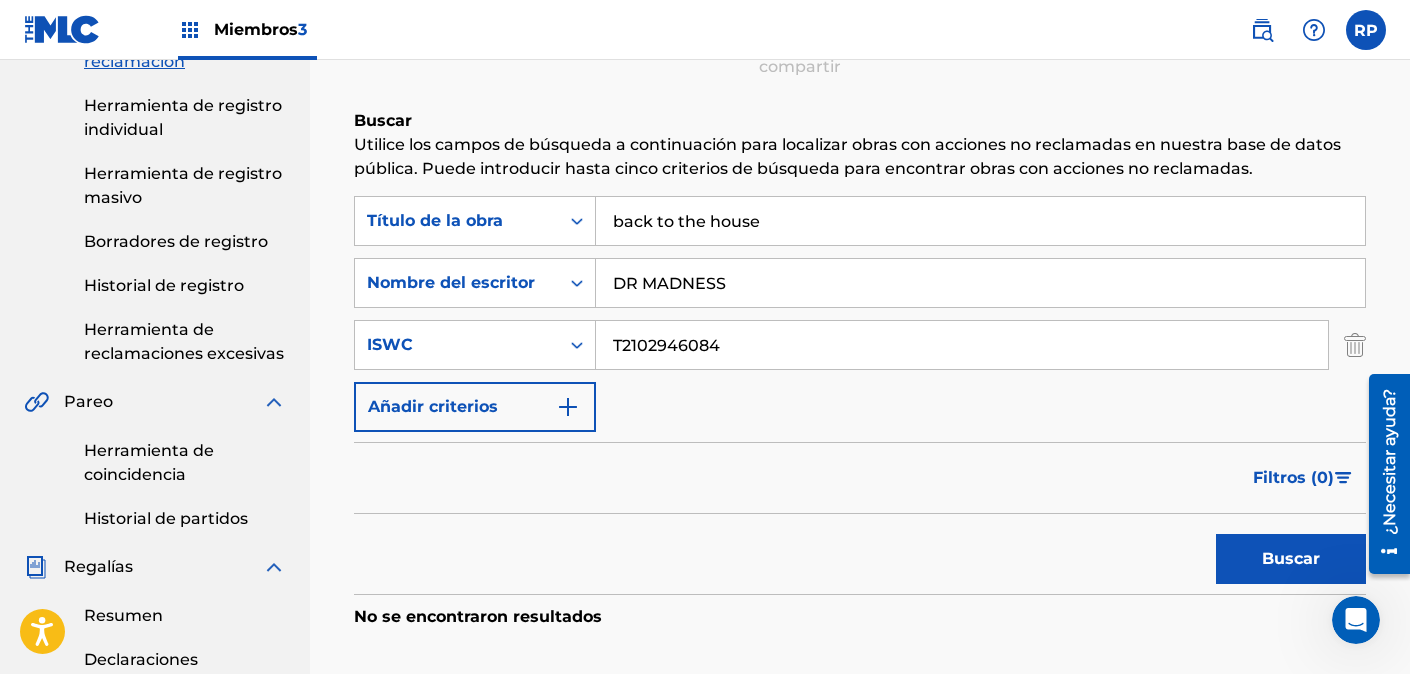 click on "DR MADNESS" at bounding box center (980, 283) 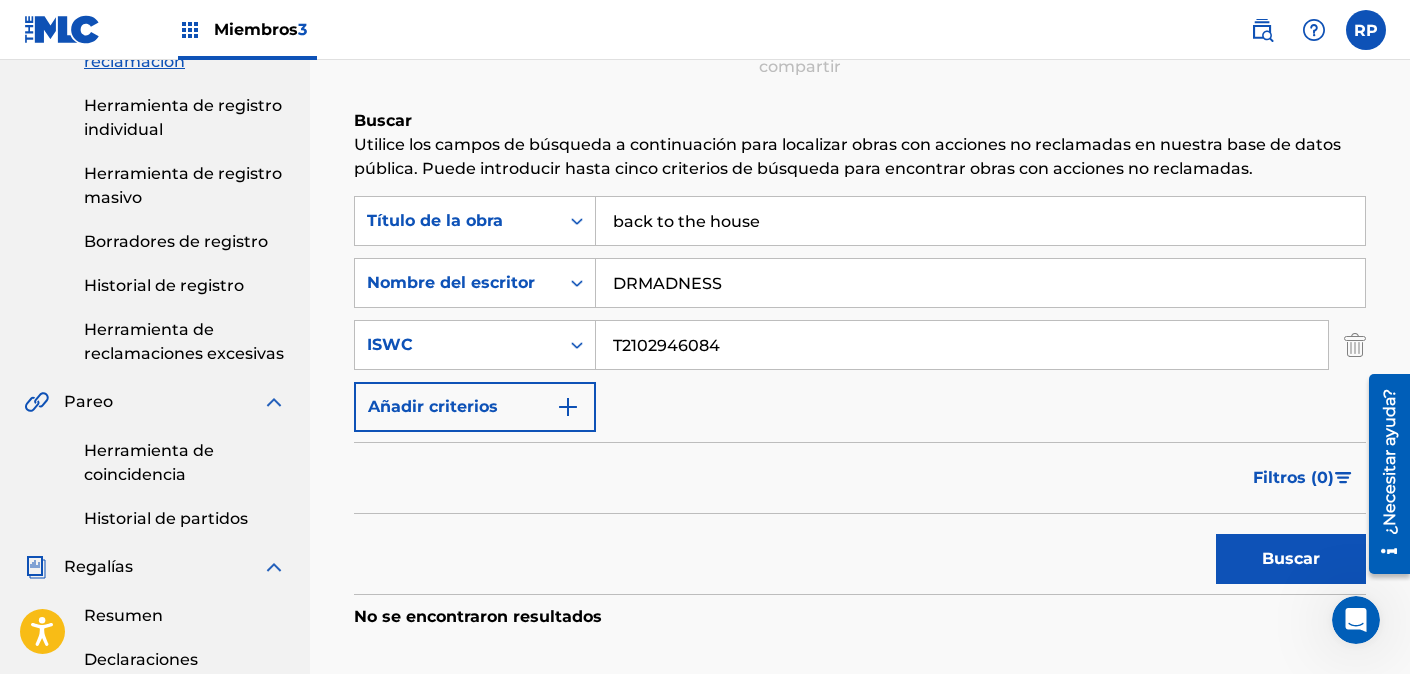click on "Buscar" at bounding box center [1291, 558] 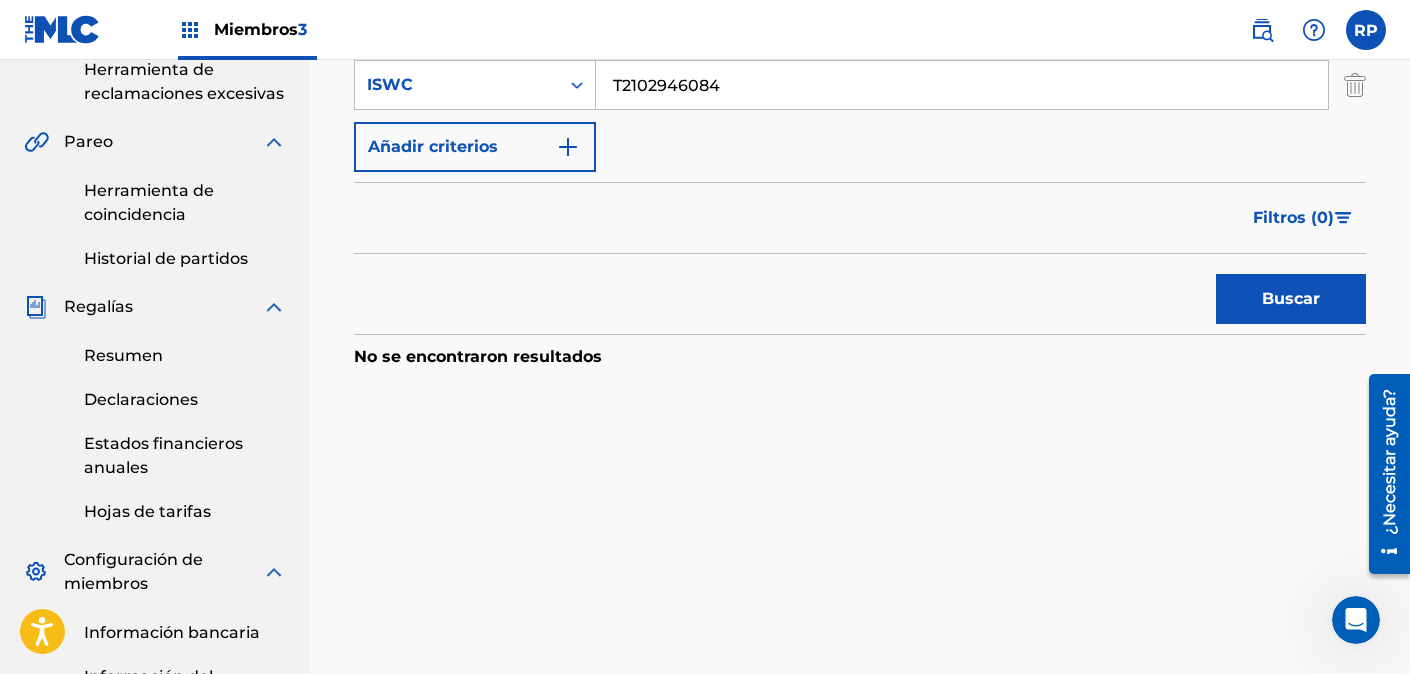 scroll, scrollTop: 258, scrollLeft: 0, axis: vertical 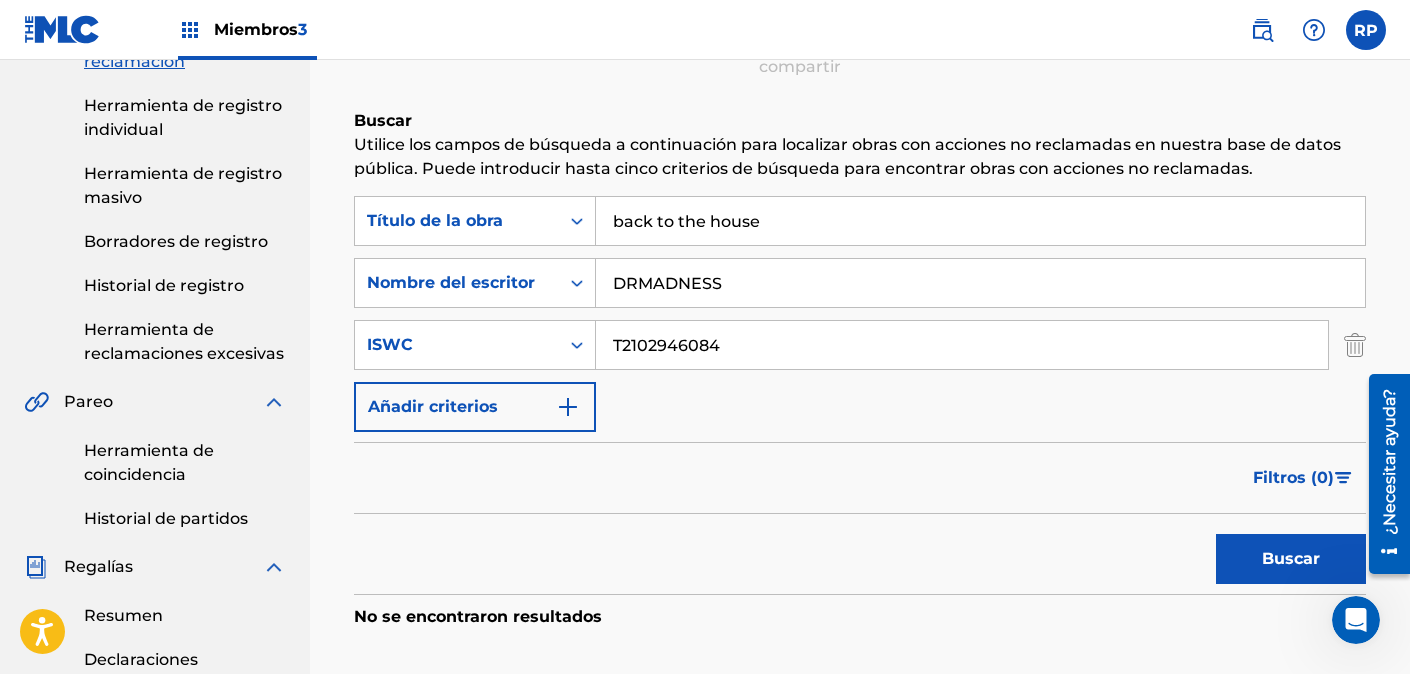 click on "DRMADNESS" at bounding box center [980, 283] 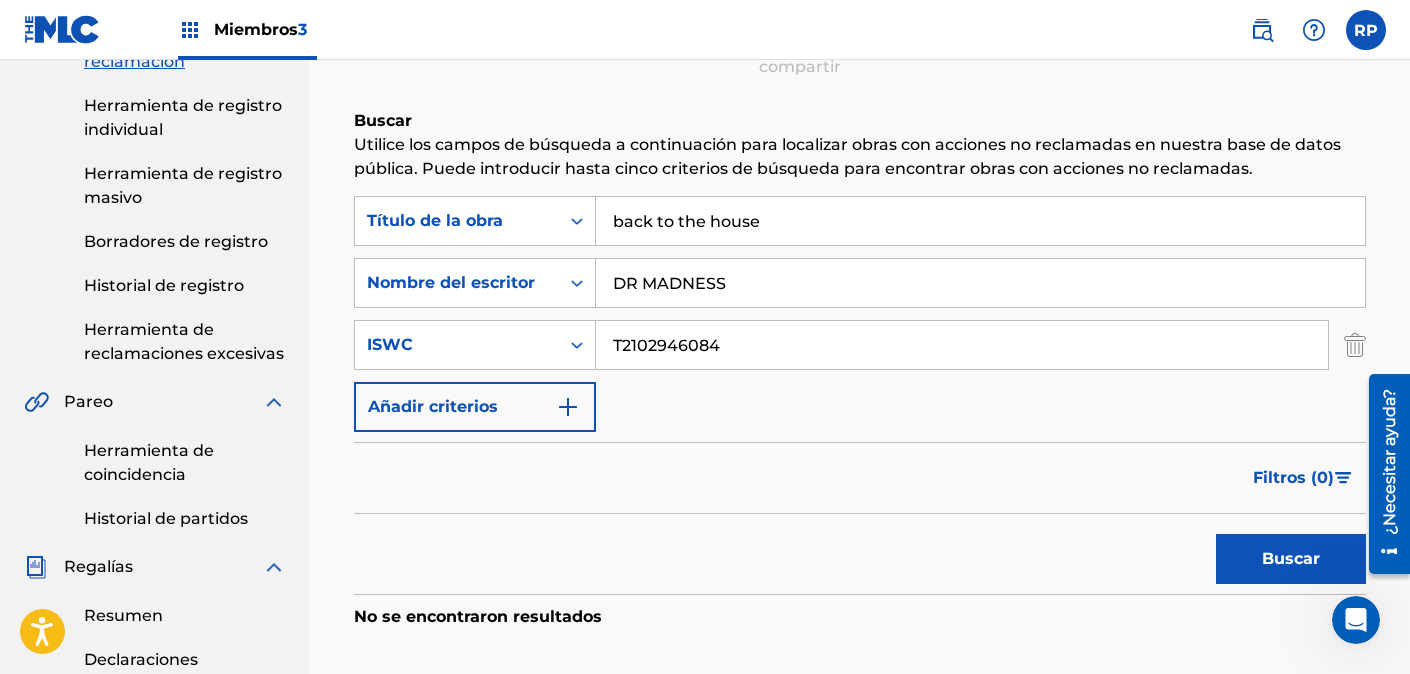 type on "DR MADNESS" 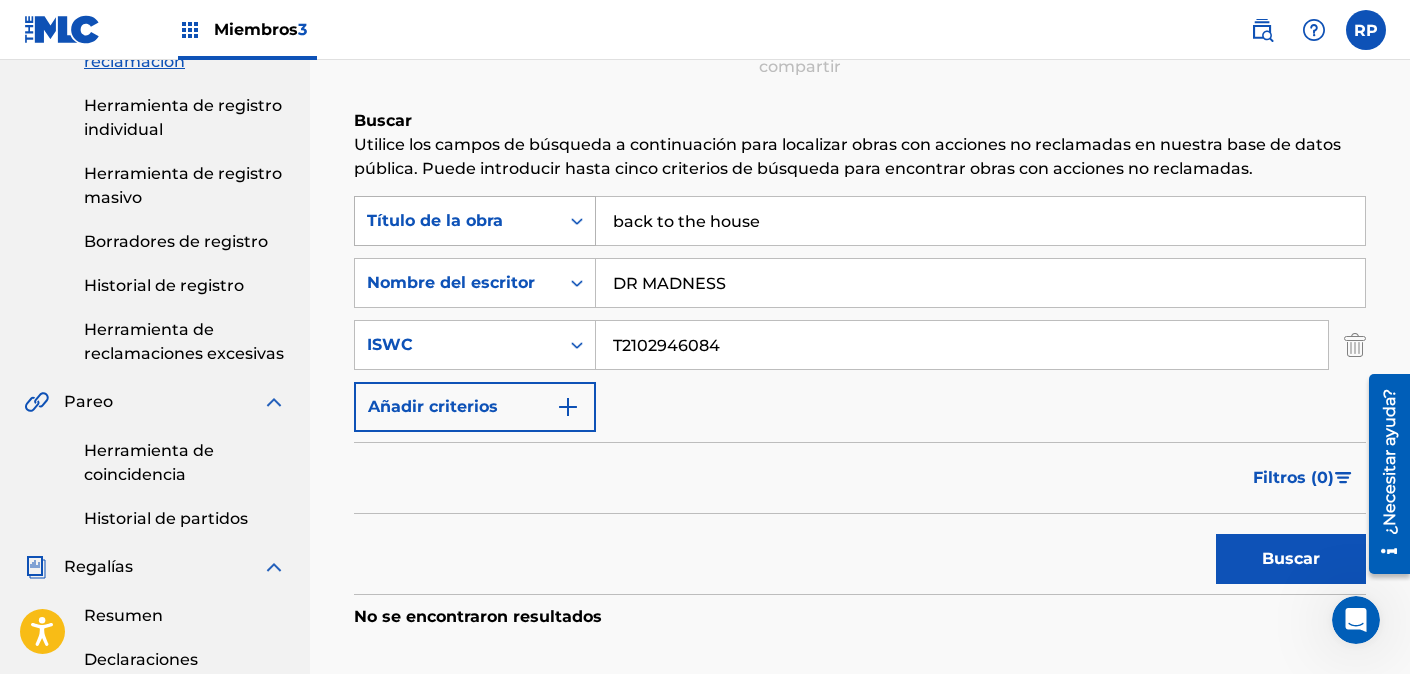 drag, startPoint x: 820, startPoint y: 211, endPoint x: 533, endPoint y: 216, distance: 287.04355 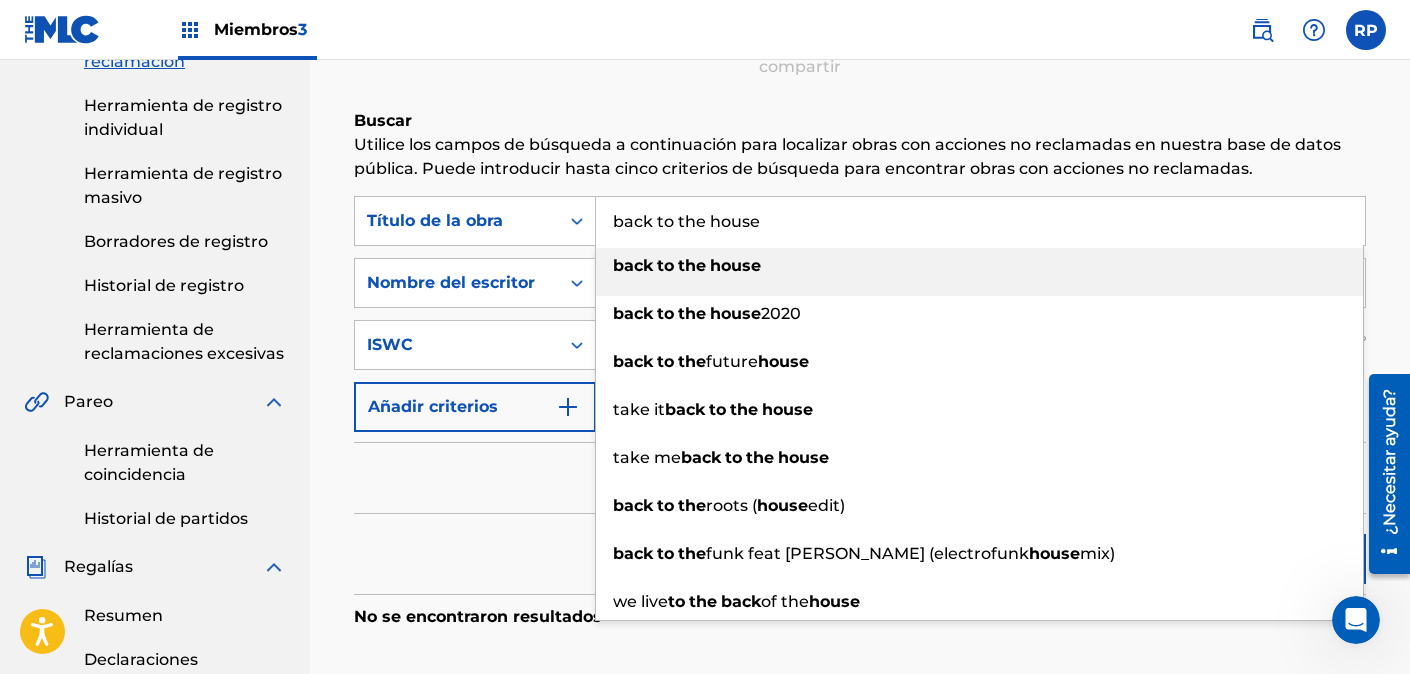 paste on "DR MADNESS BACK TO THE HOUSE" 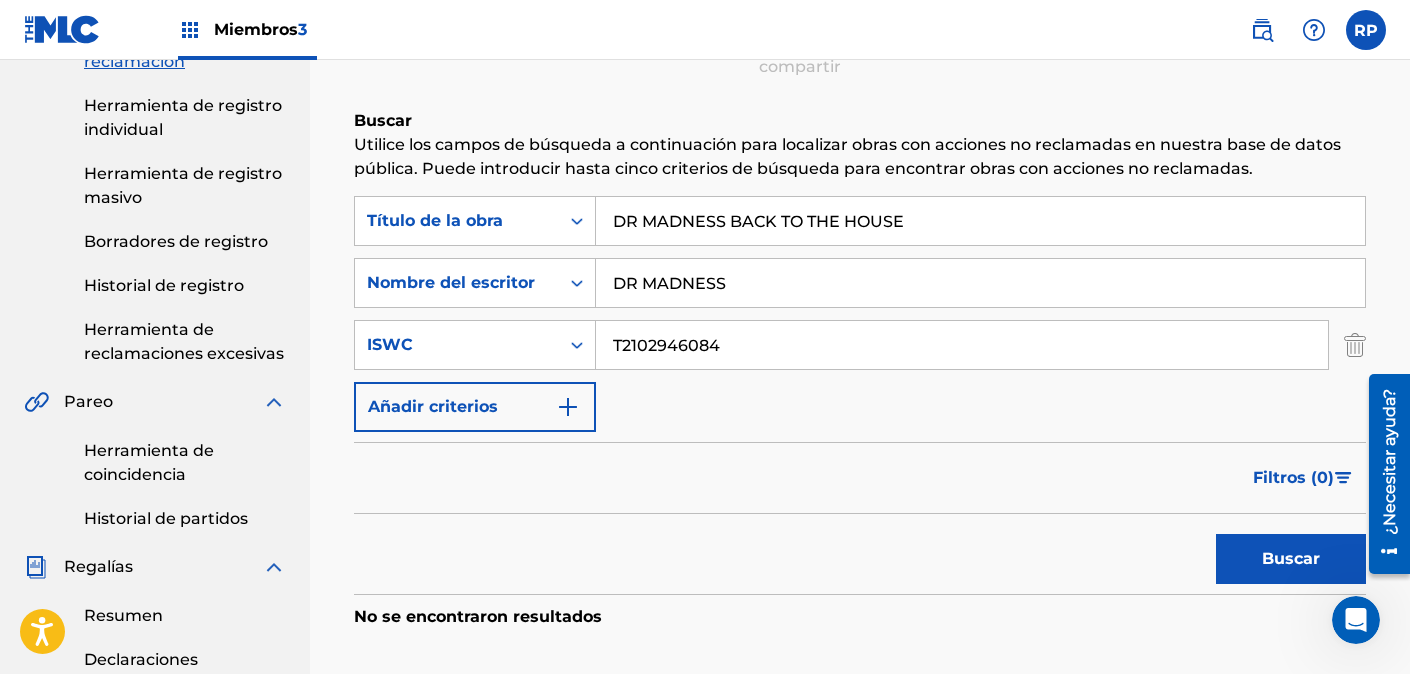 type on "DR MADNESS BACK TO THE HOUSE" 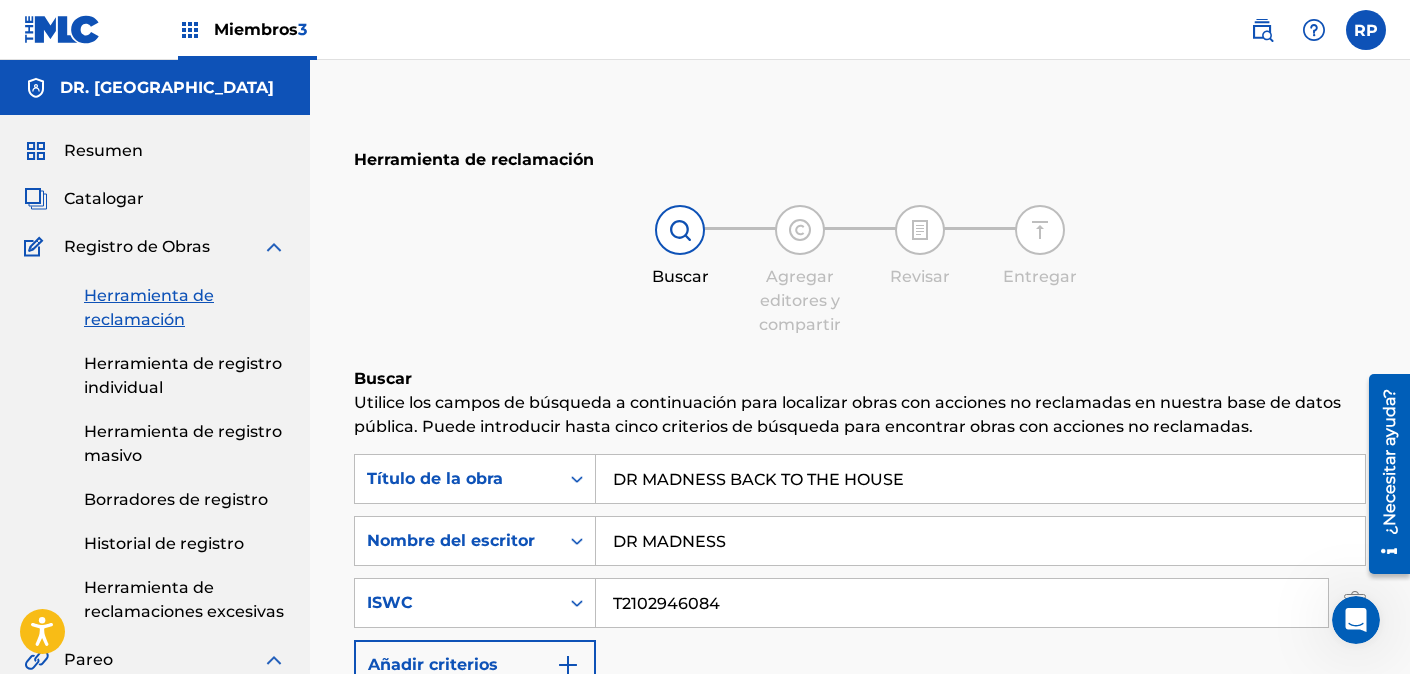scroll, scrollTop: 258, scrollLeft: 0, axis: vertical 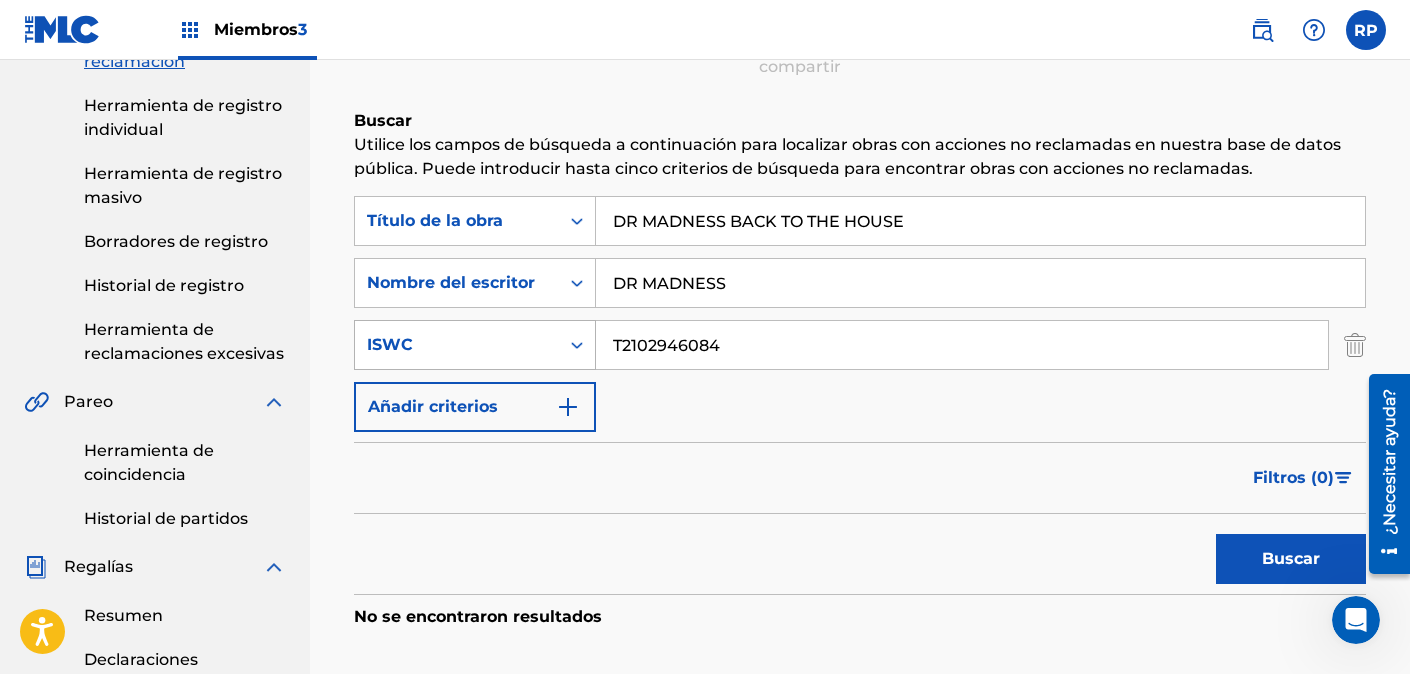 click 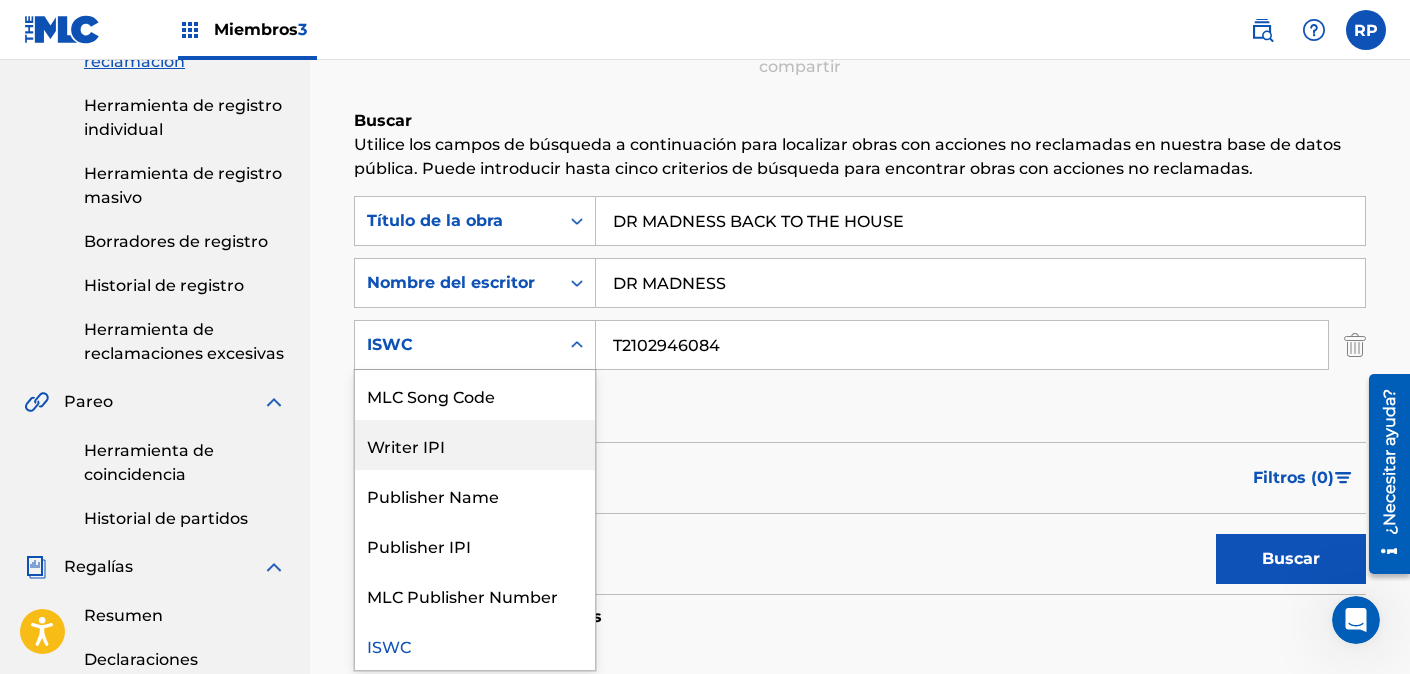 click on "Writer IPI" at bounding box center (475, 445) 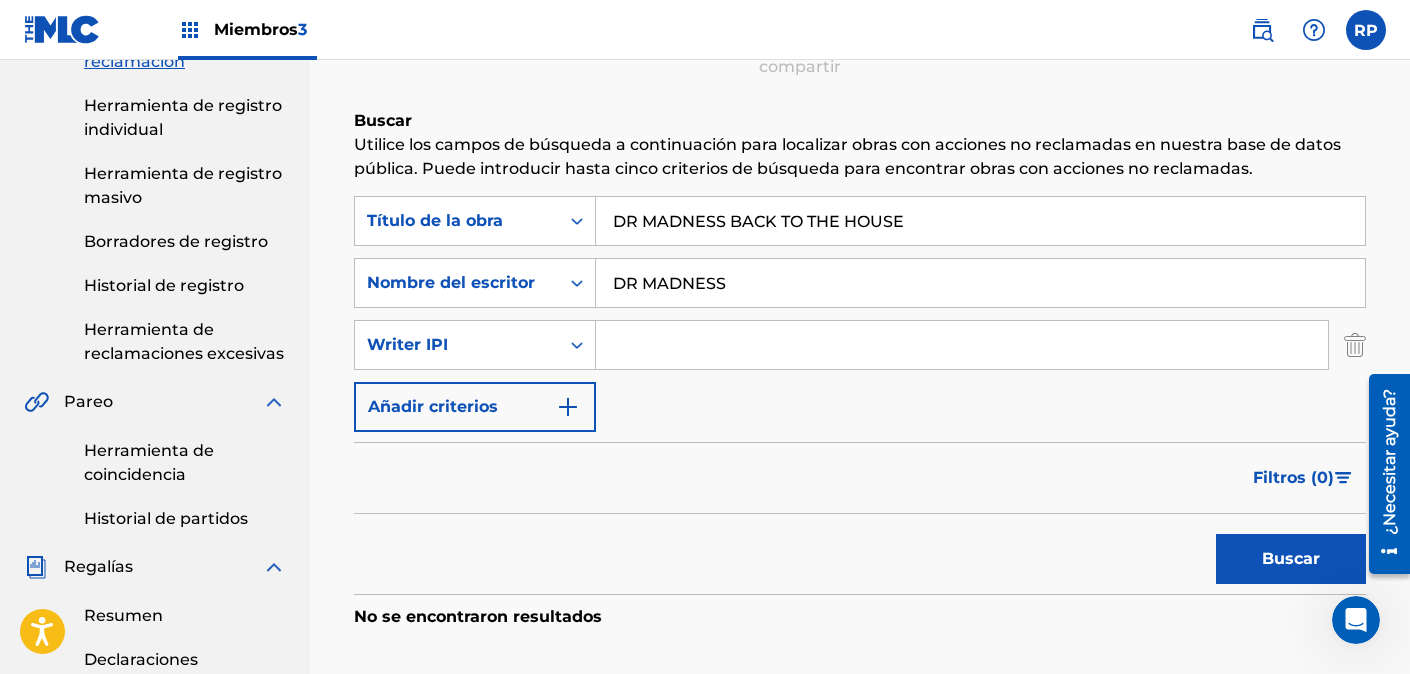 click at bounding box center (962, 345) 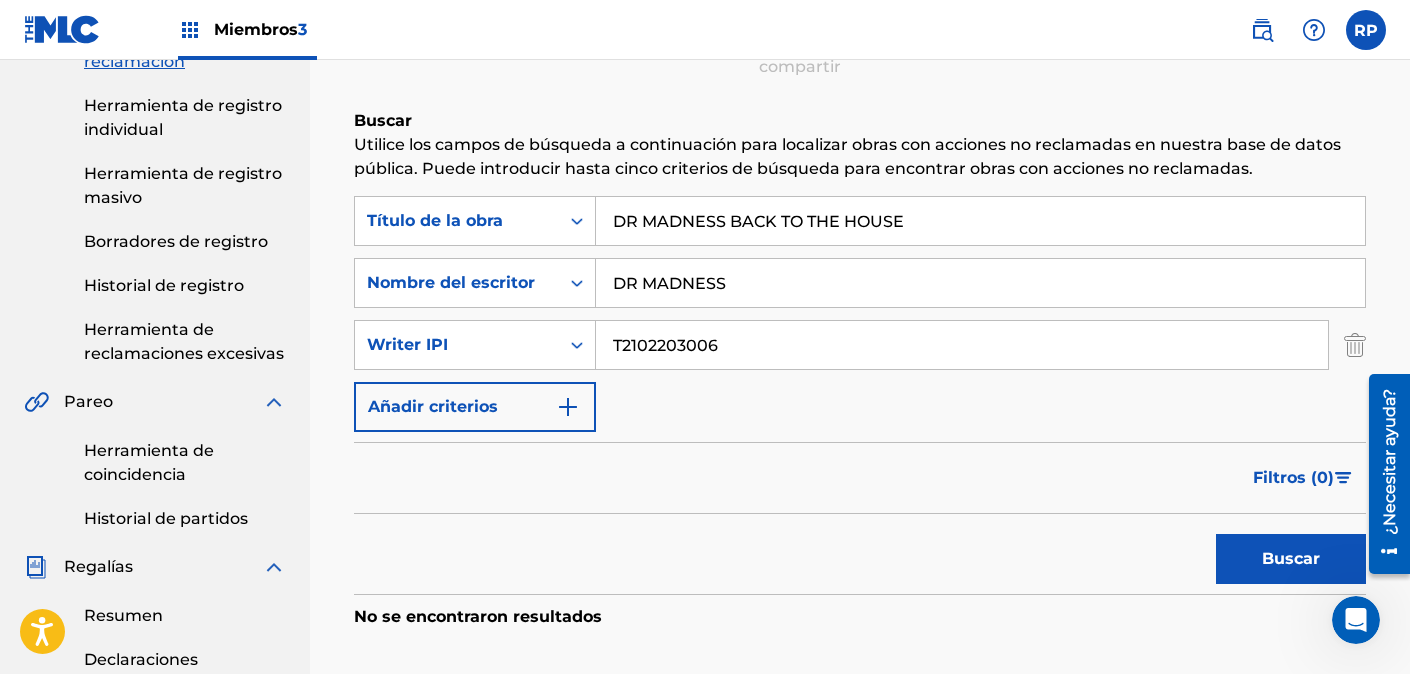 click on "Buscar" at bounding box center (1291, 558) 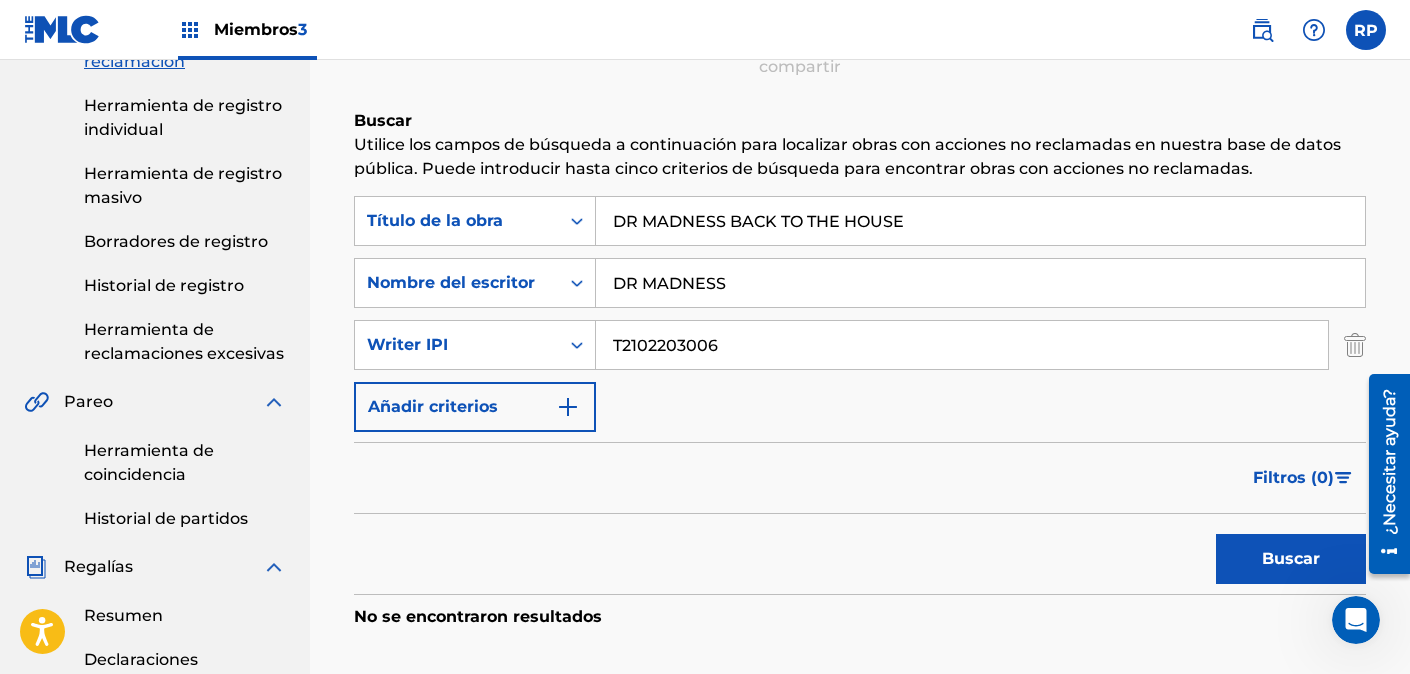click on "T2102203006" at bounding box center (962, 345) 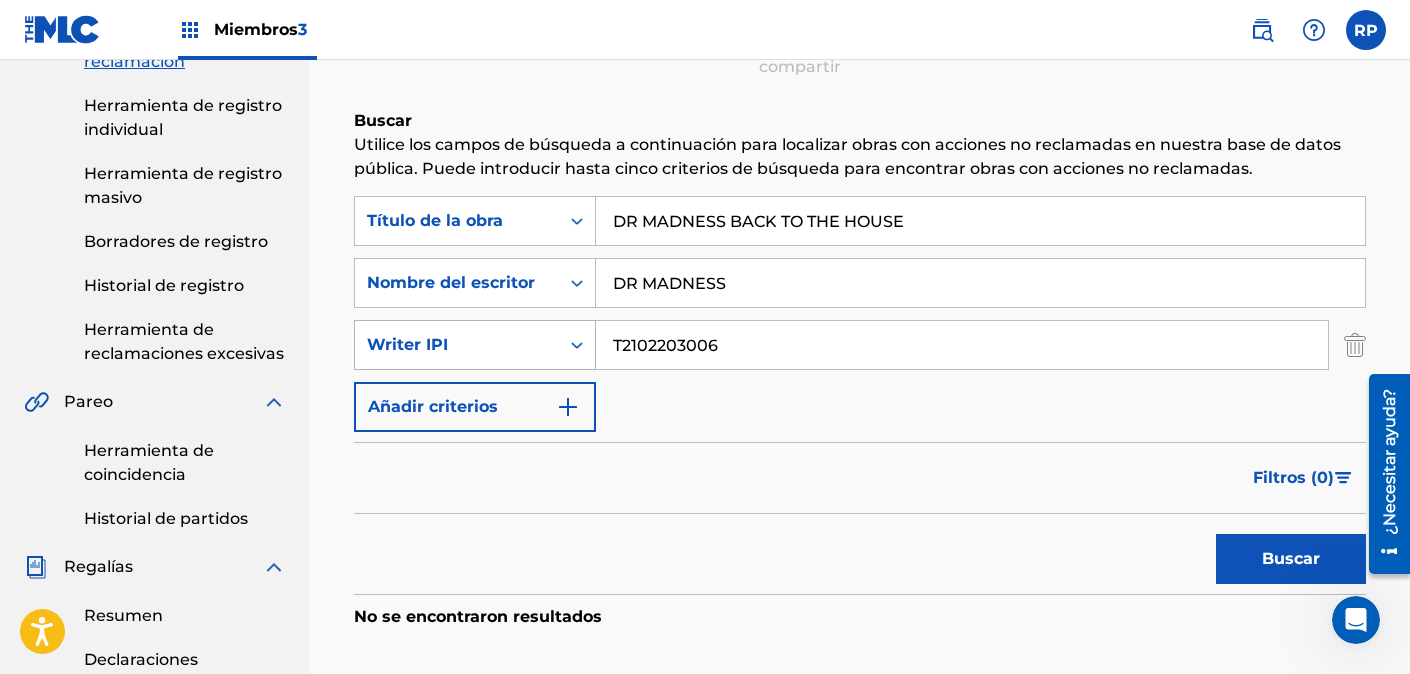 drag, startPoint x: 758, startPoint y: 347, endPoint x: 577, endPoint y: 347, distance: 181 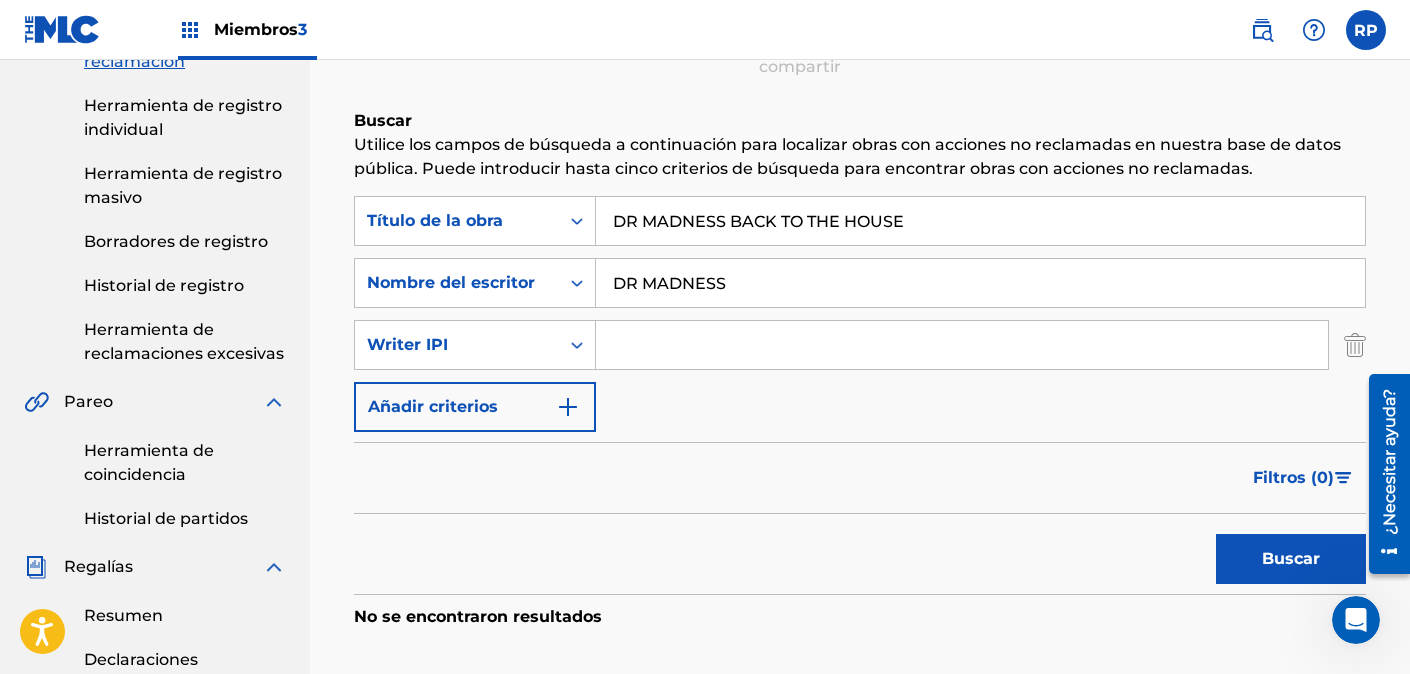 click at bounding box center (962, 345) 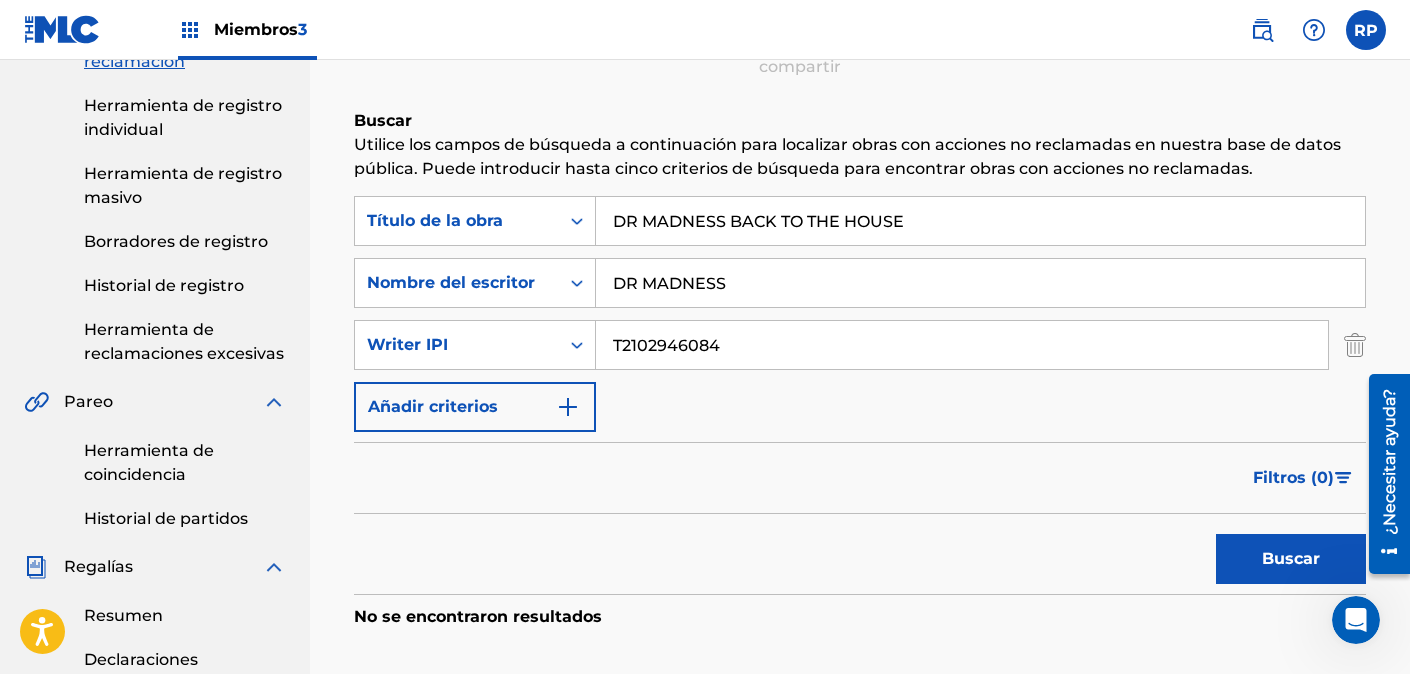 click on "Buscar" at bounding box center (1291, 559) 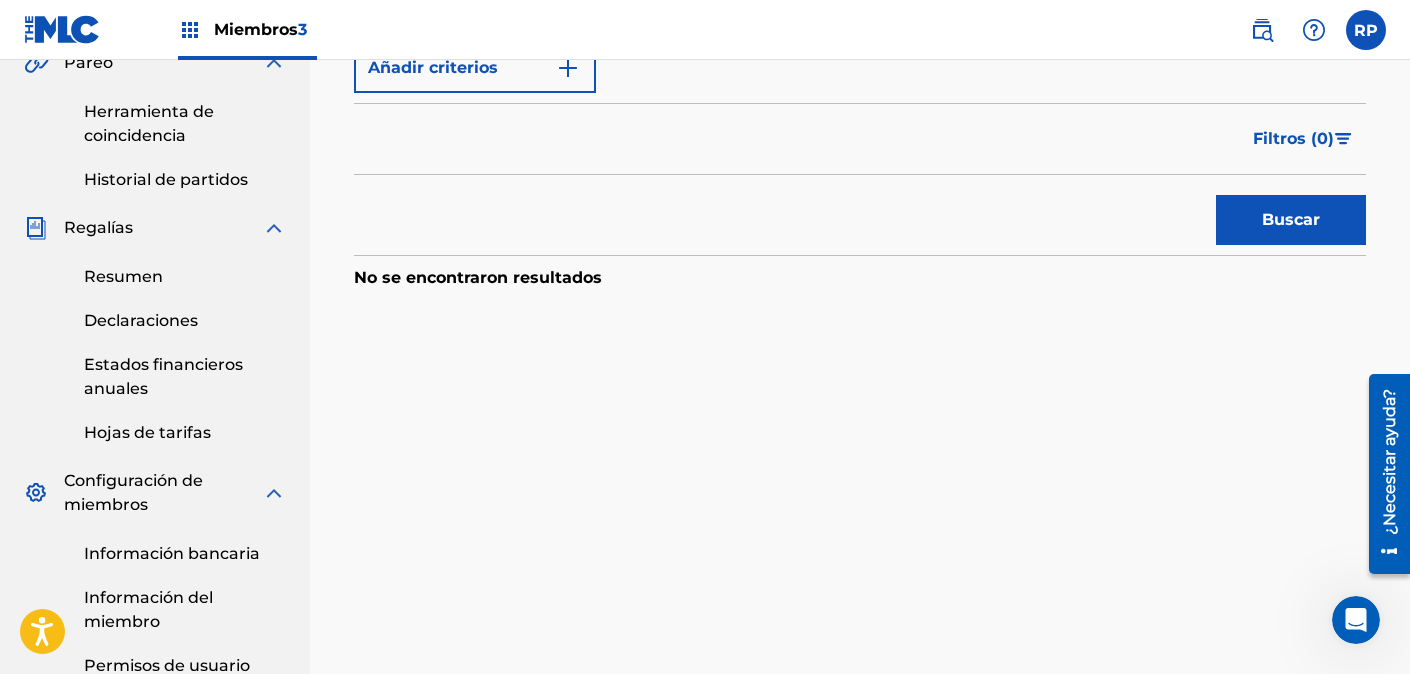 scroll, scrollTop: 78, scrollLeft: 0, axis: vertical 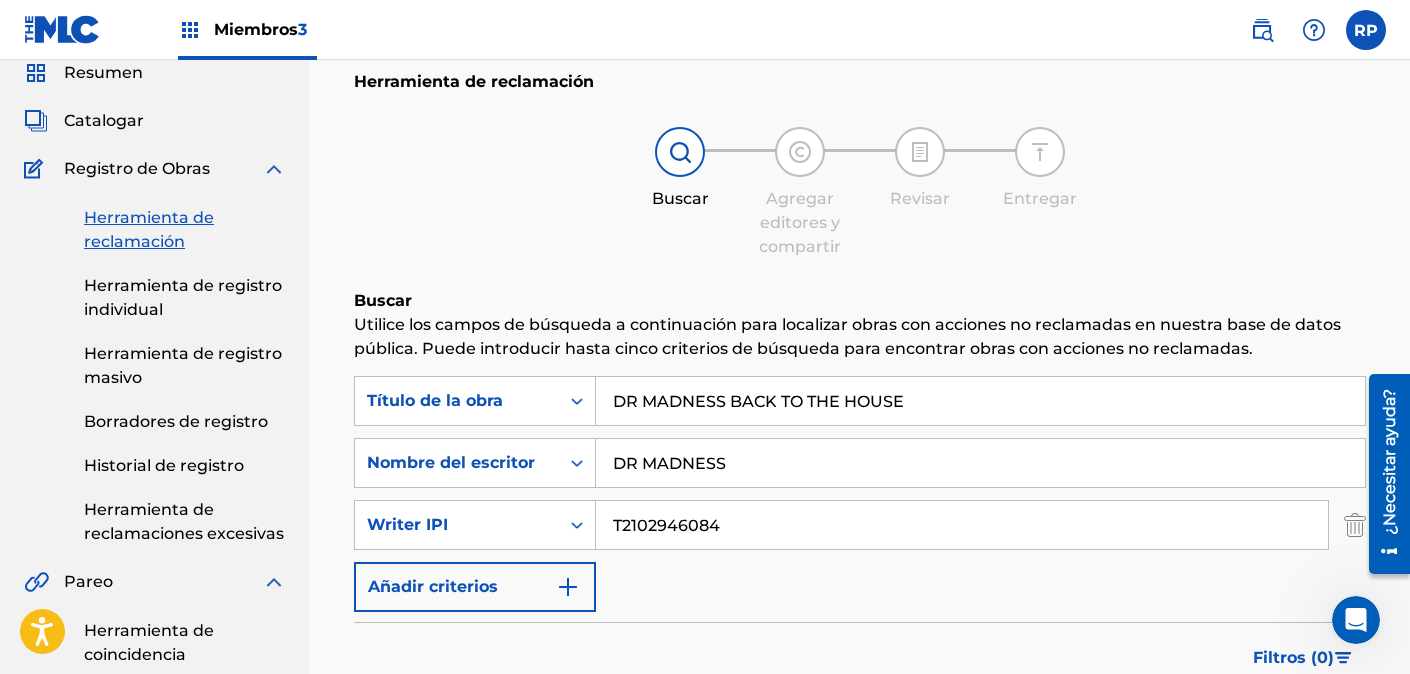 click on "Herramienta de reclamaciones excesivas" at bounding box center [185, 522] 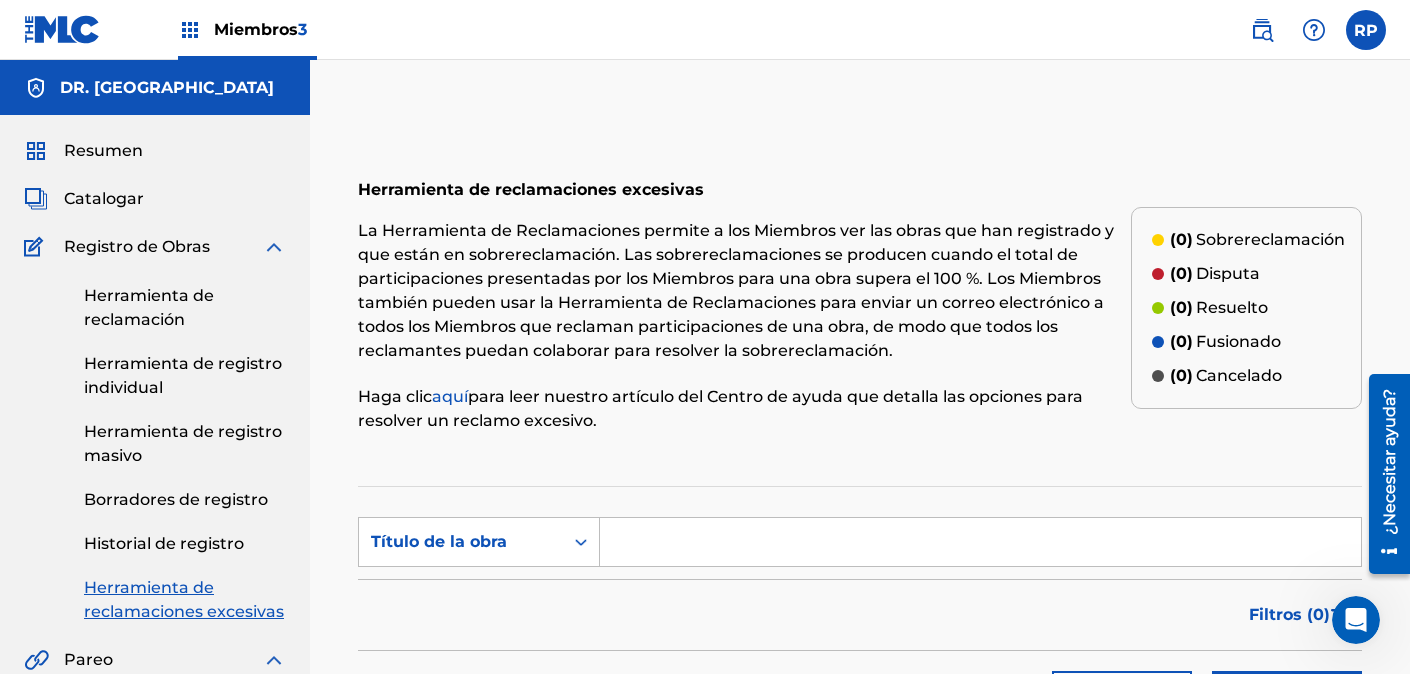 scroll, scrollTop: 258, scrollLeft: 0, axis: vertical 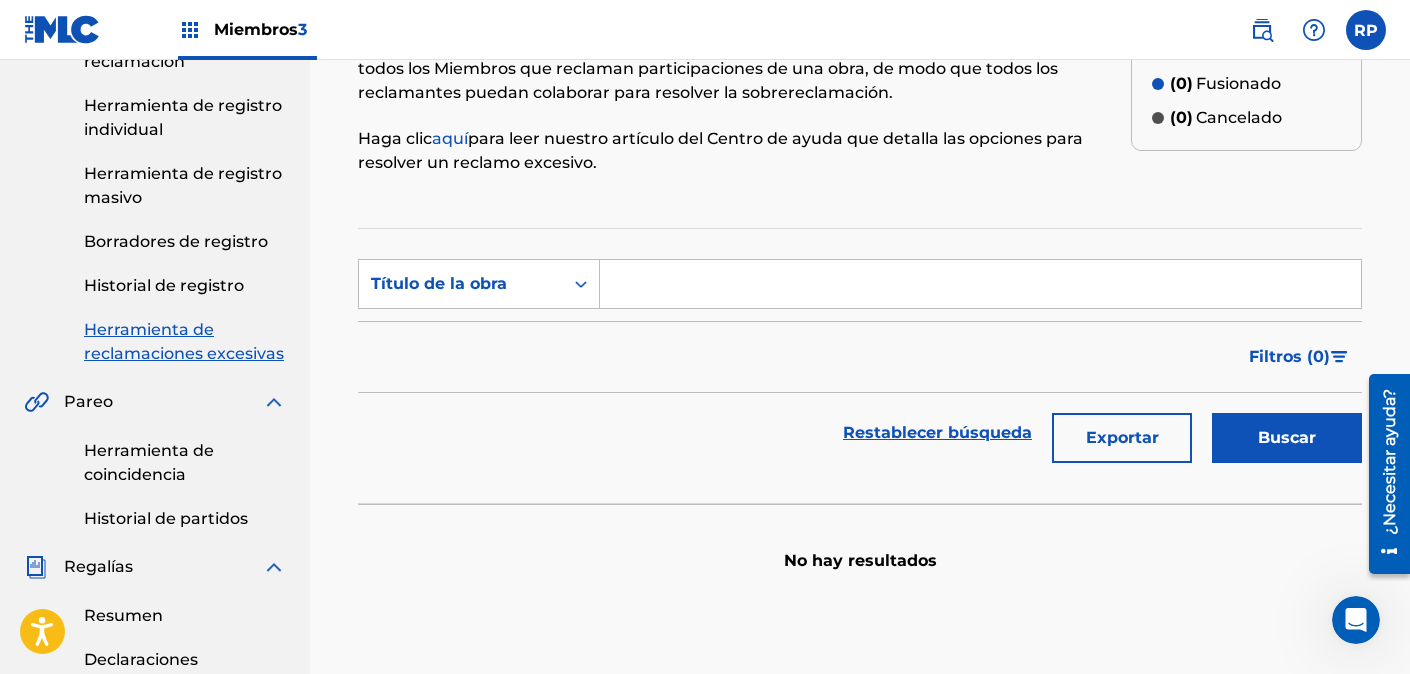 click at bounding box center [980, 284] 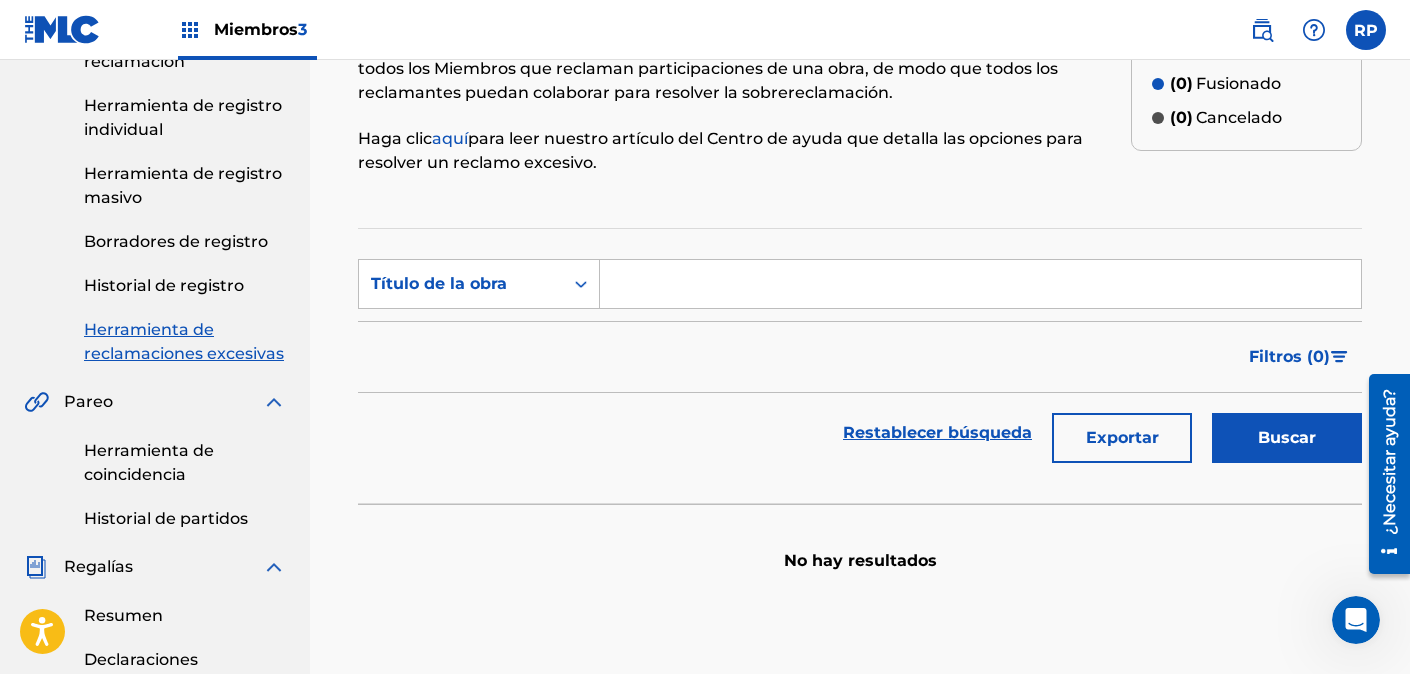 paste on "DR MADNESS BACK TO THE HOUSE" 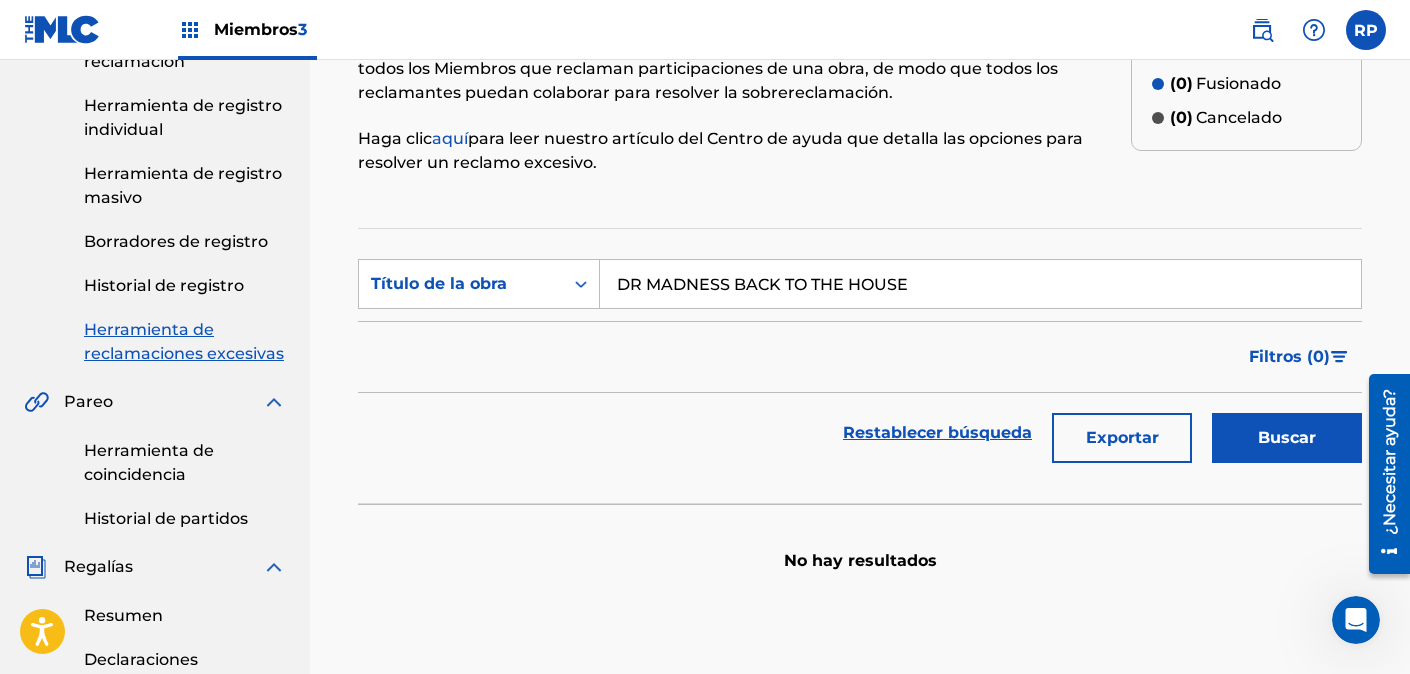 type on "DR MADNESS BACK TO THE HOUSE" 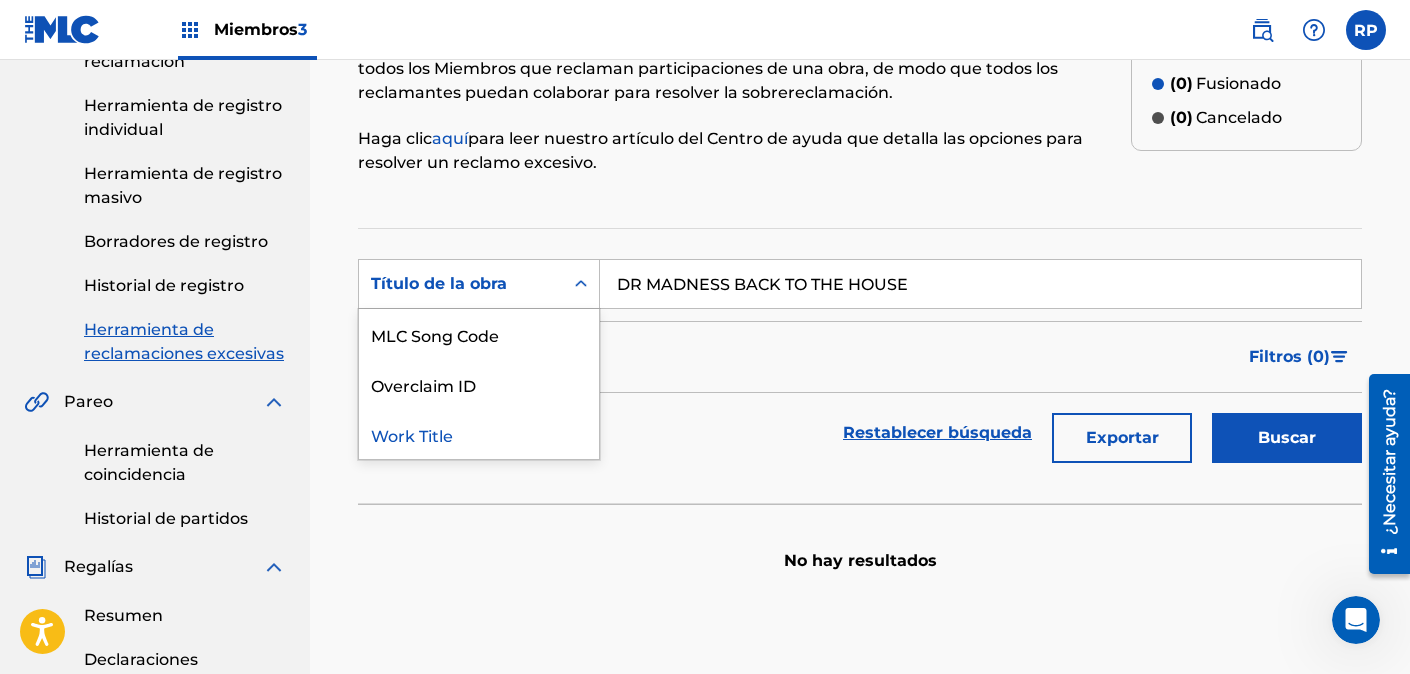 click 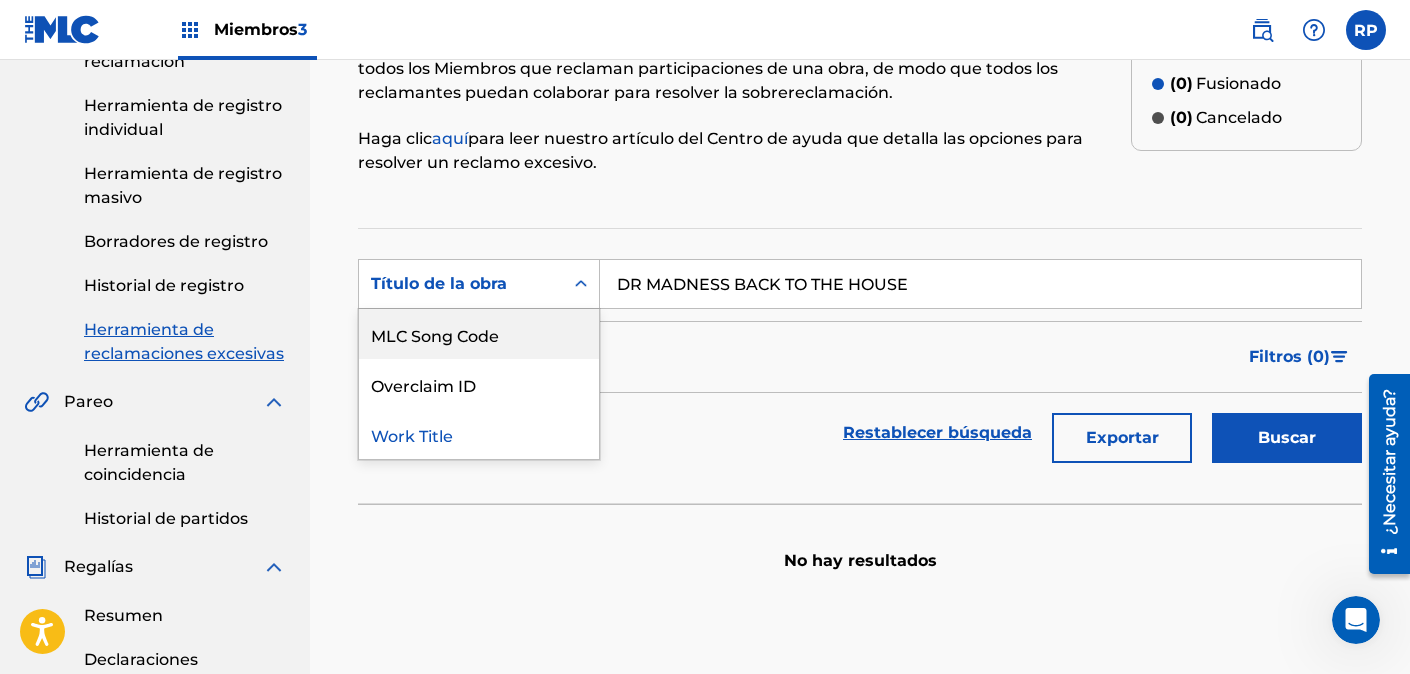 click on "MLC Song Code" at bounding box center [479, 334] 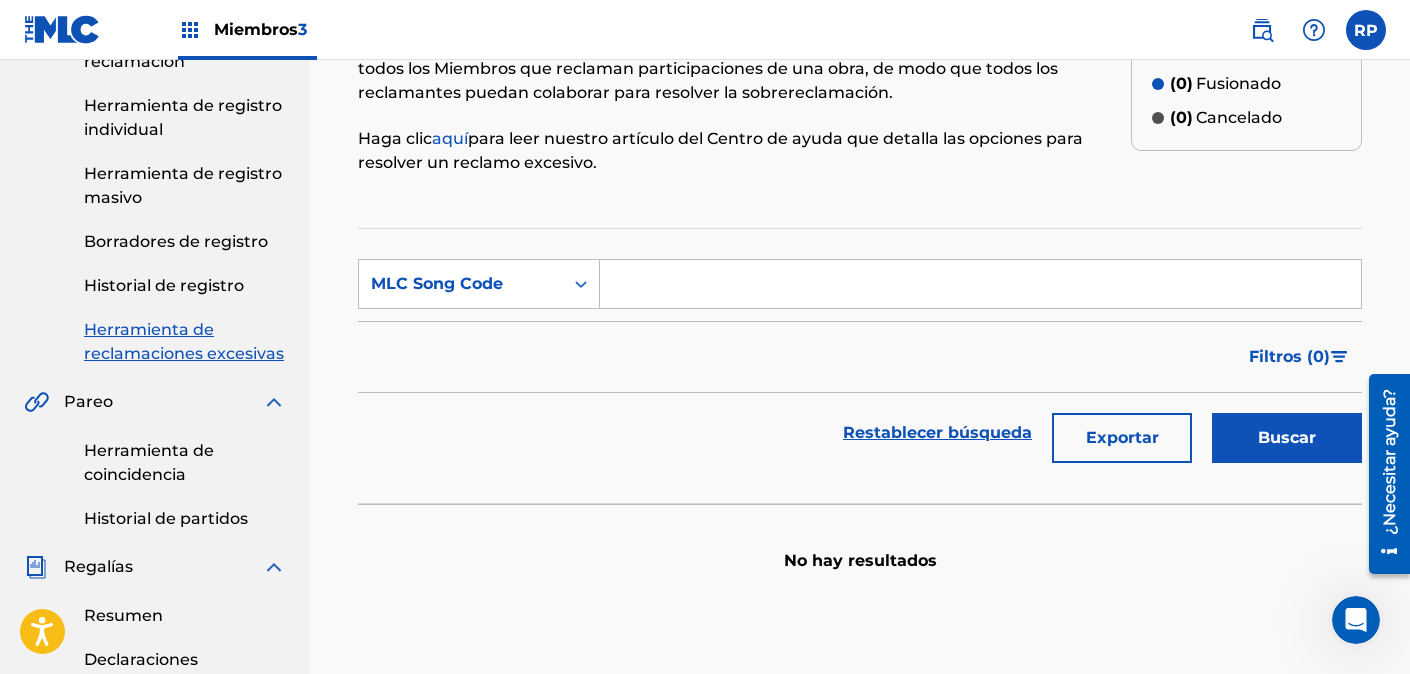 click at bounding box center [980, 284] 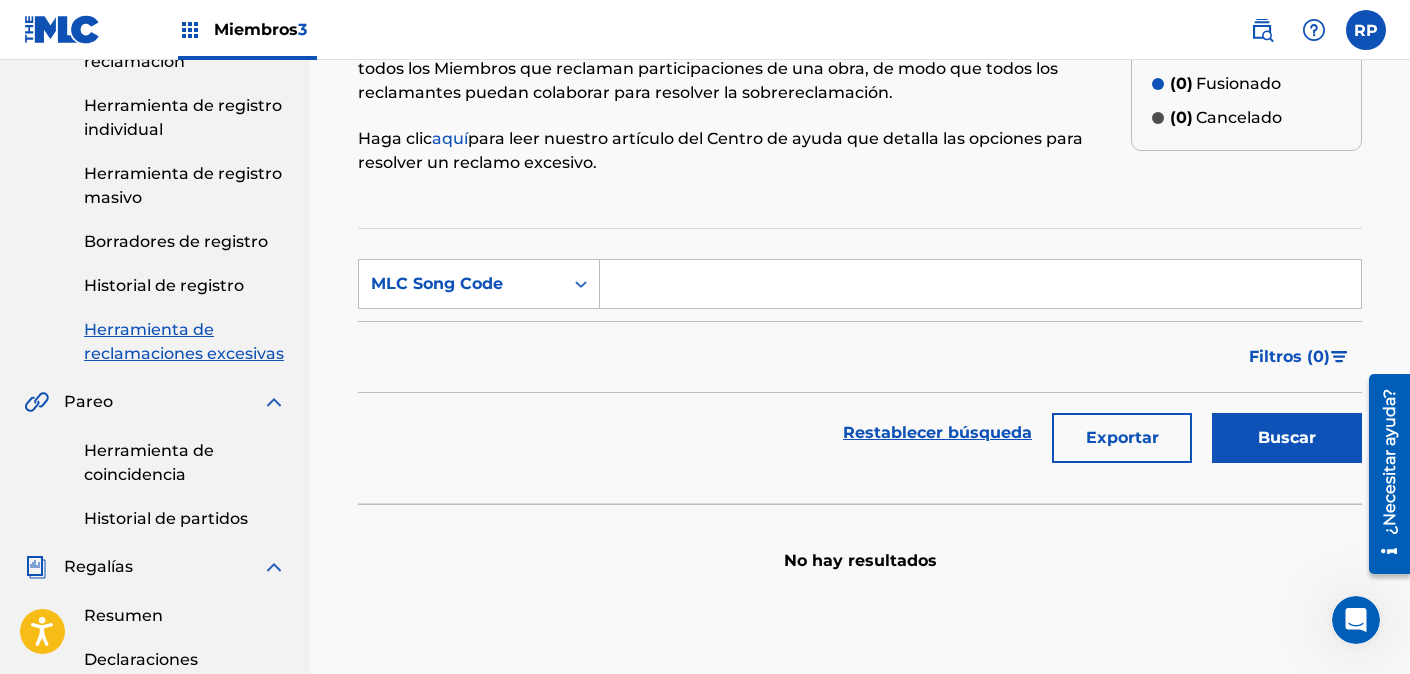 paste on "DA5O0X" 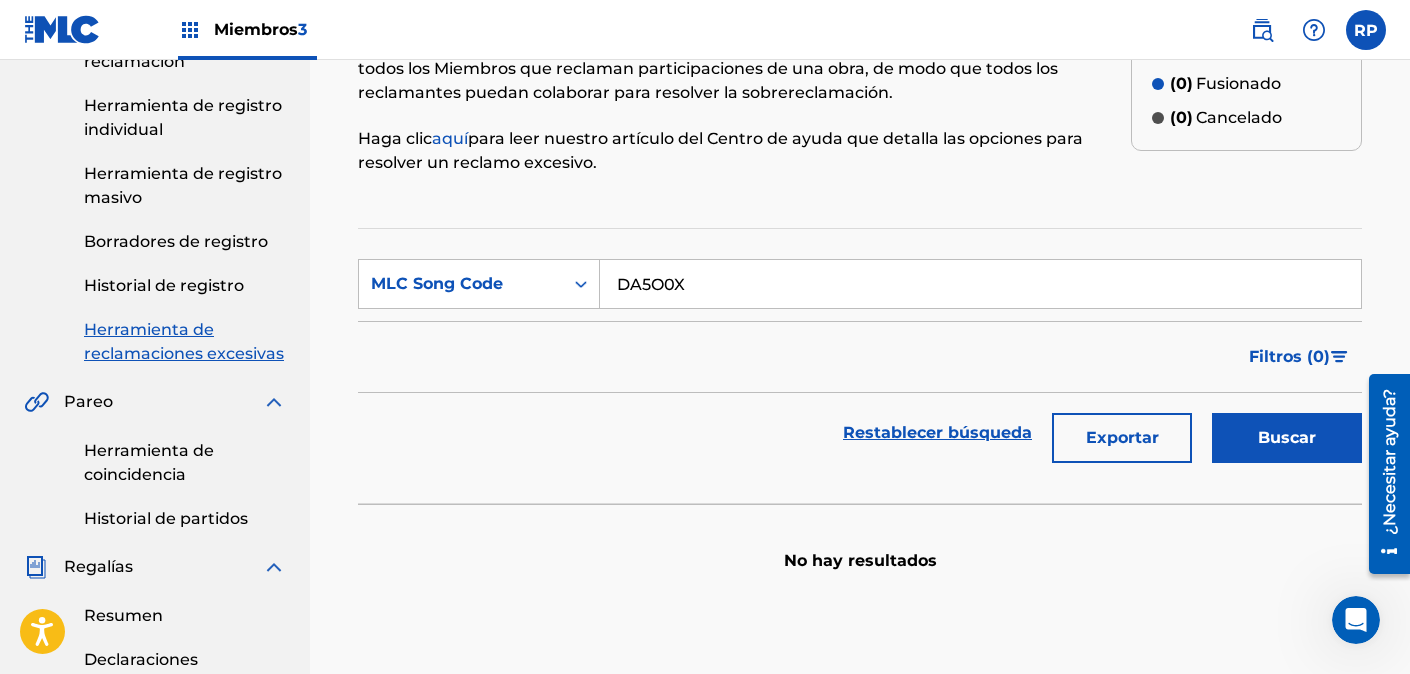 type on "DA5O0X" 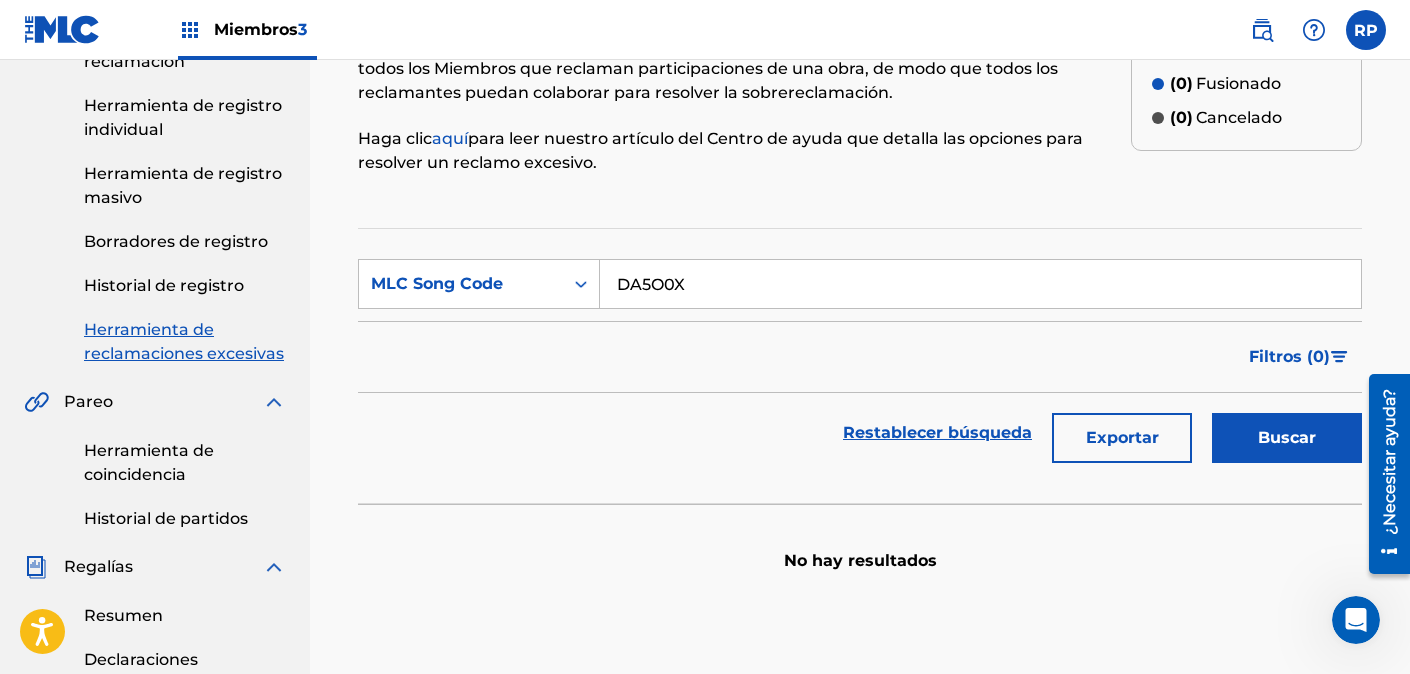 click on "Exportar" at bounding box center (1122, 437) 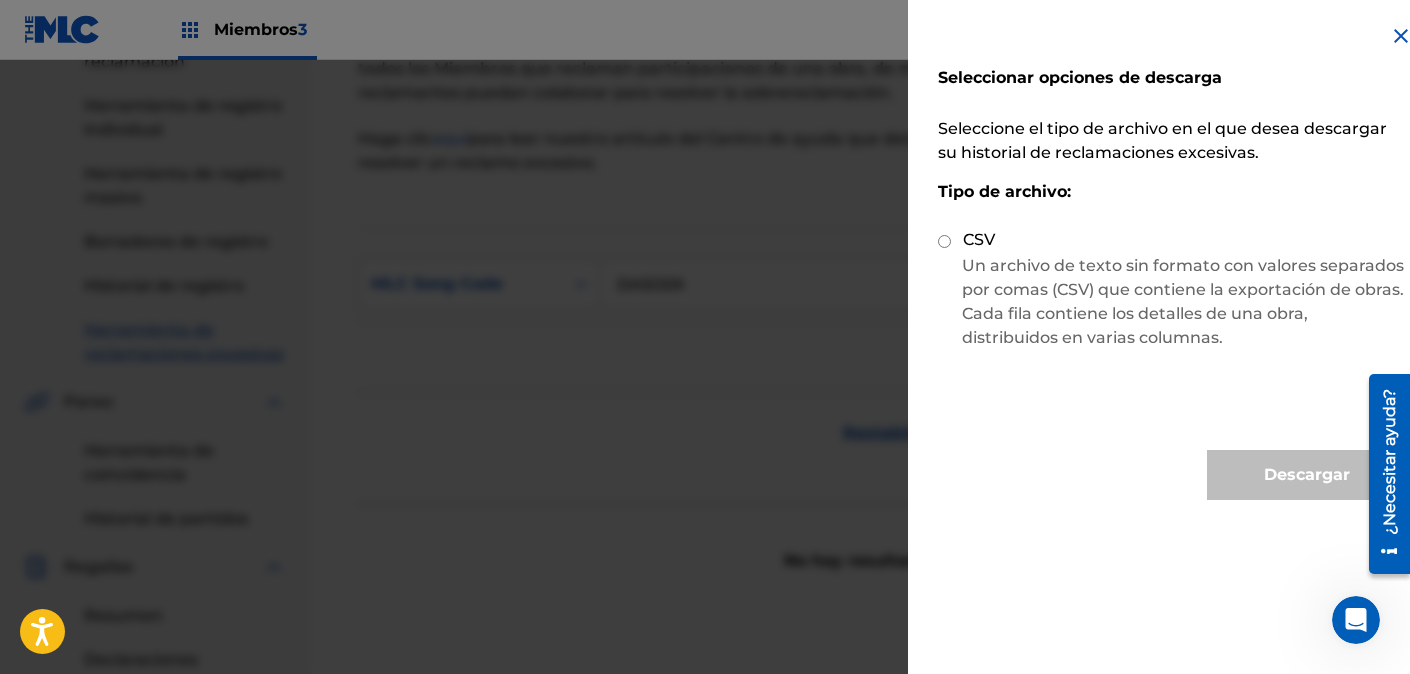 click on "CSV" at bounding box center [1172, 241] 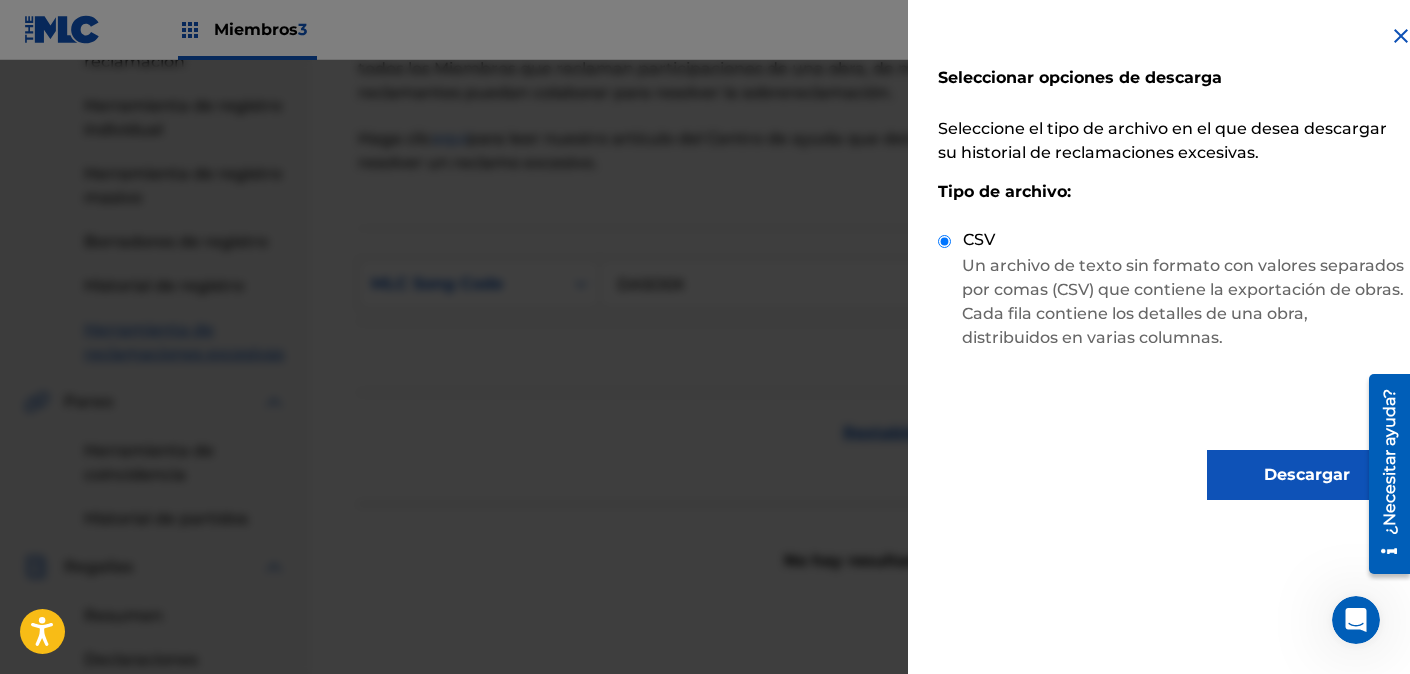 click at bounding box center [1401, 36] 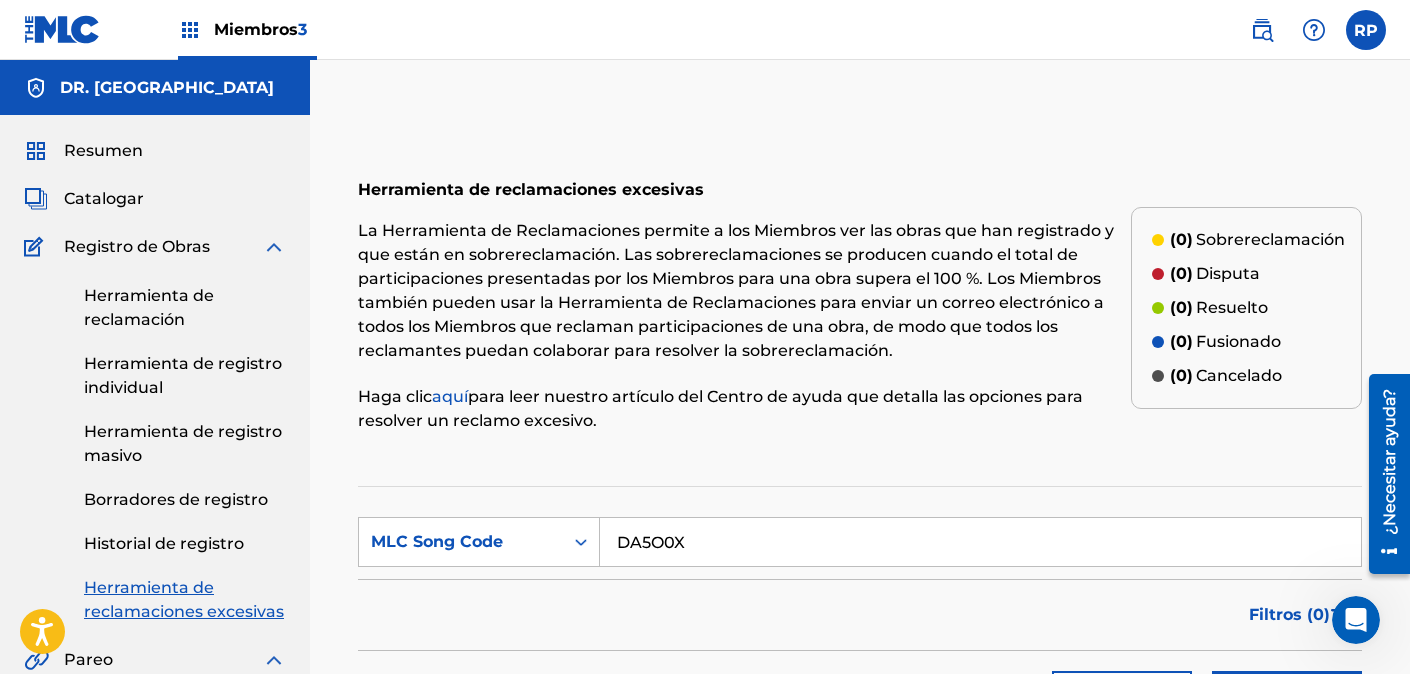 scroll, scrollTop: 258, scrollLeft: 0, axis: vertical 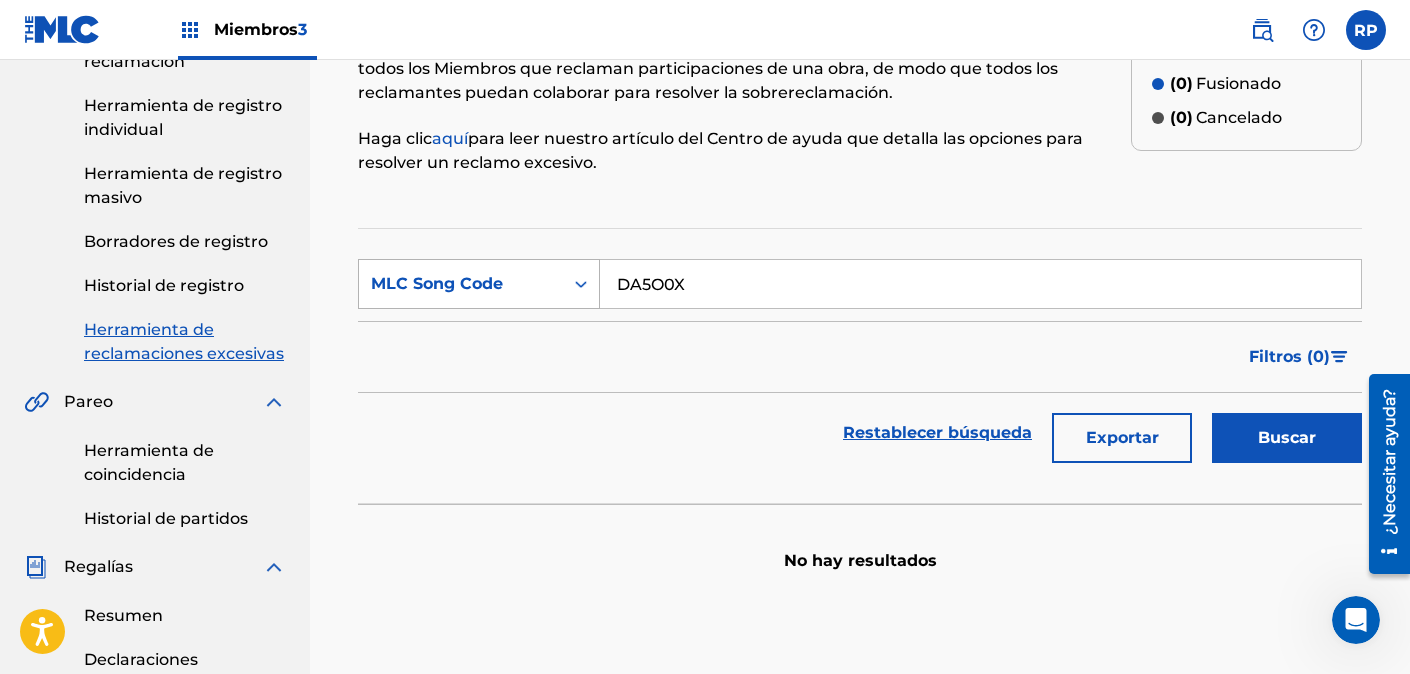 click at bounding box center (581, 284) 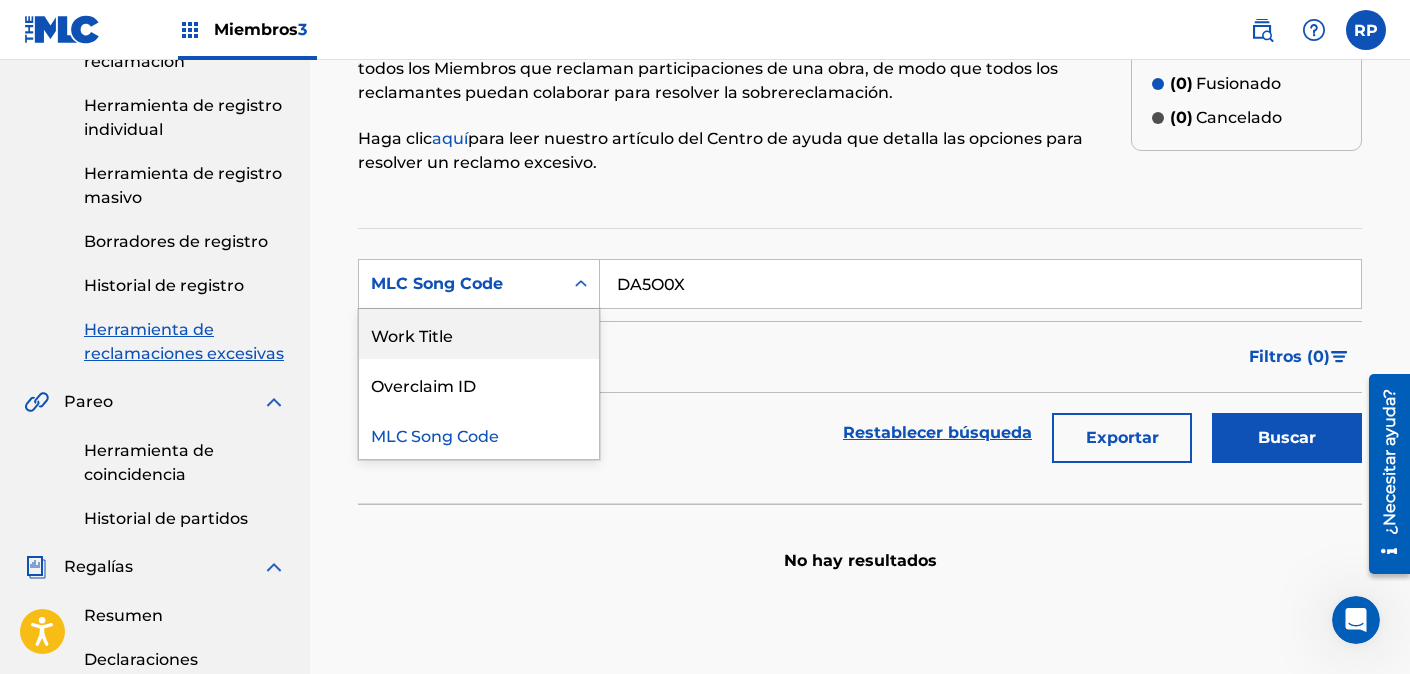 click on "Work Title" at bounding box center (479, 334) 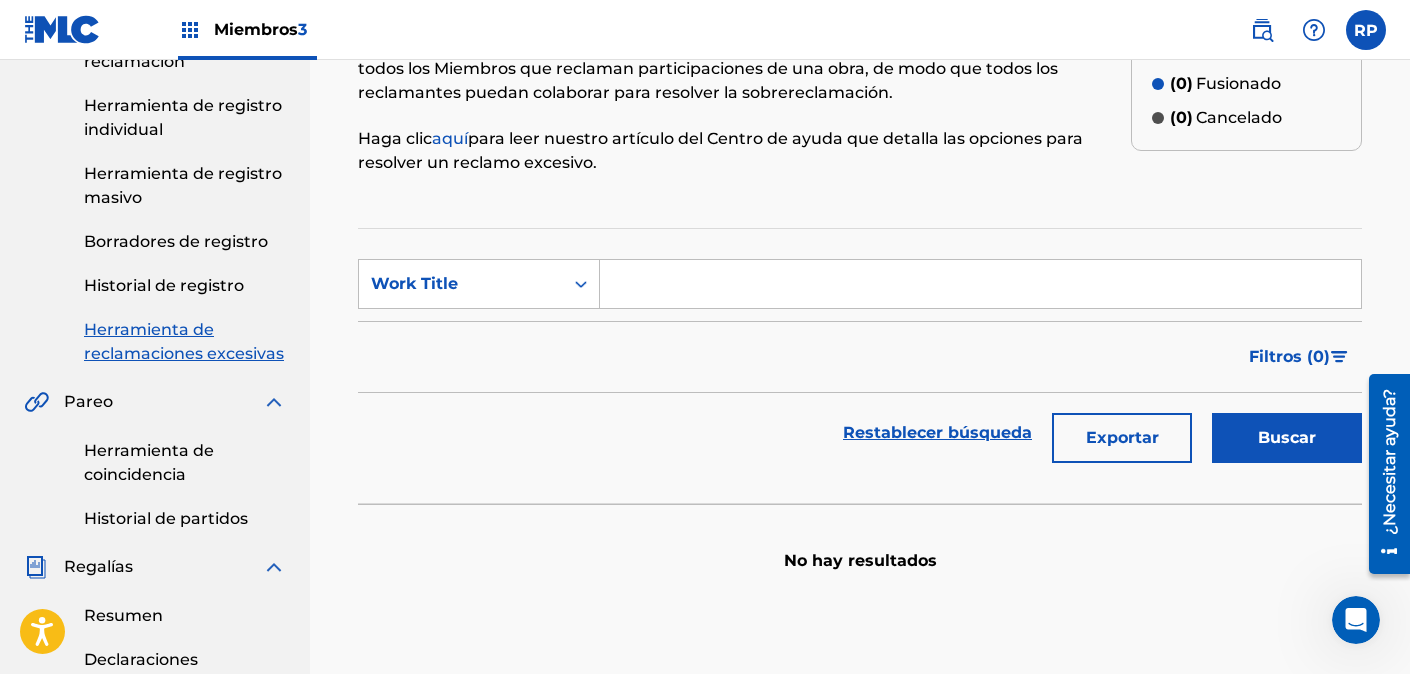 click at bounding box center [980, 284] 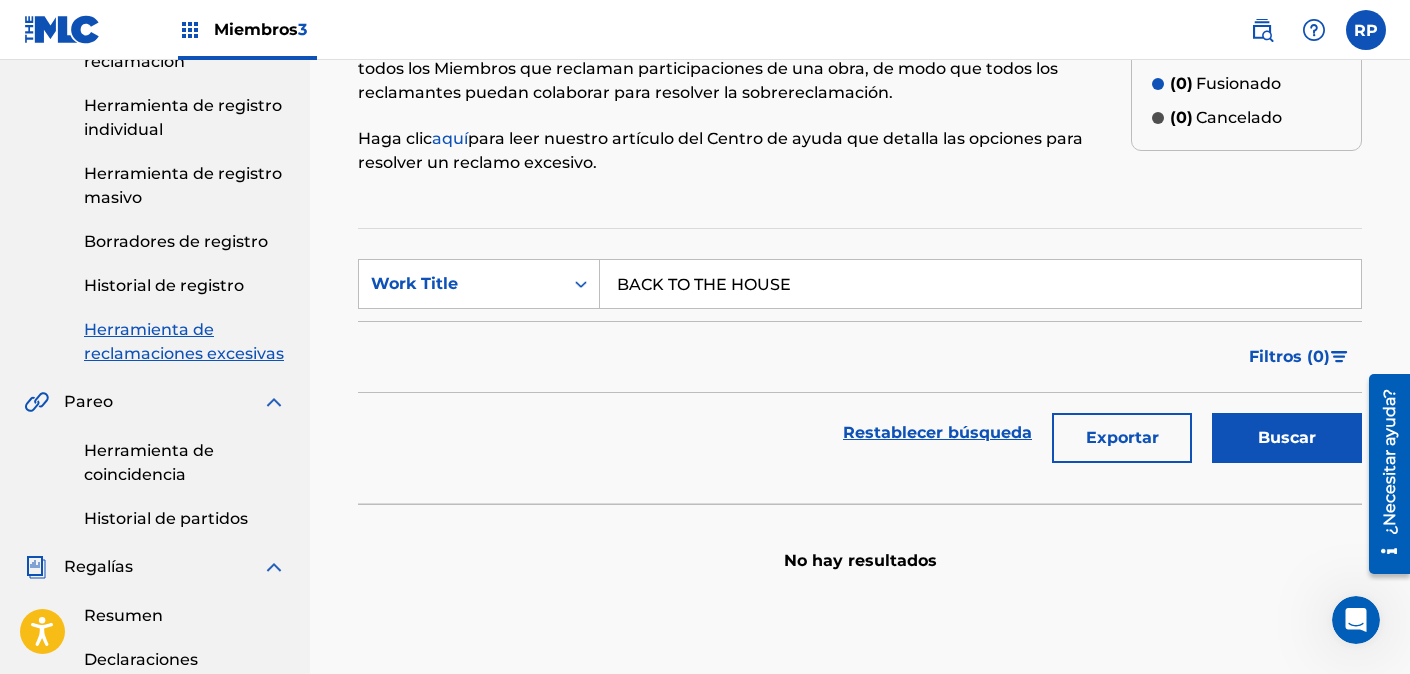 type on "BACK TO THE HOUSE" 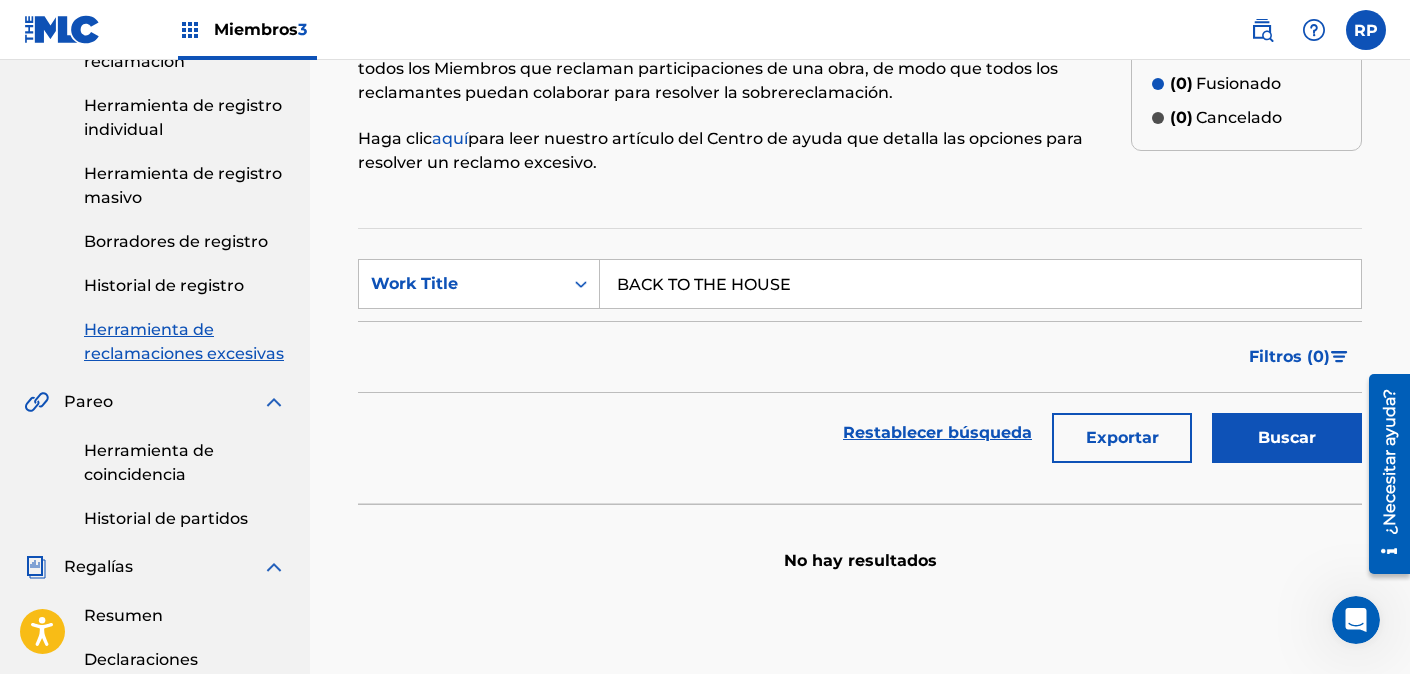 click on "Herramienta de coincidencia" at bounding box center [149, 462] 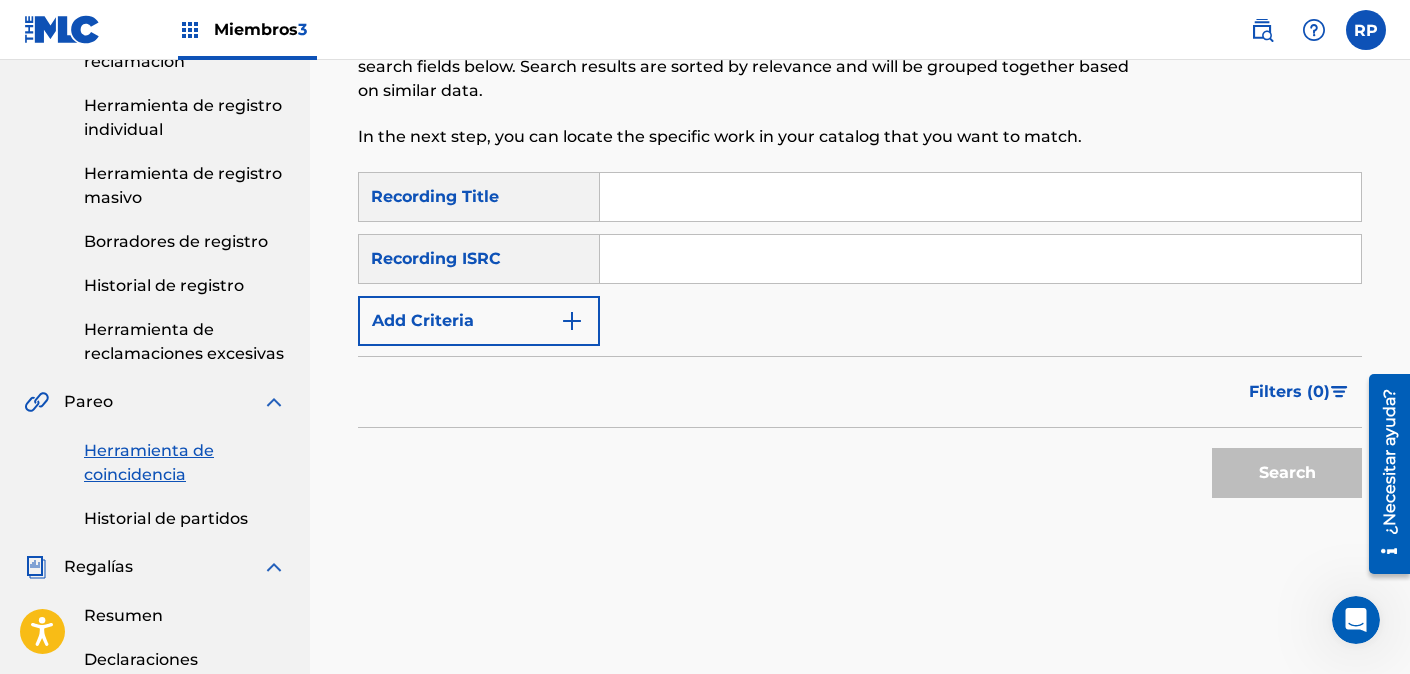 scroll, scrollTop: 0, scrollLeft: 0, axis: both 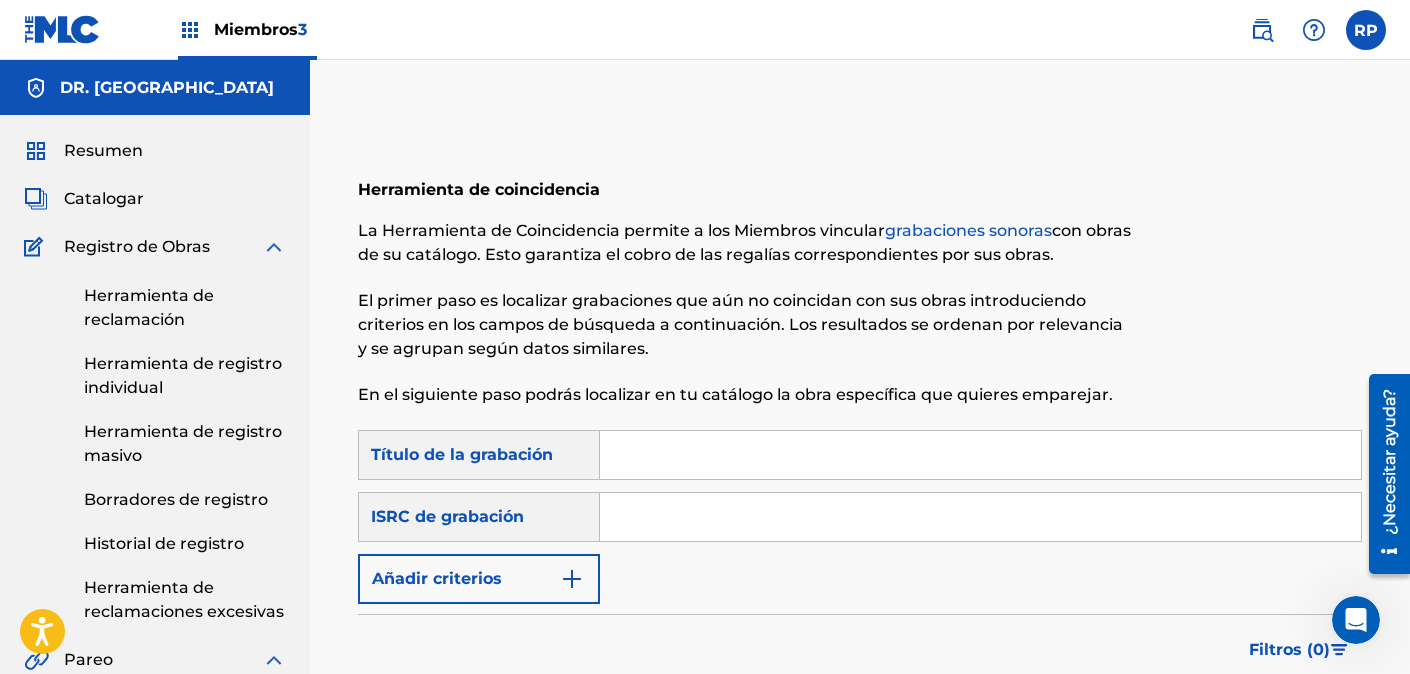 click at bounding box center [980, 455] 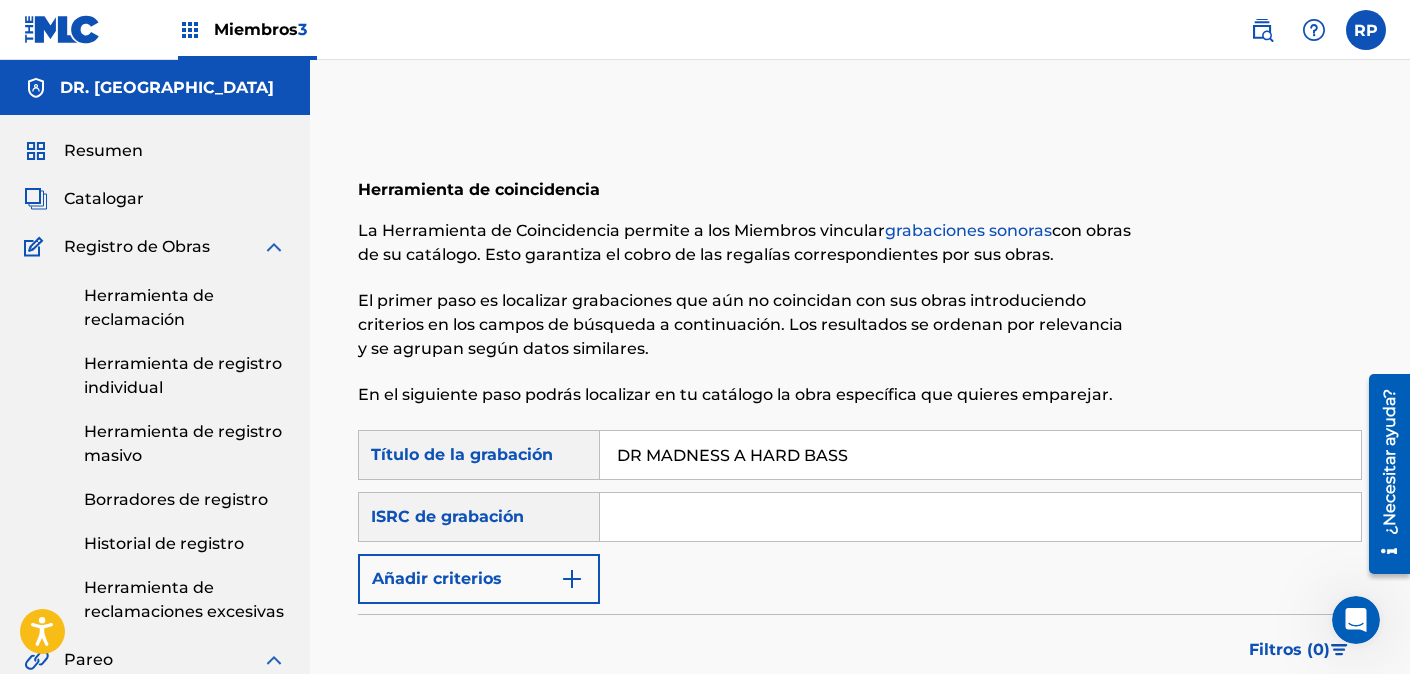 click at bounding box center (980, 517) 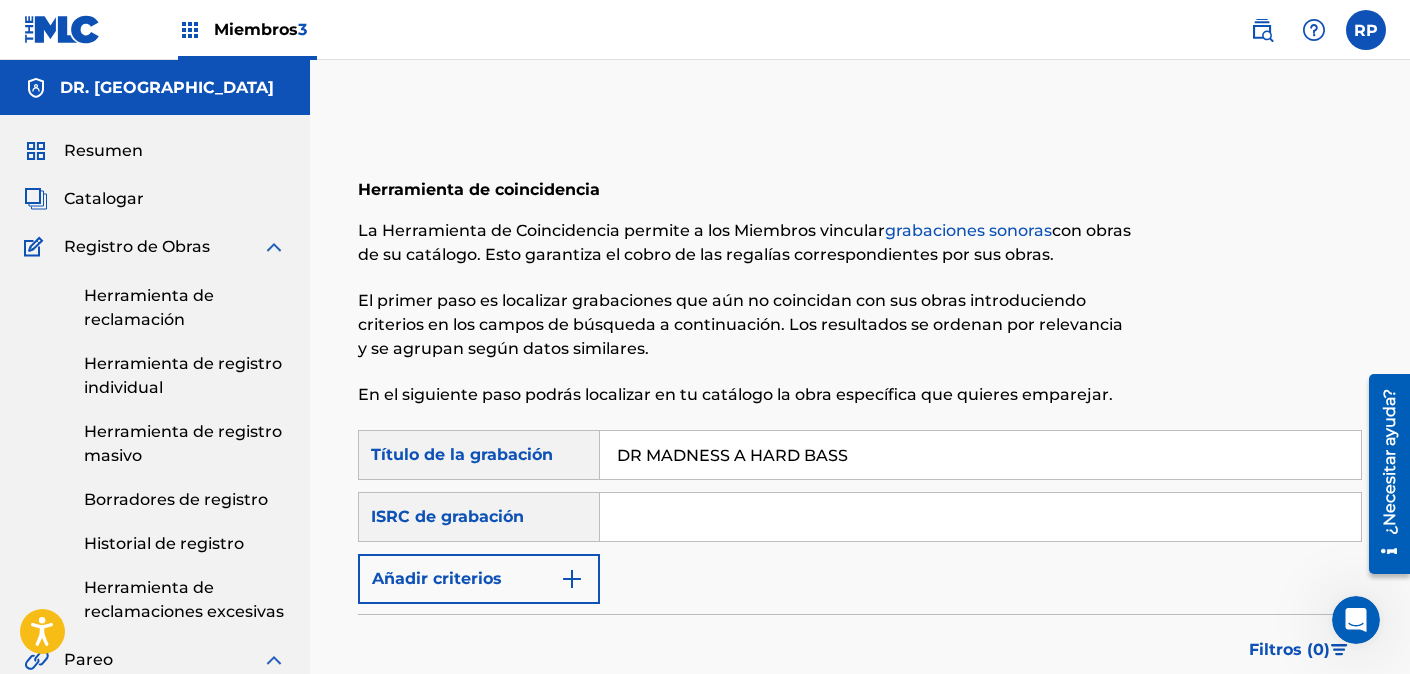 click at bounding box center [980, 517] 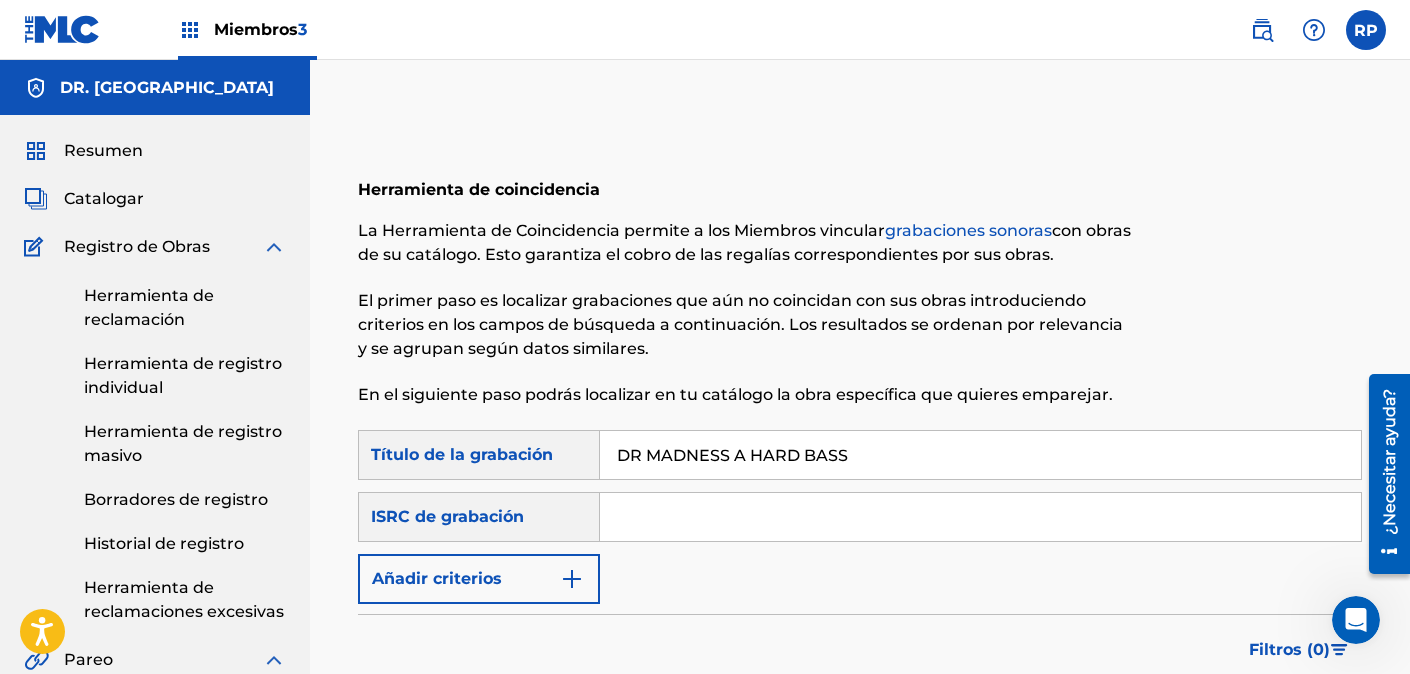 scroll, scrollTop: 260, scrollLeft: 0, axis: vertical 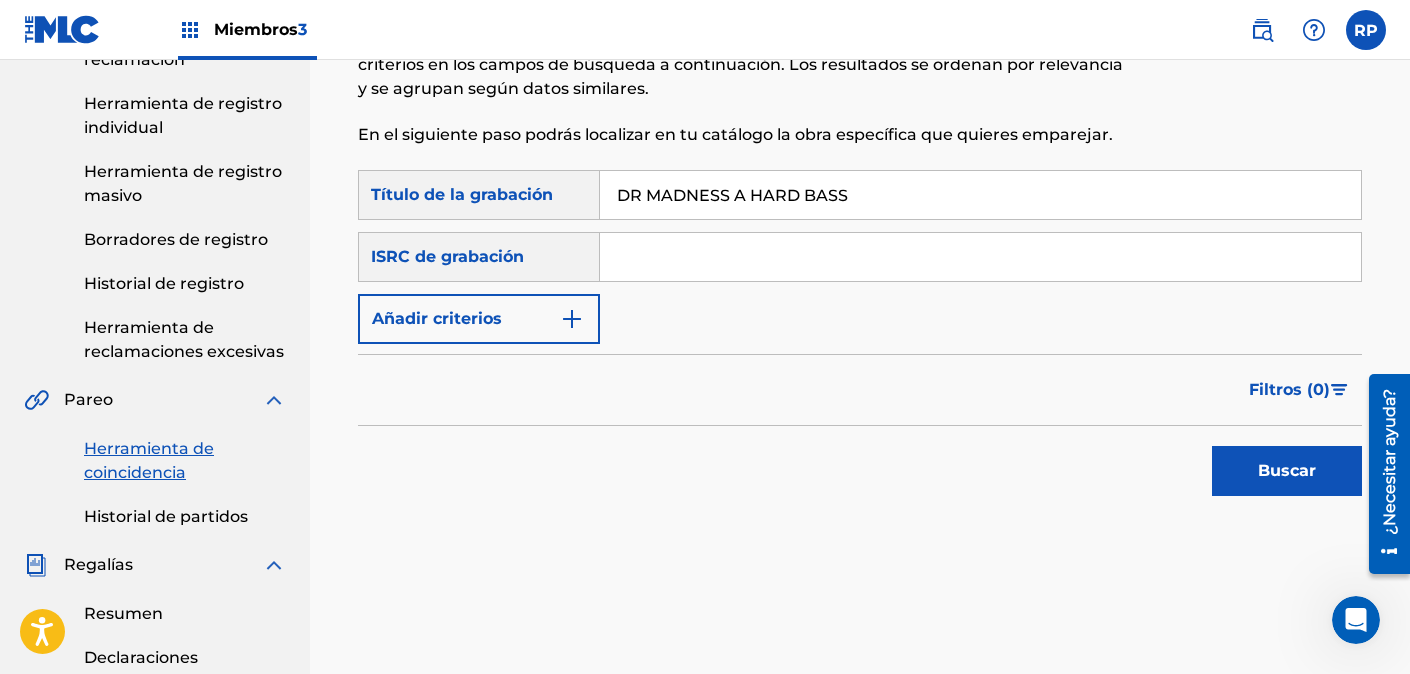 click on "Buscar" at bounding box center (1287, 470) 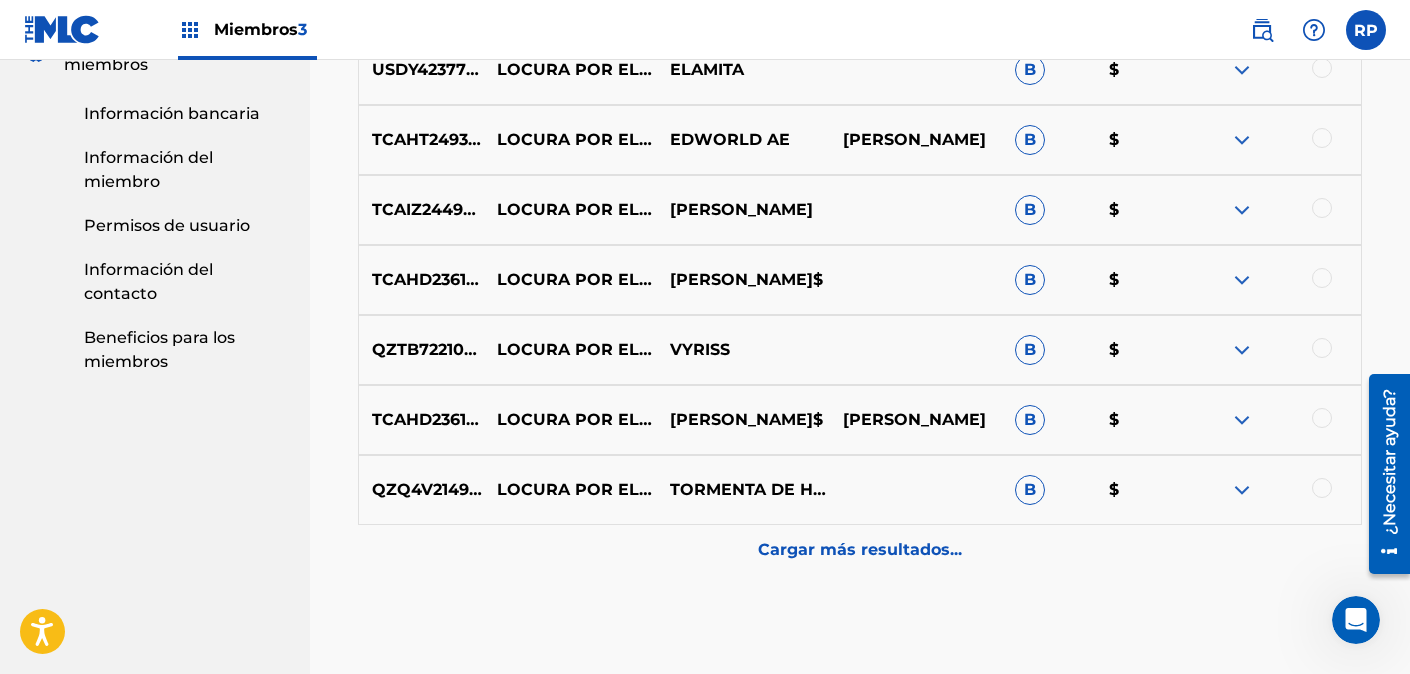 scroll, scrollTop: 1133, scrollLeft: 0, axis: vertical 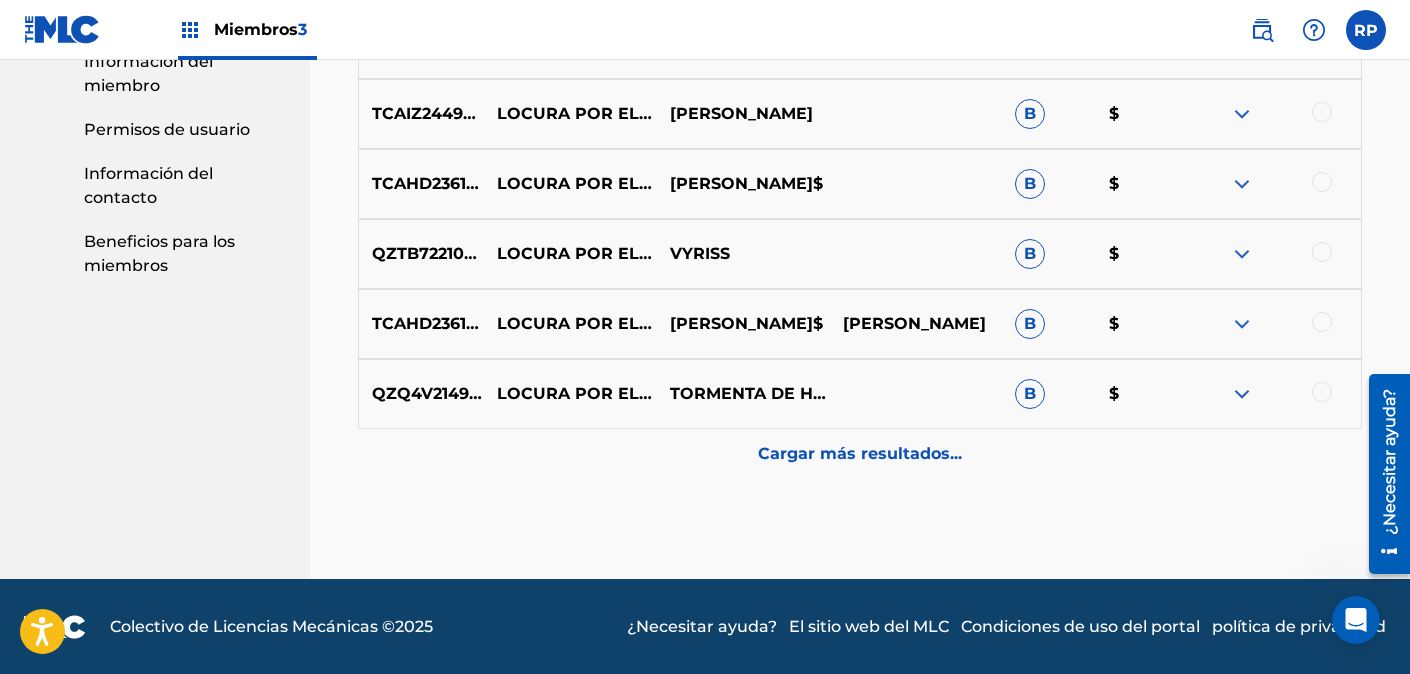 click on "Cargar más resultados..." at bounding box center (860, 453) 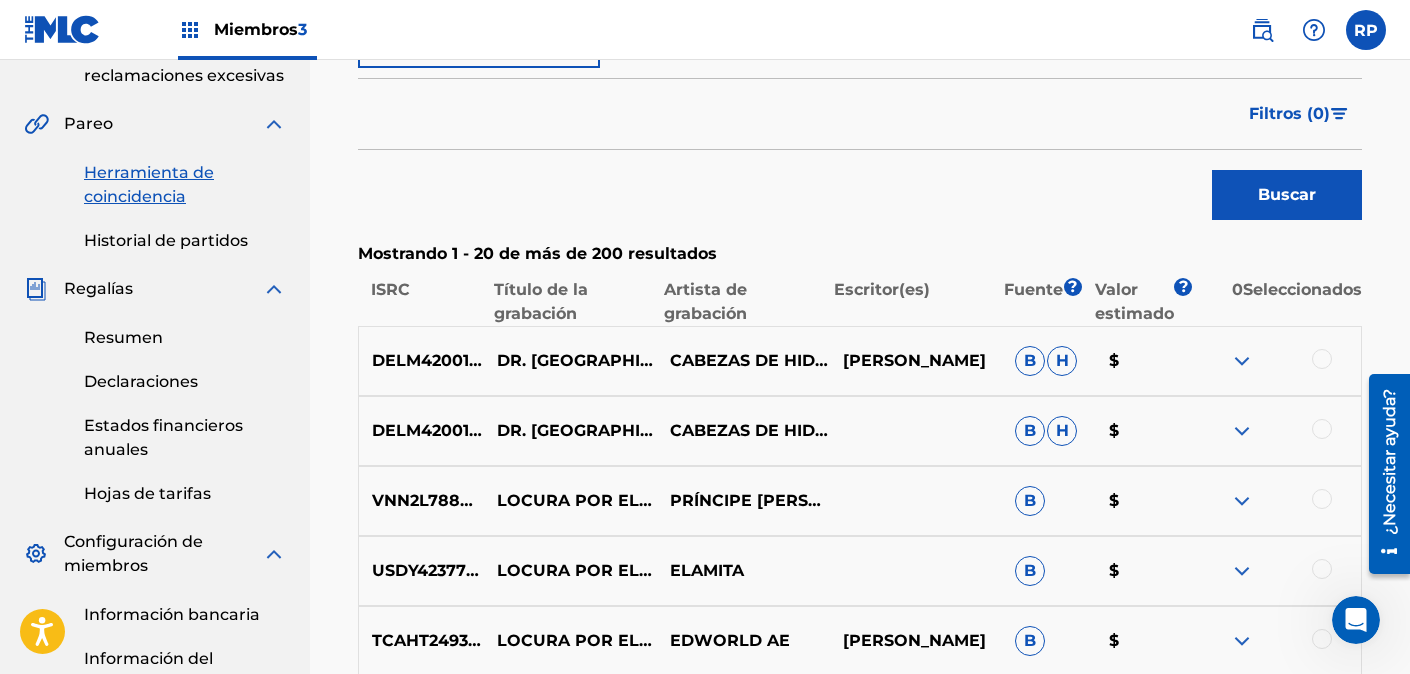 scroll, scrollTop: 277, scrollLeft: 0, axis: vertical 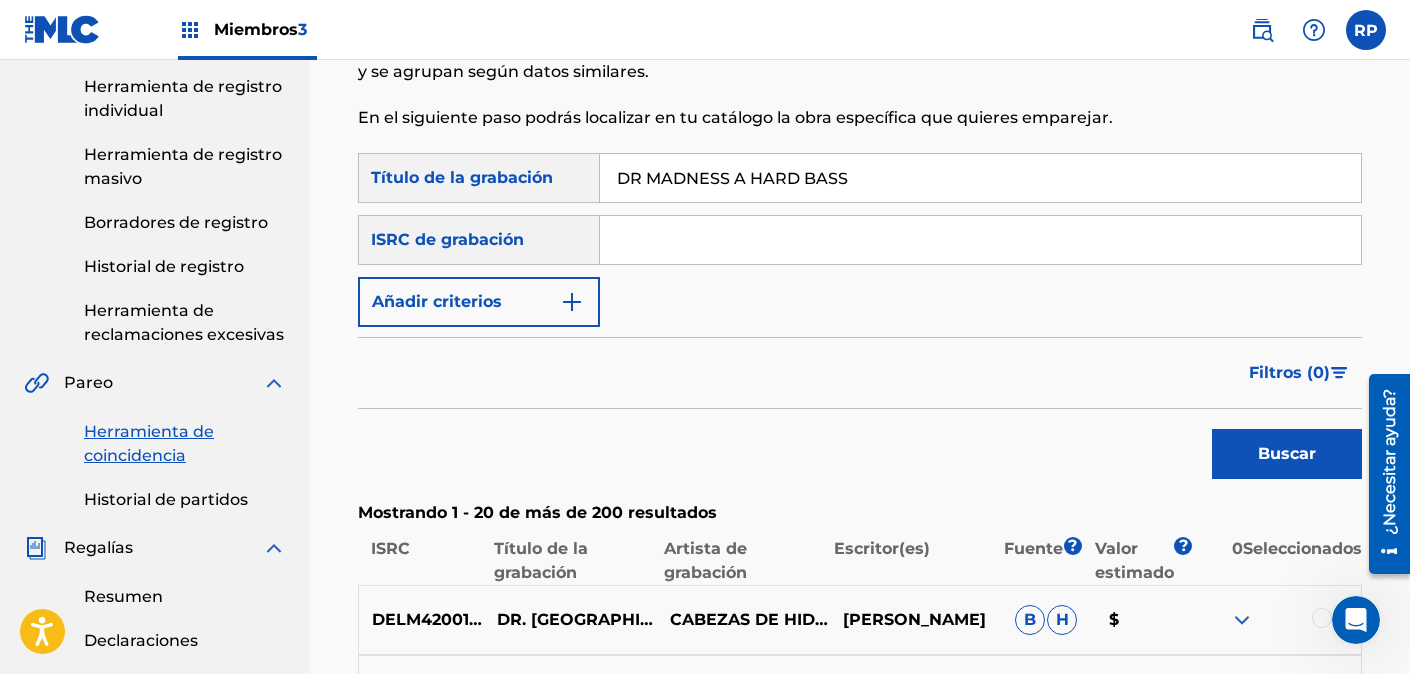 drag, startPoint x: 853, startPoint y: 182, endPoint x: 738, endPoint y: 182, distance: 115 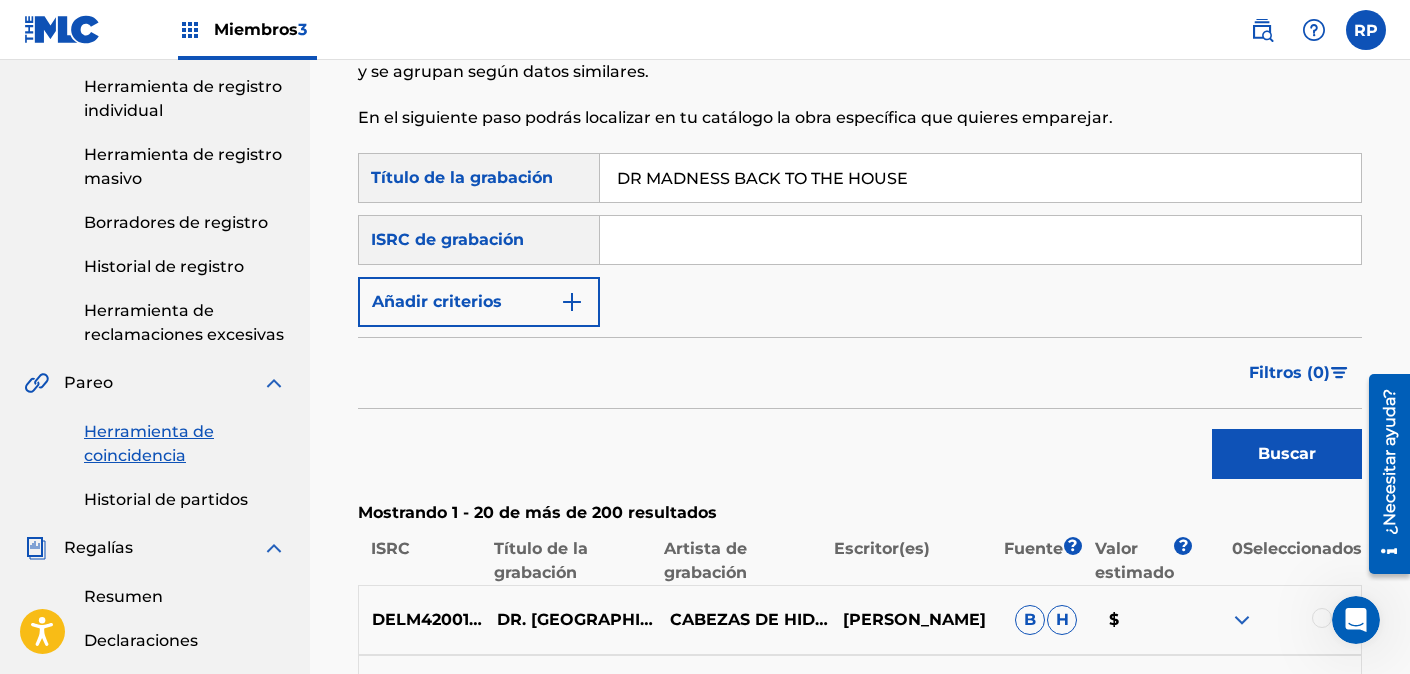 type on "DR MADNESS BACK TO THE HOUSE" 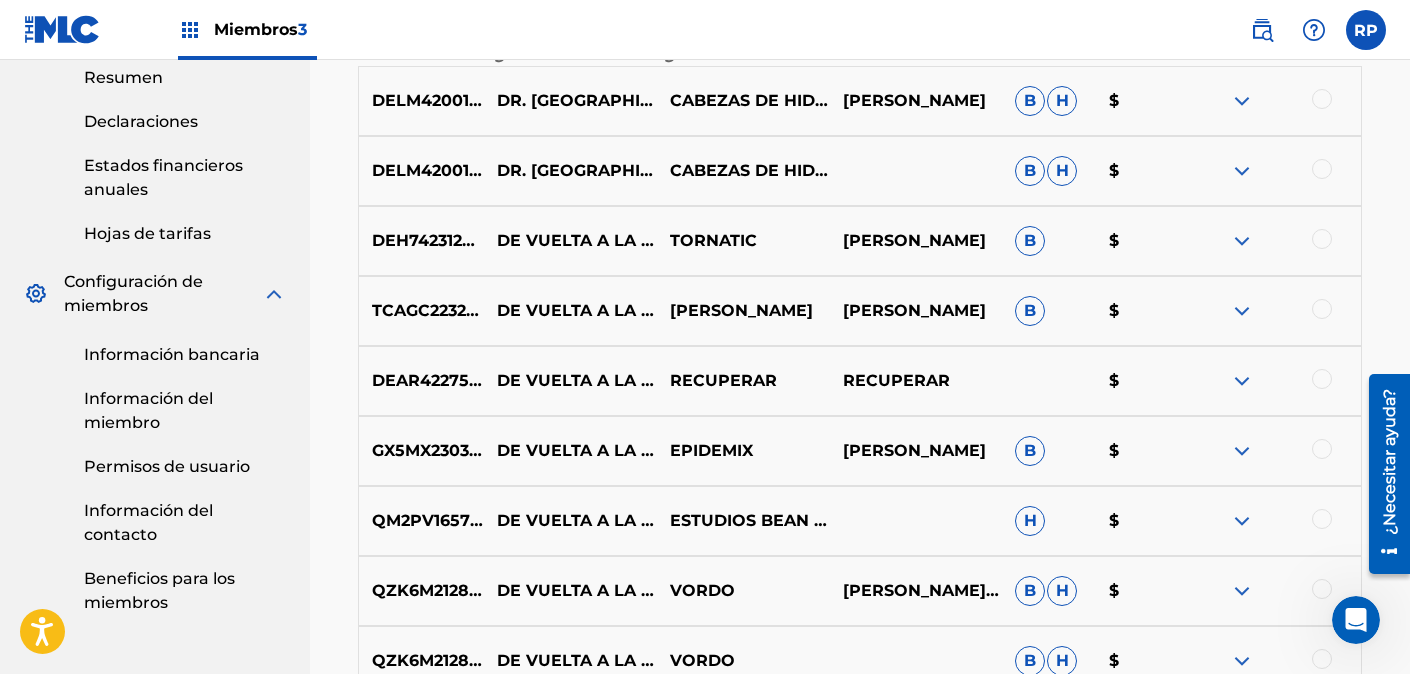 scroll, scrollTop: 1055, scrollLeft: 0, axis: vertical 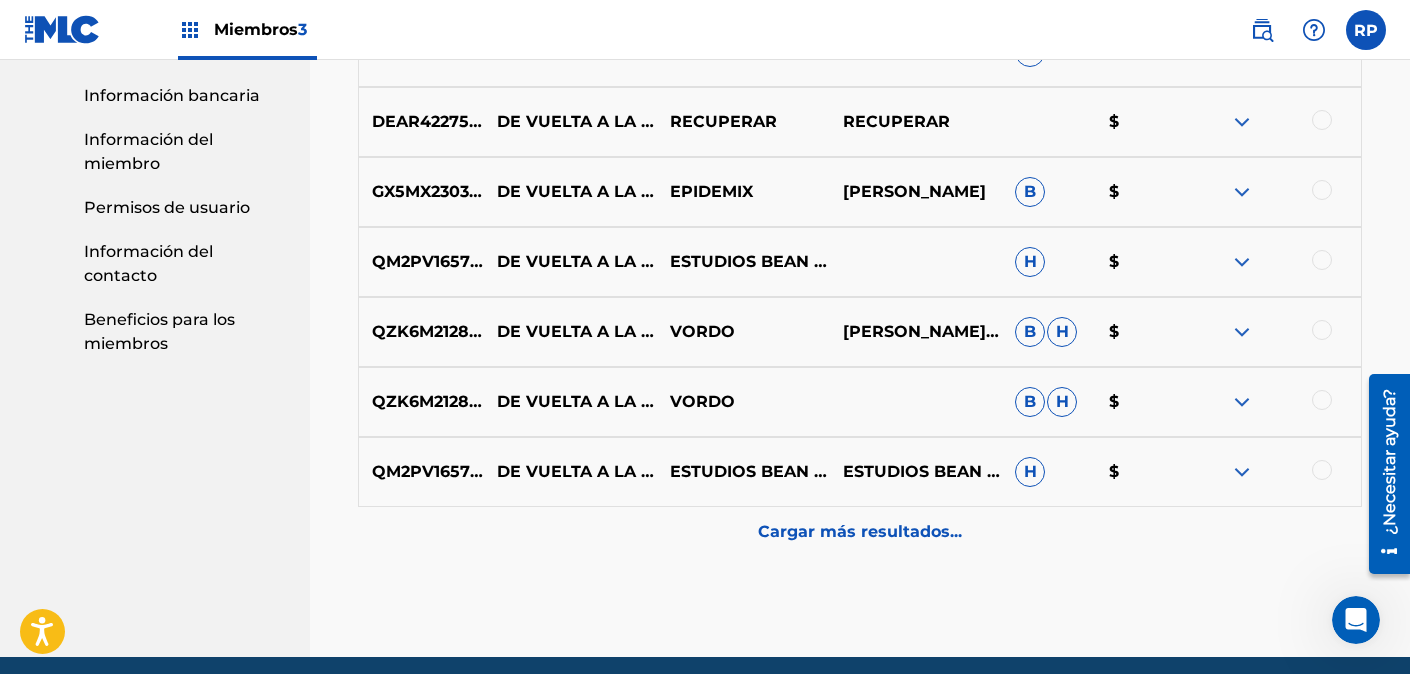 click on "Cargar más resultados..." at bounding box center [860, 532] 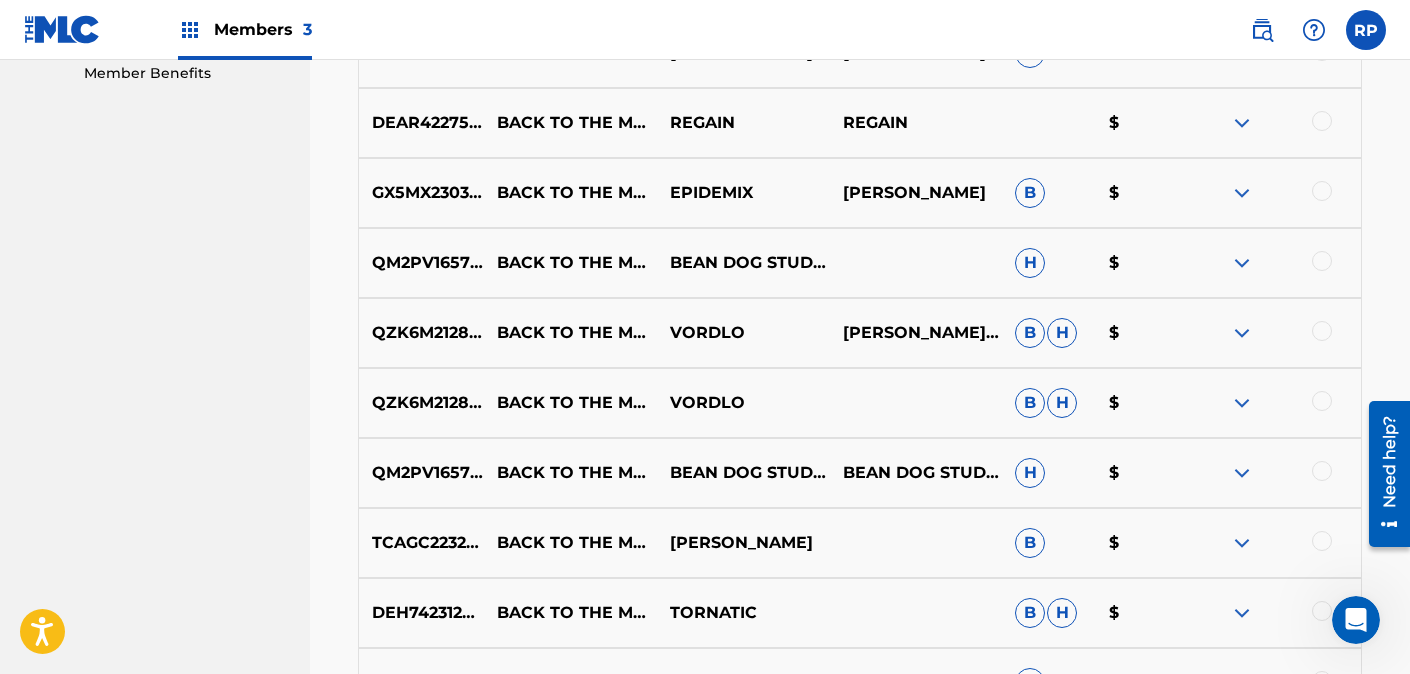 scroll, scrollTop: 1814, scrollLeft: 0, axis: vertical 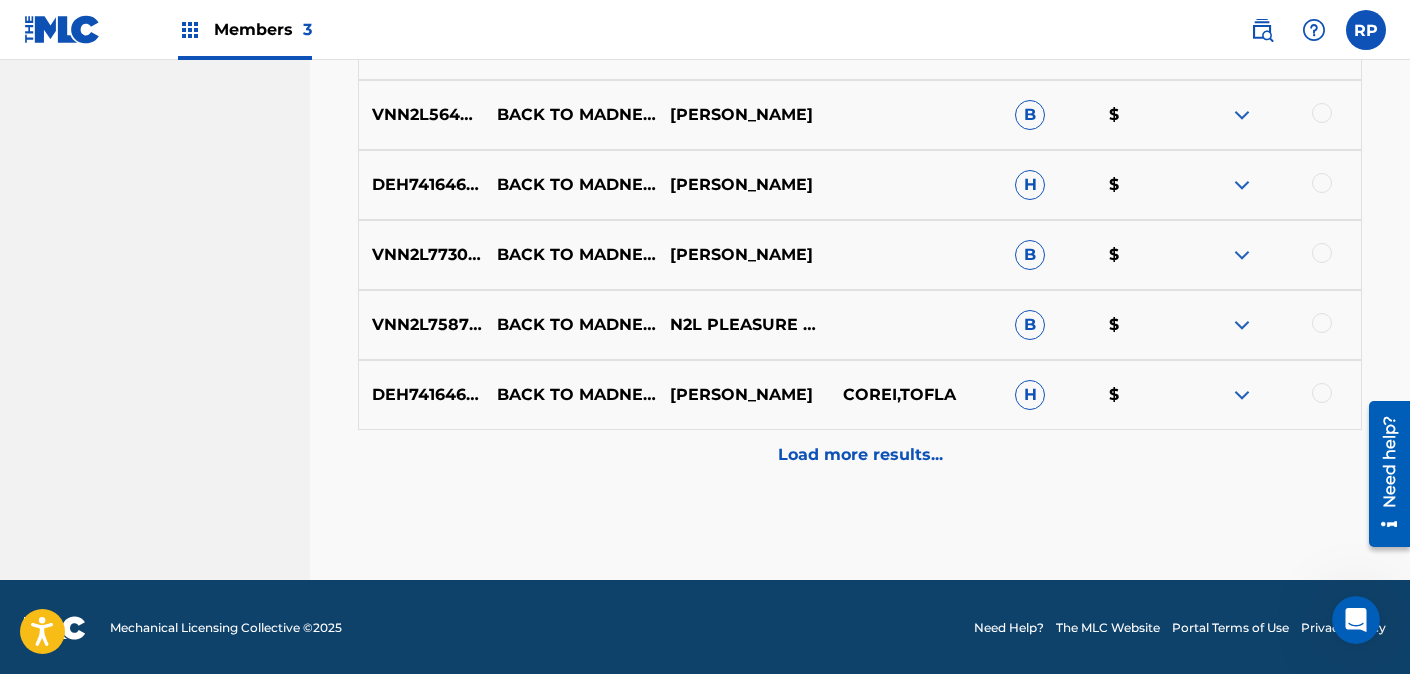 click on "Load more results..." at bounding box center [860, 455] 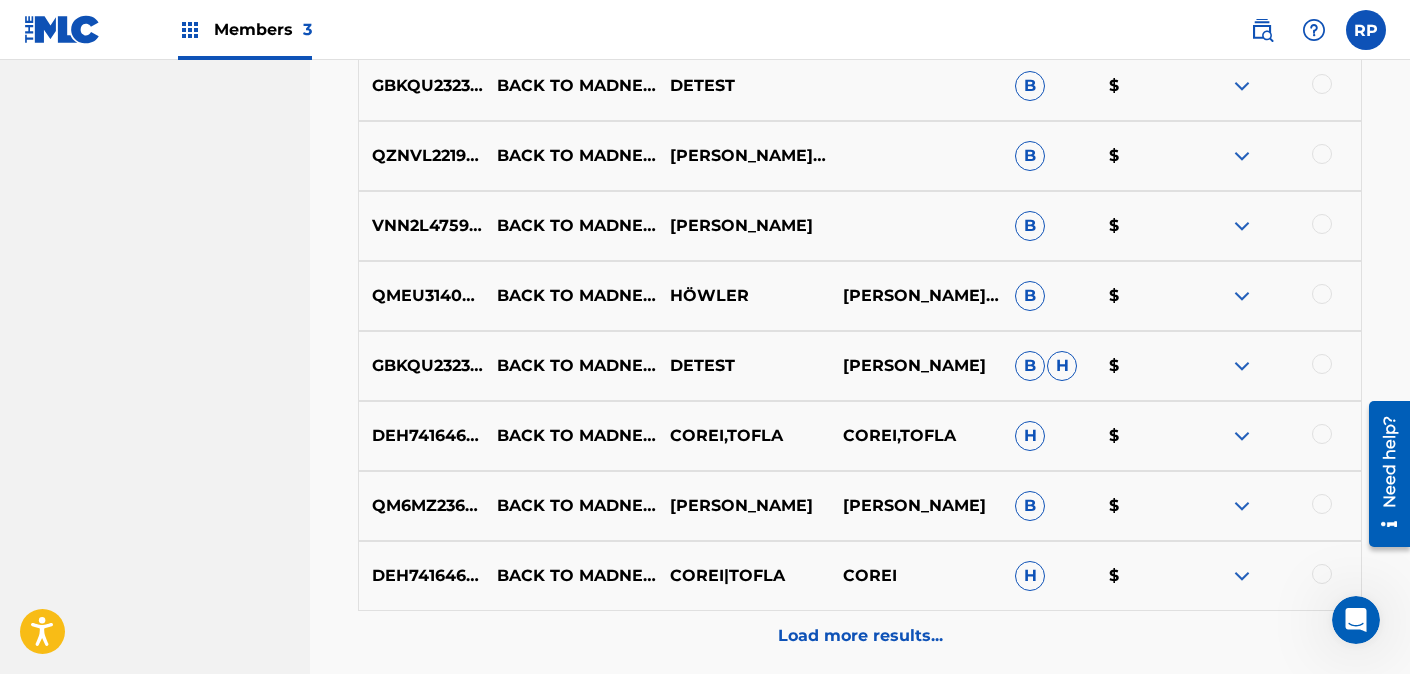 scroll, scrollTop: 2515, scrollLeft: 0, axis: vertical 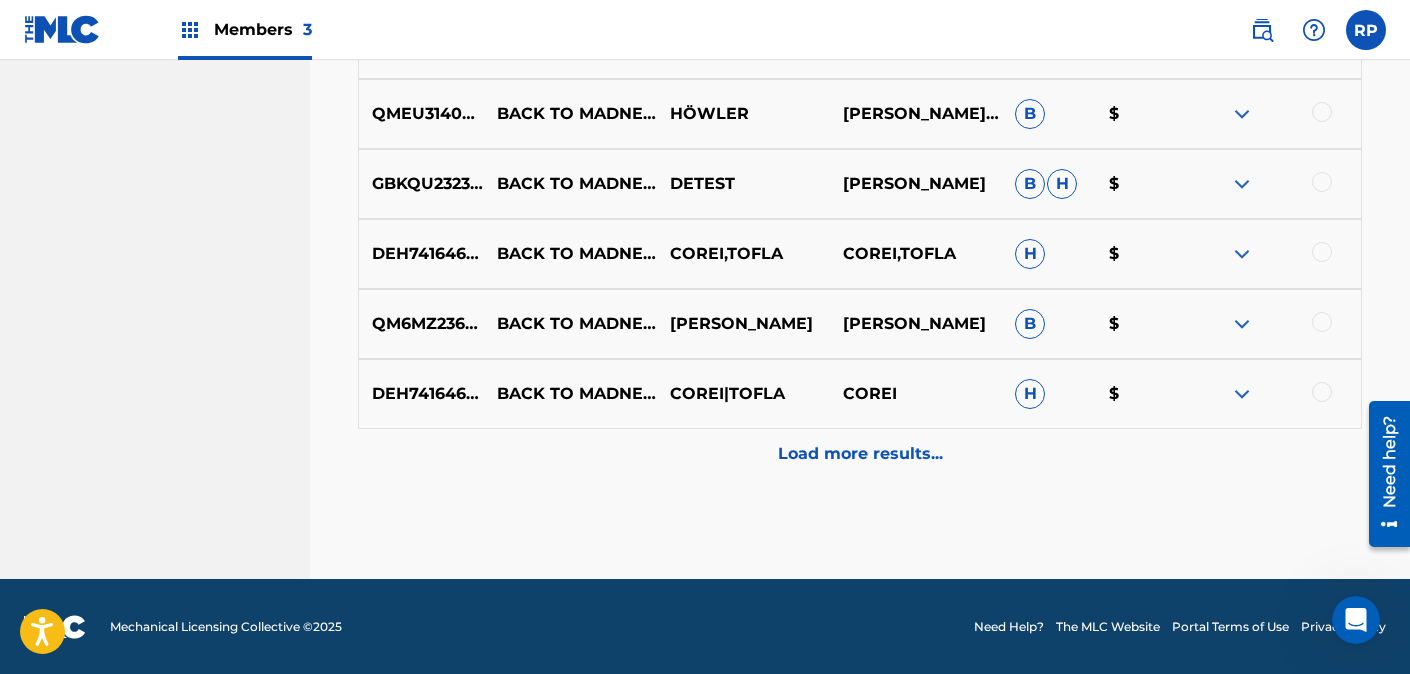 click on "Load more results..." at bounding box center (860, 454) 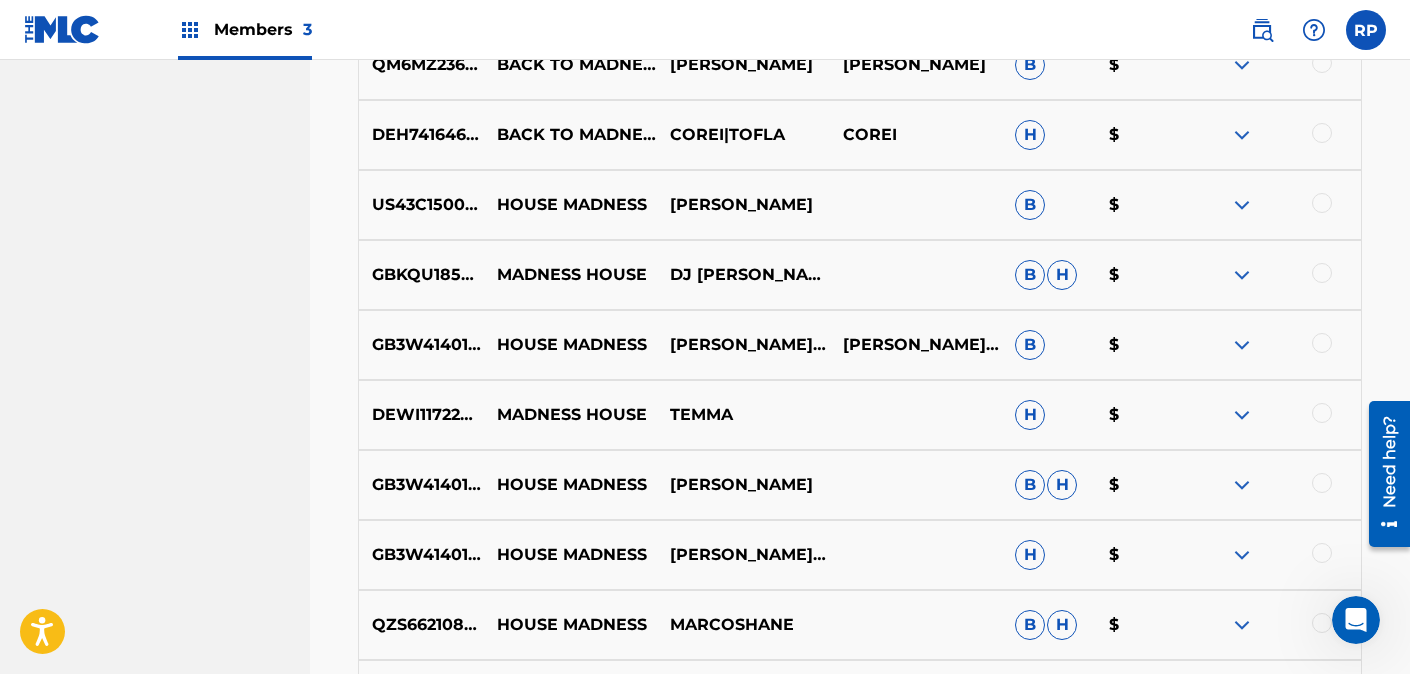 scroll, scrollTop: 3034, scrollLeft: 0, axis: vertical 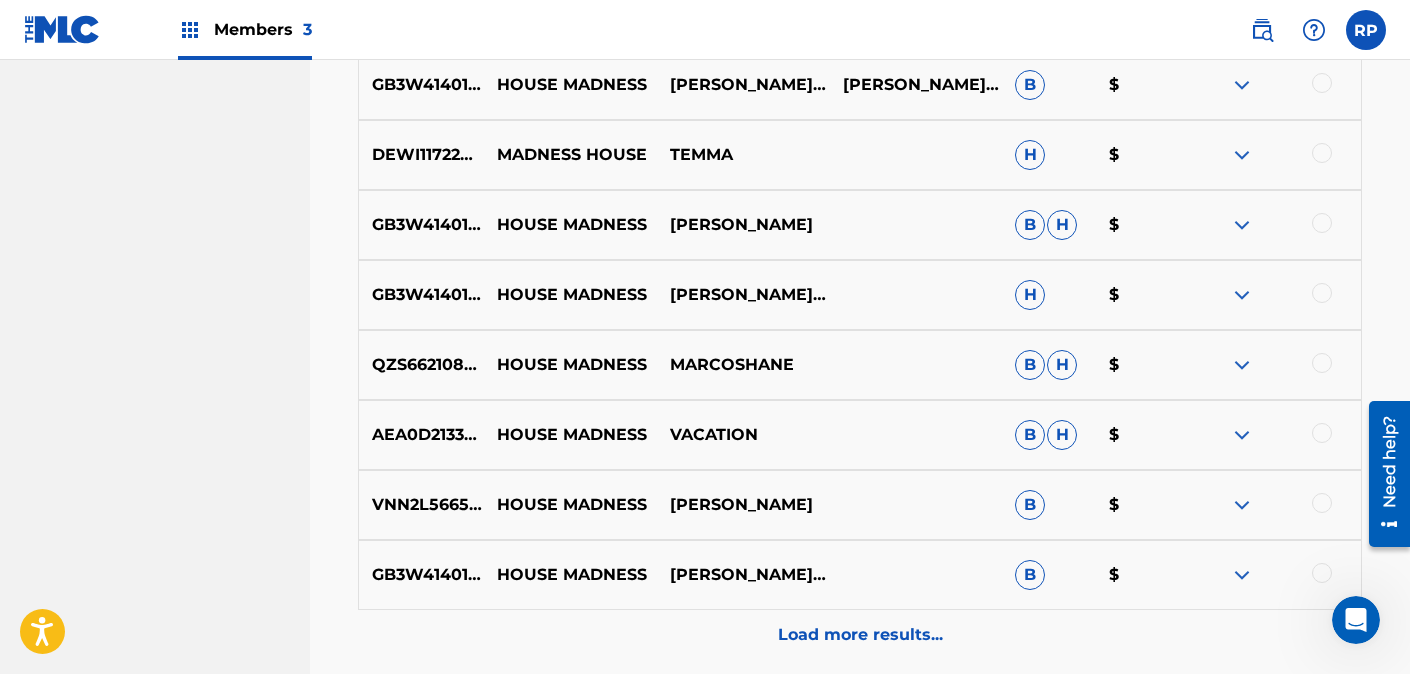click on "Load more results..." at bounding box center [860, 635] 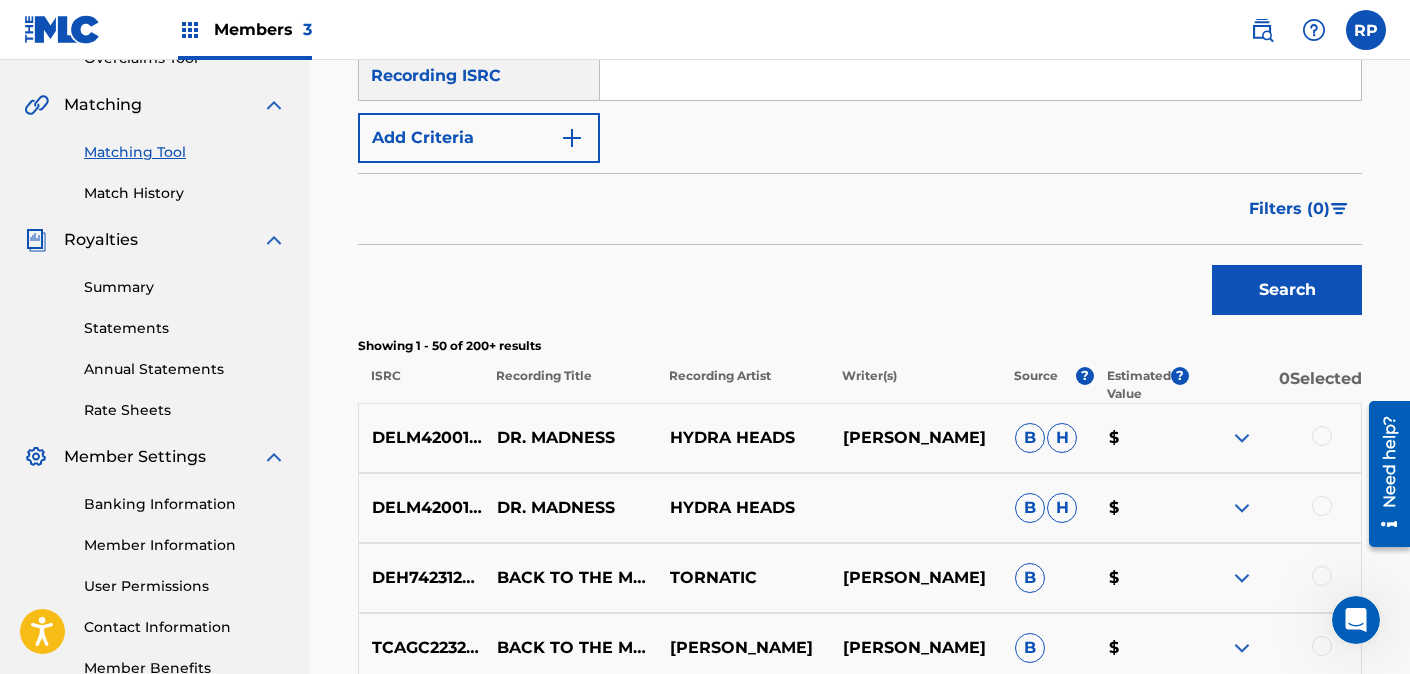 scroll, scrollTop: 182, scrollLeft: 0, axis: vertical 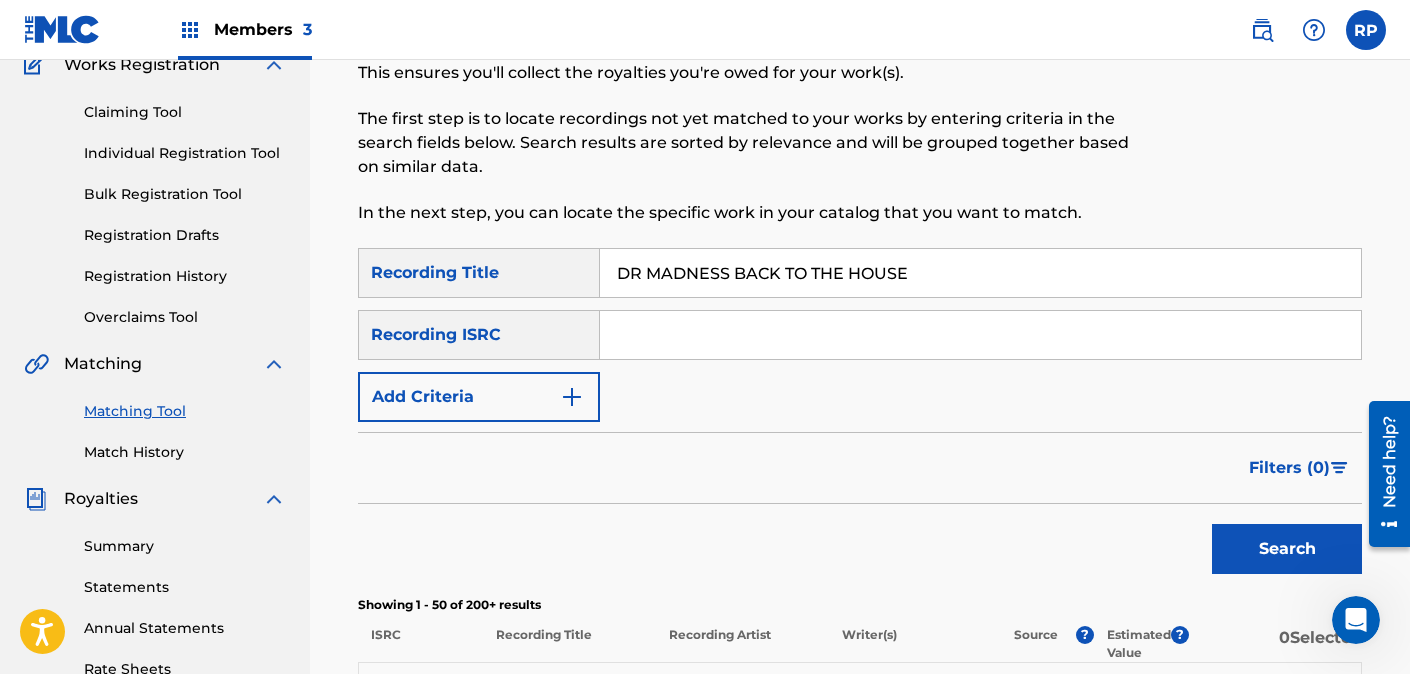 click on "Recording ISRC" at bounding box center [479, 335] 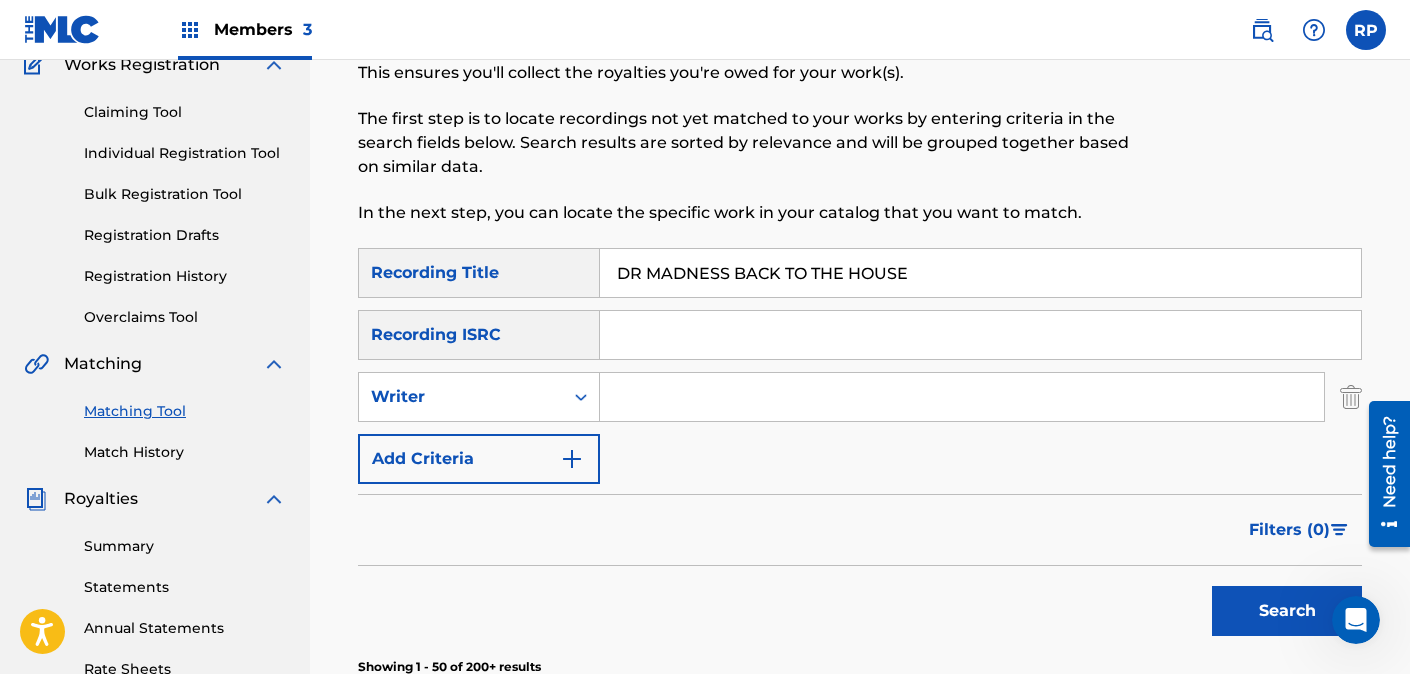 click at bounding box center [980, 335] 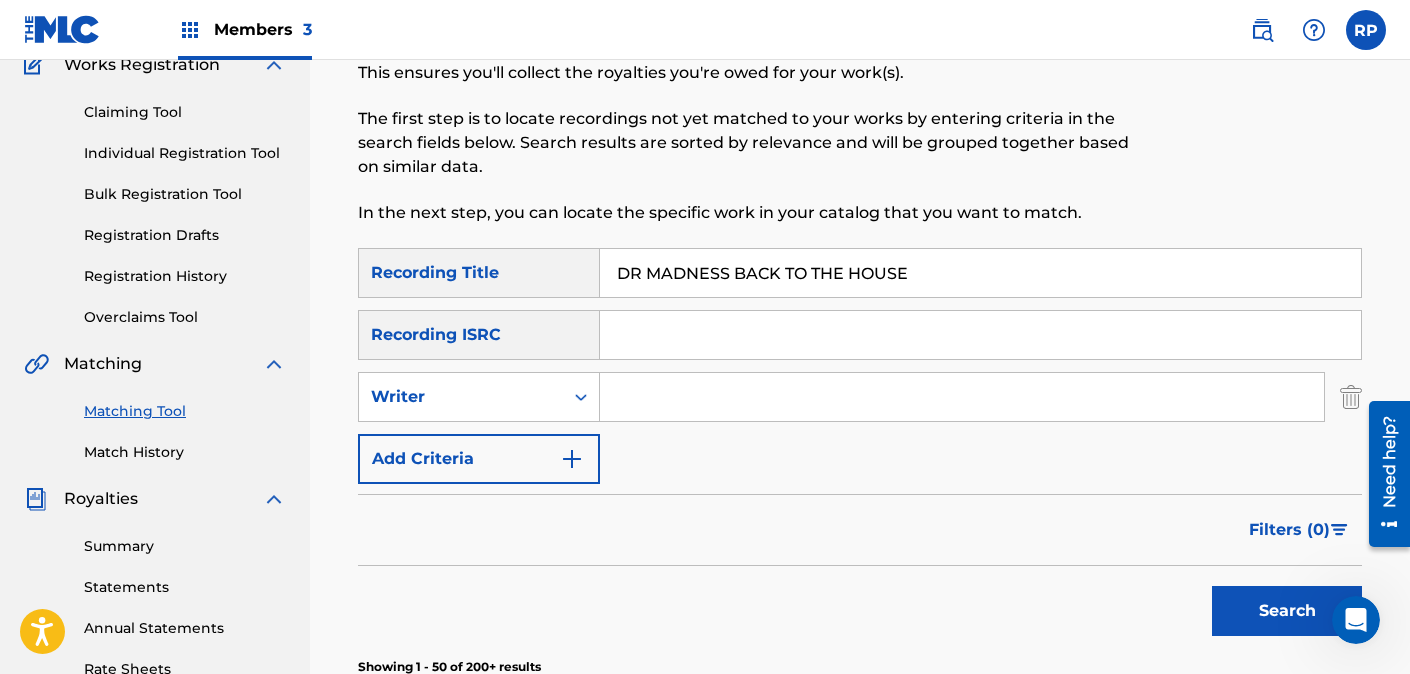 paste on "00513027400" 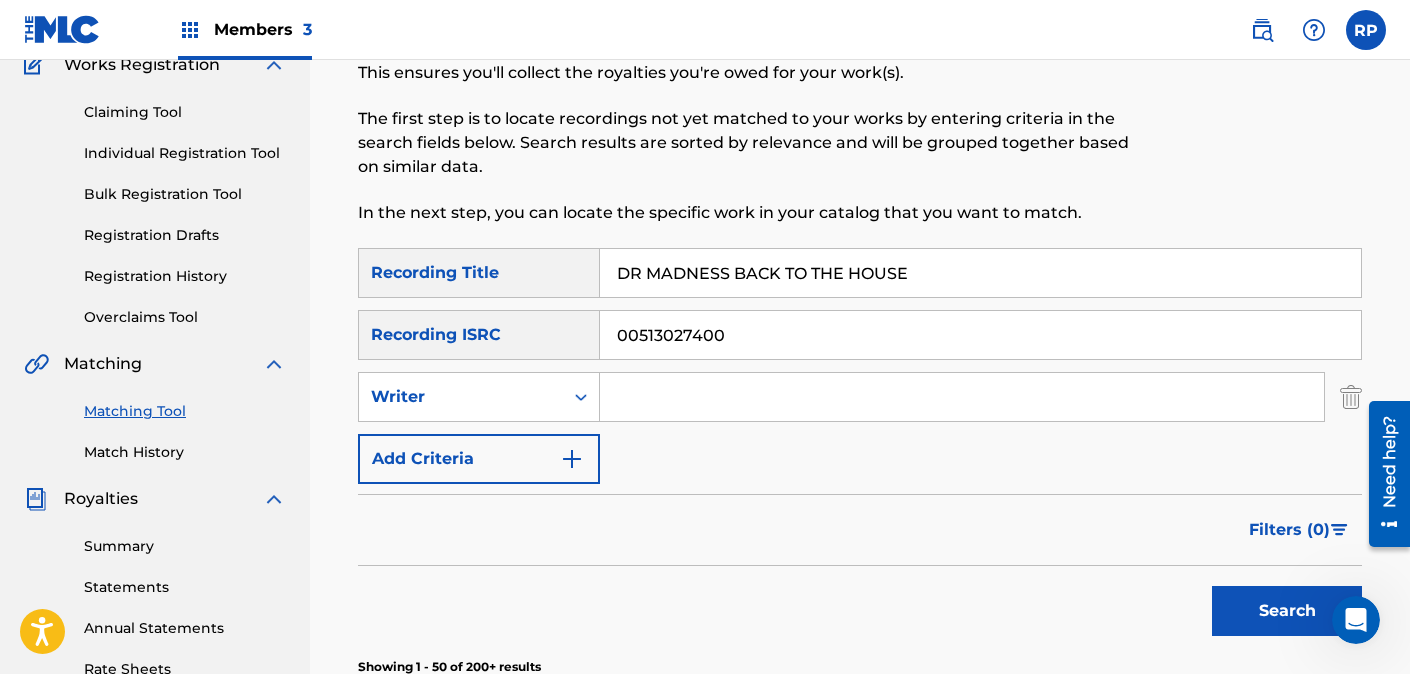 type on "00513027400" 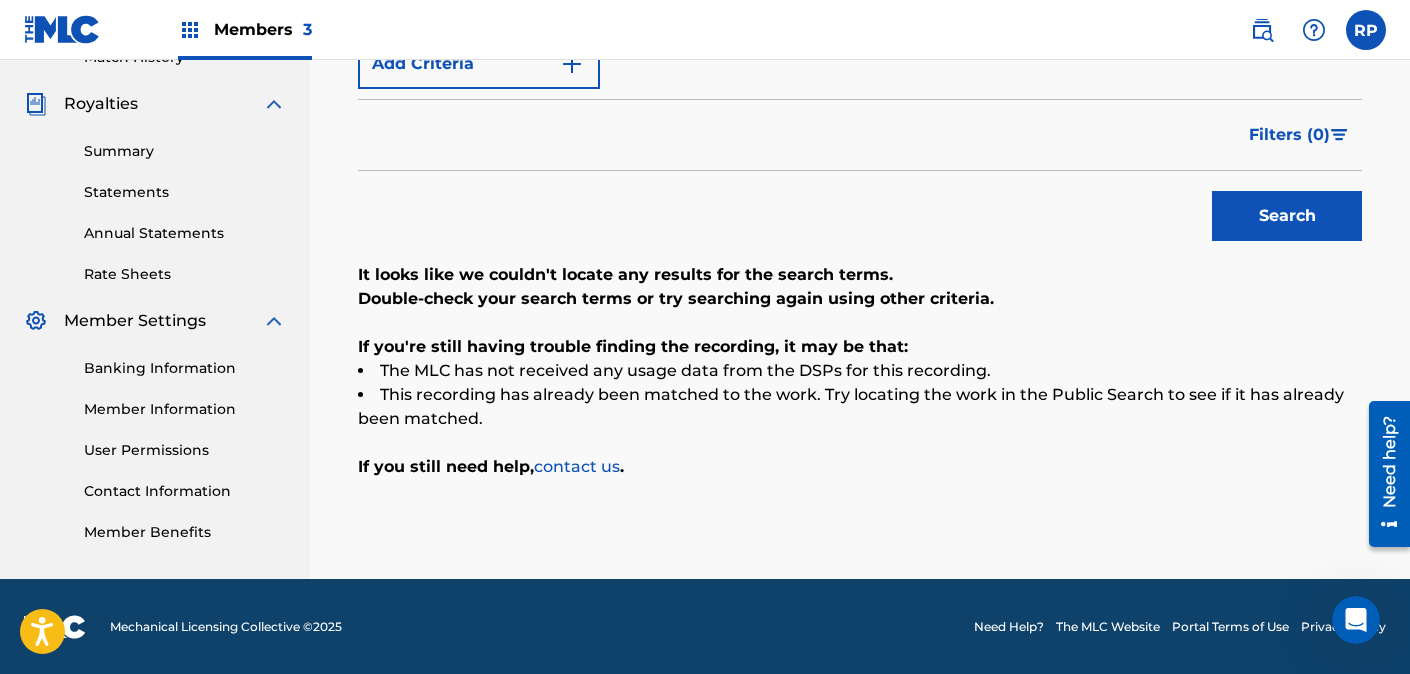 scroll, scrollTop: 318, scrollLeft: 0, axis: vertical 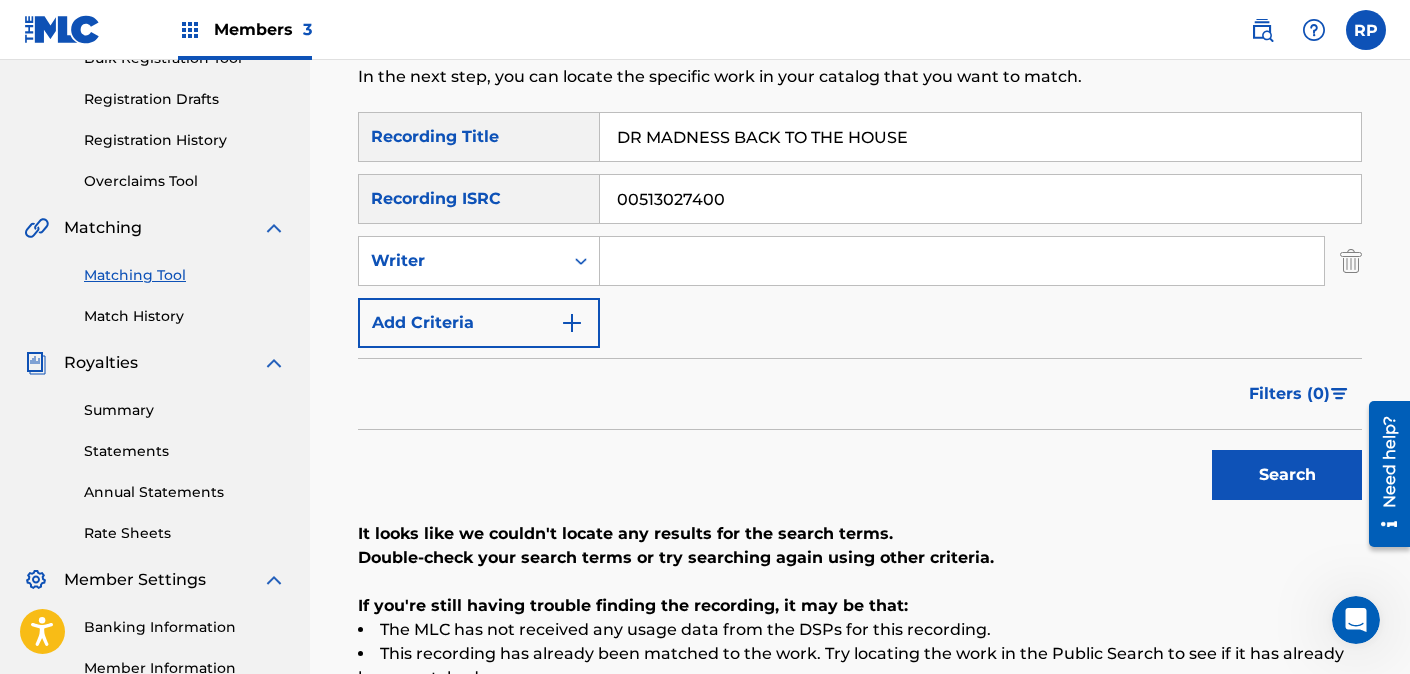 drag, startPoint x: 731, startPoint y: 140, endPoint x: 614, endPoint y: 144, distance: 117.06836 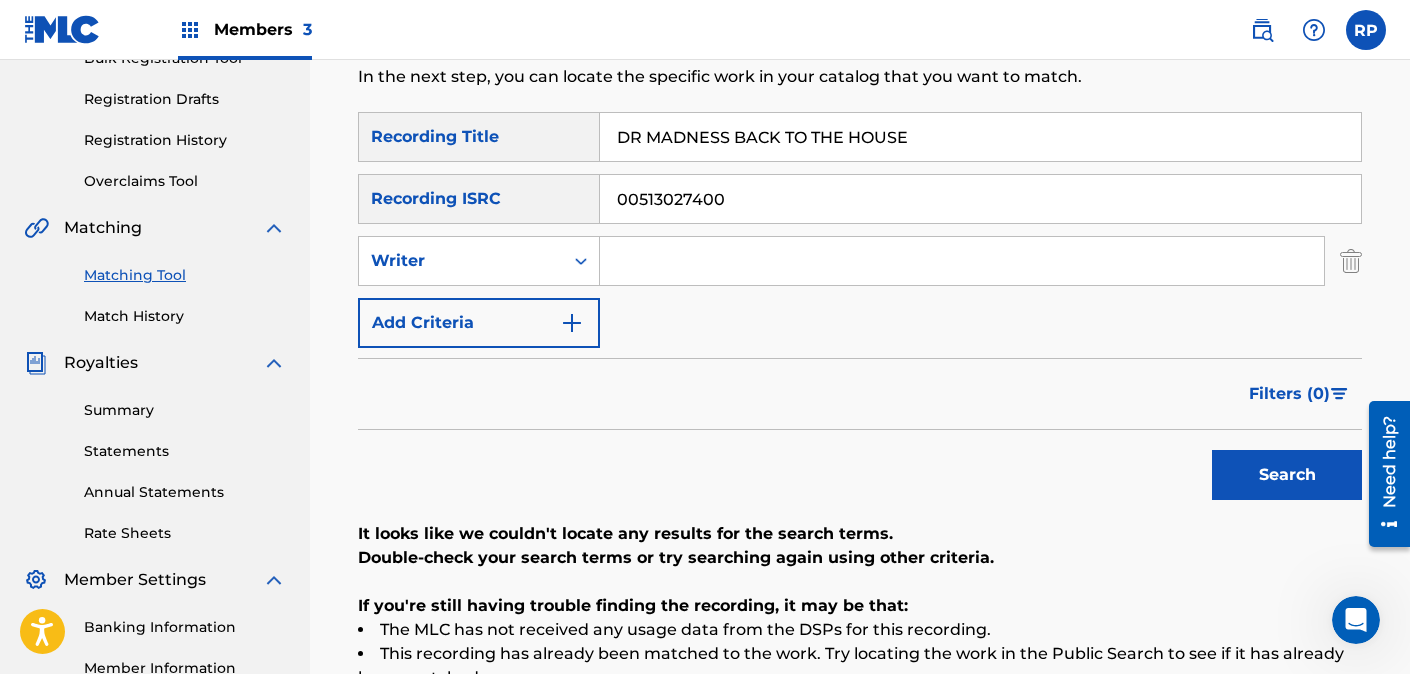 click at bounding box center [962, 261] 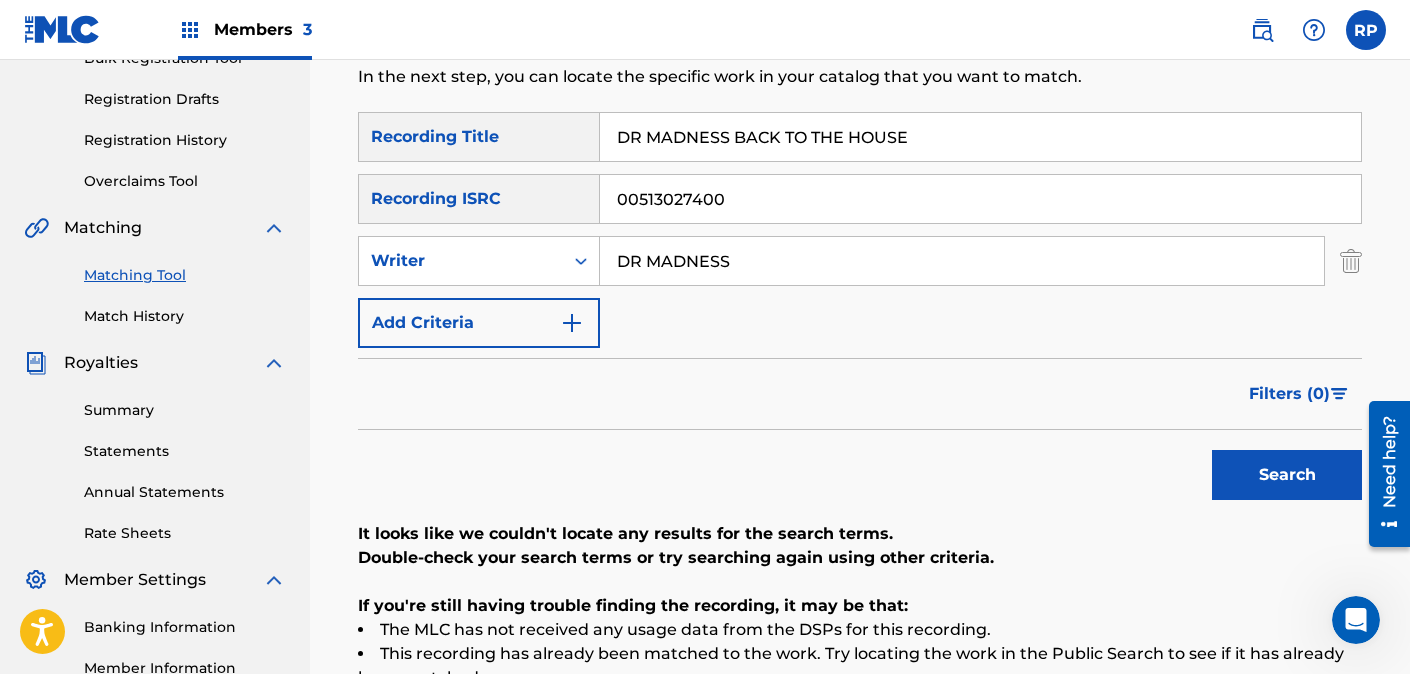 type on "DR MADNESS" 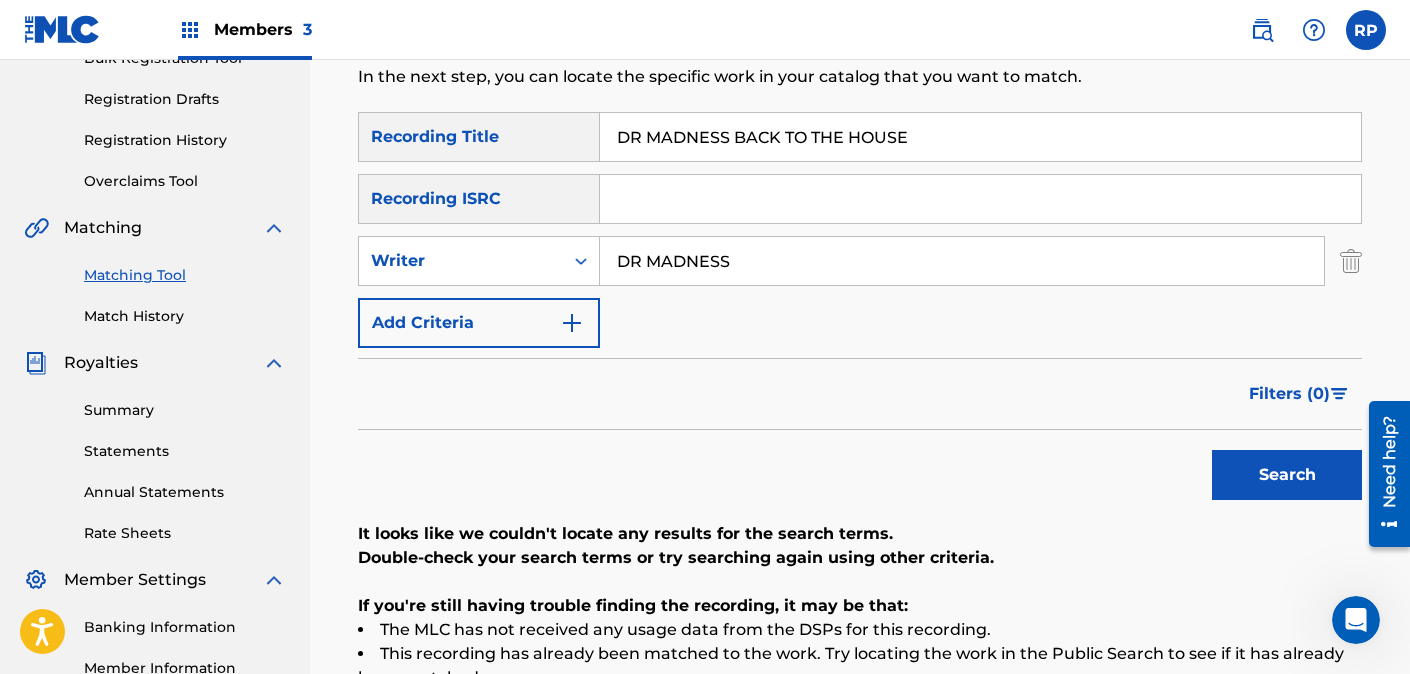 type 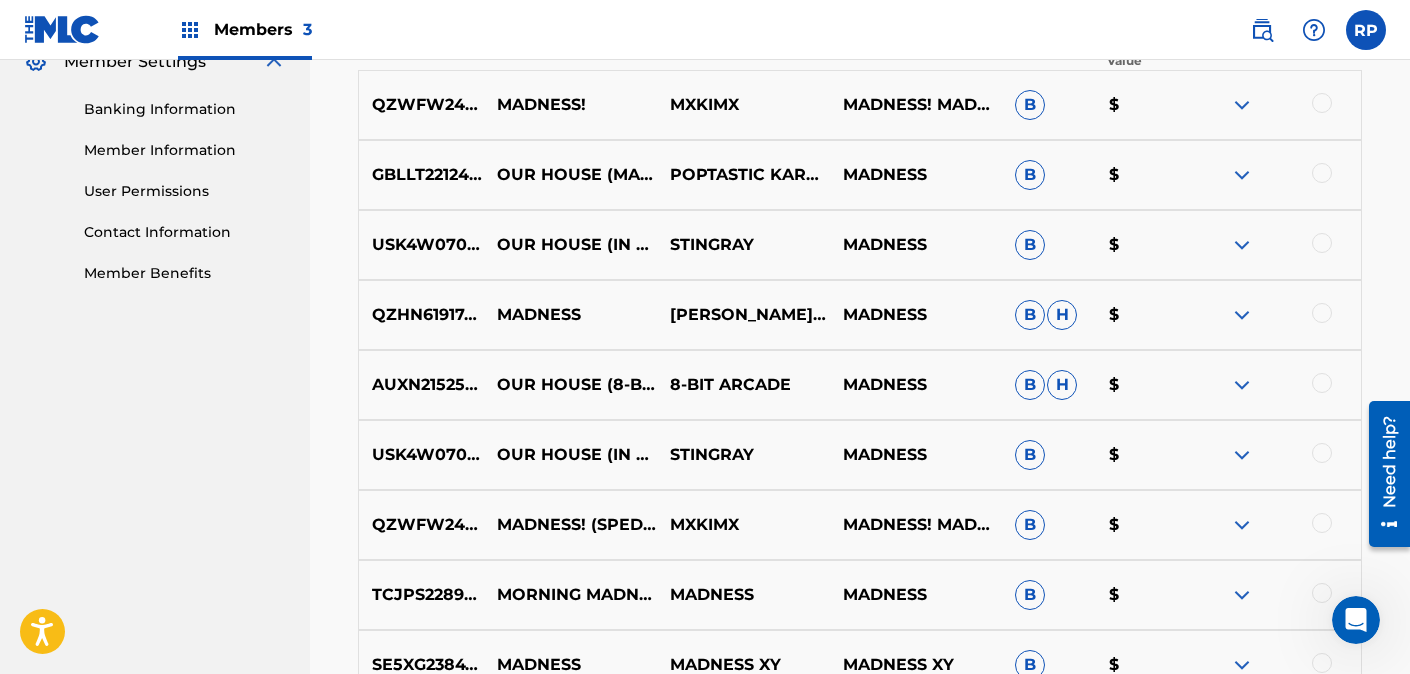 scroll, scrollTop: 1177, scrollLeft: 0, axis: vertical 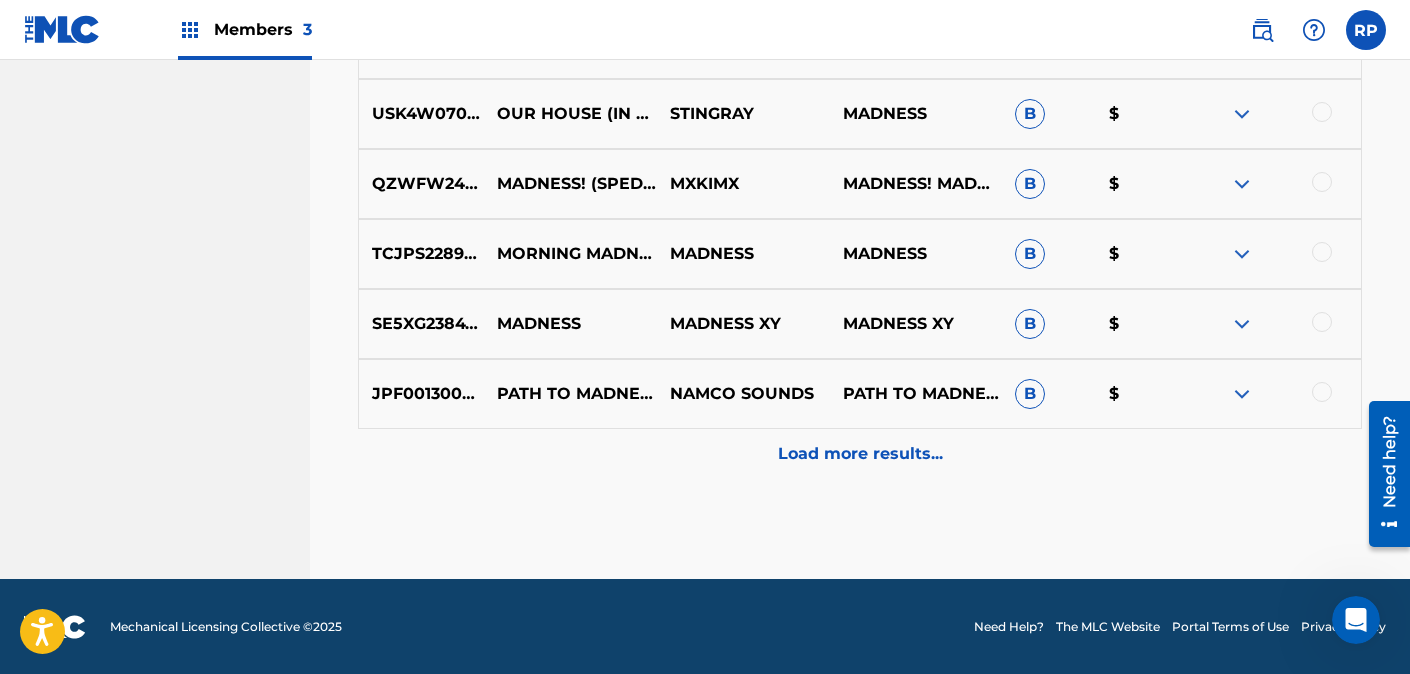 click on "Load more results..." at bounding box center [860, 454] 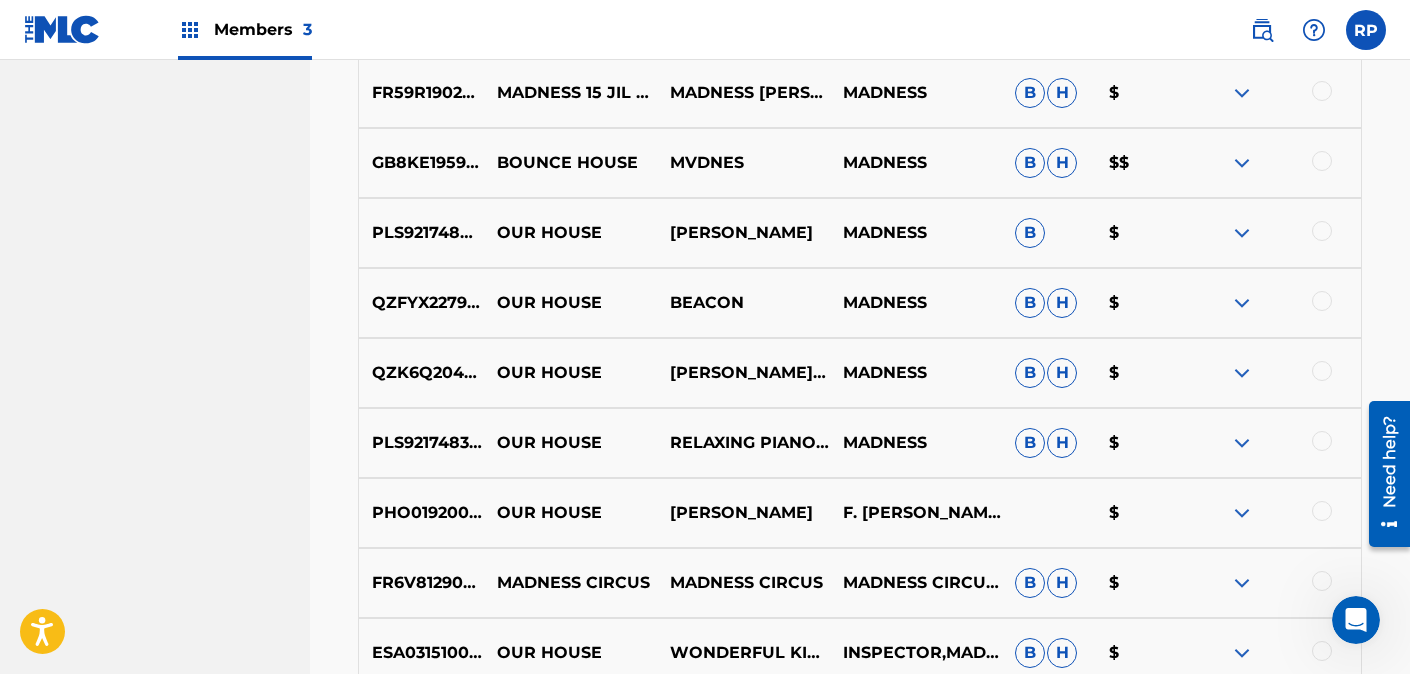 scroll, scrollTop: 1877, scrollLeft: 0, axis: vertical 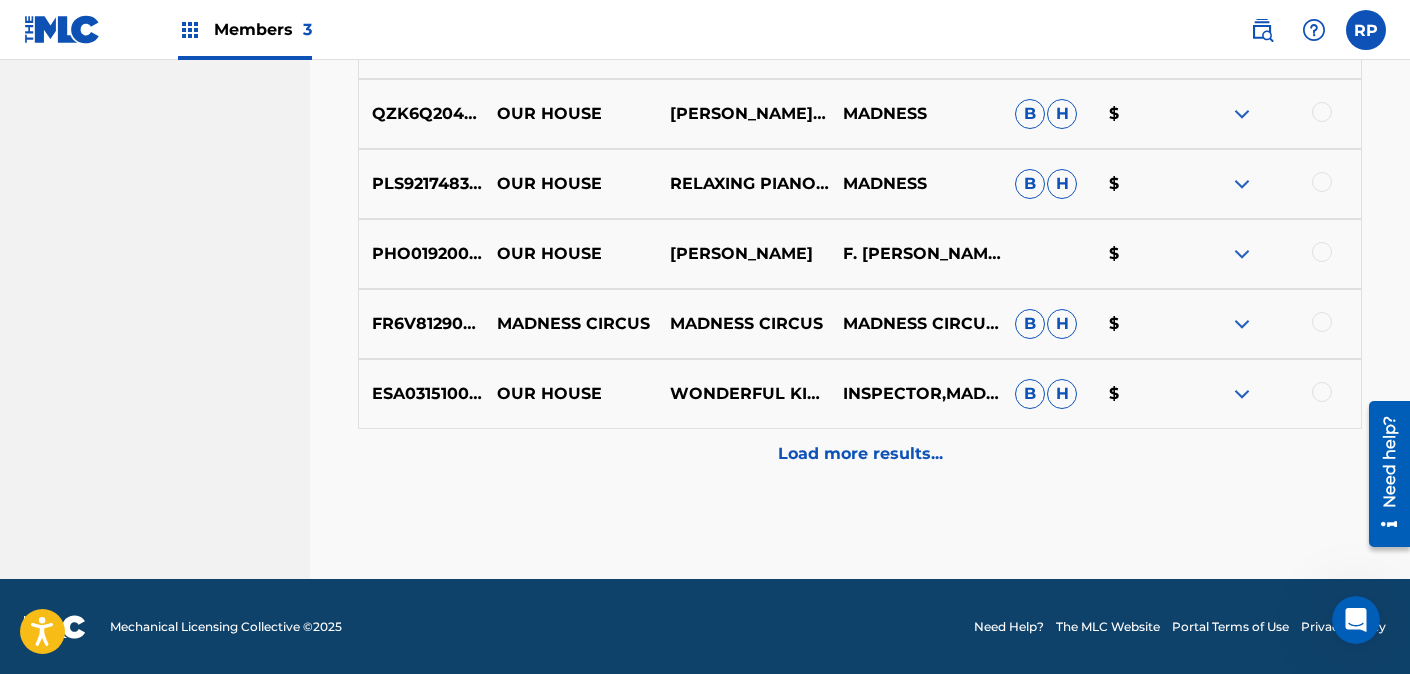 click 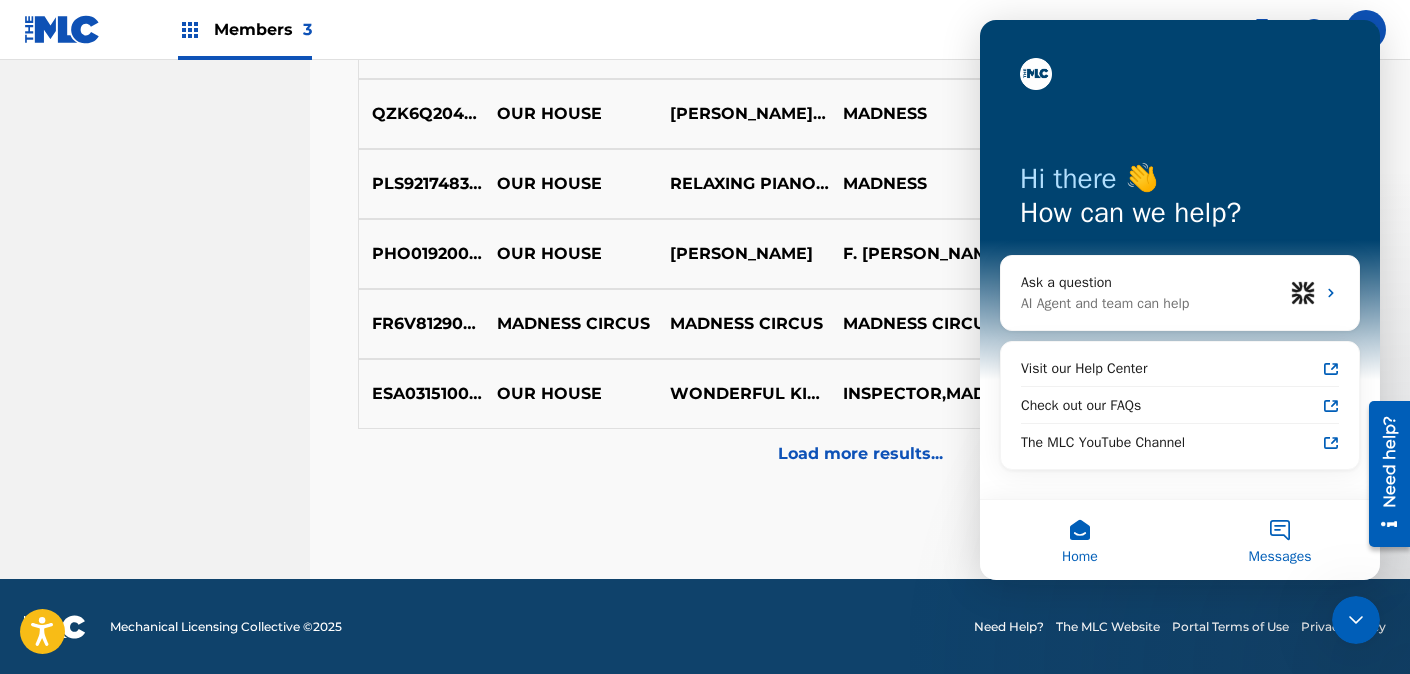 click on "Messages" at bounding box center [1280, 540] 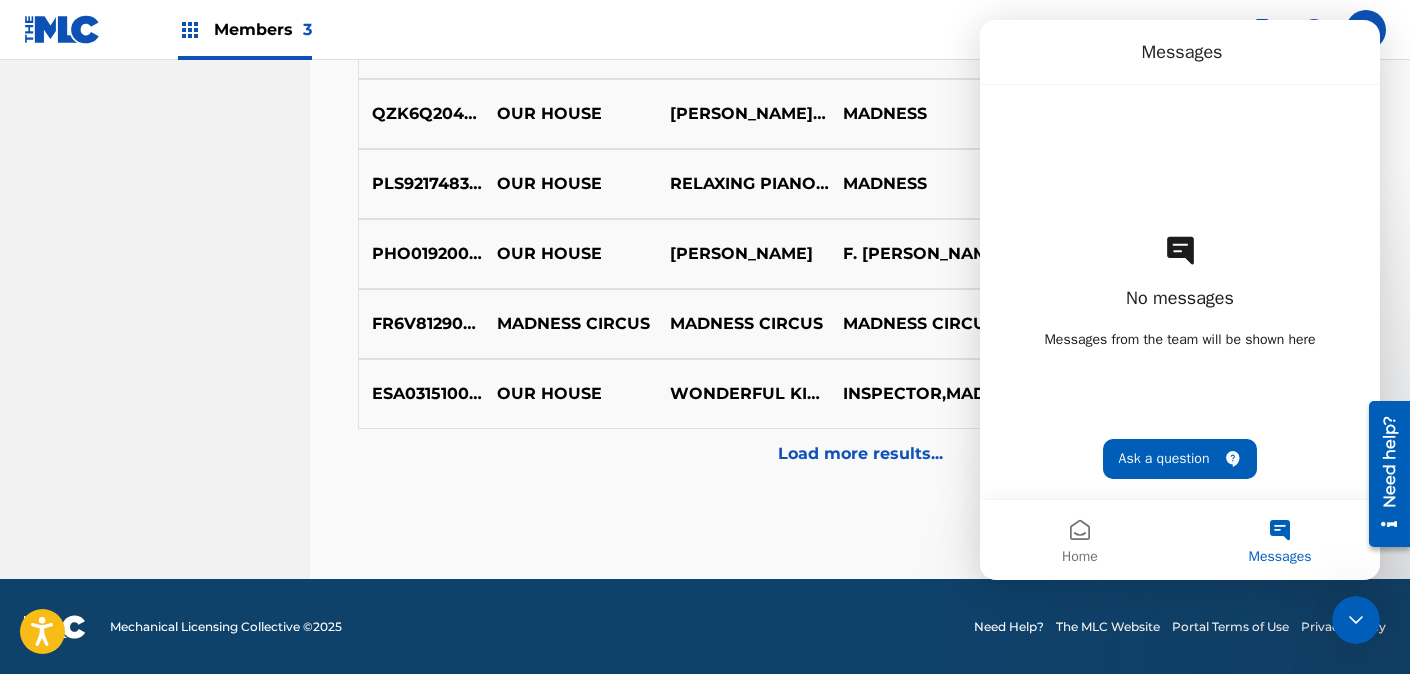 click on "No messages Messages from the team will be shown here Ask a question" at bounding box center [1180, 292] 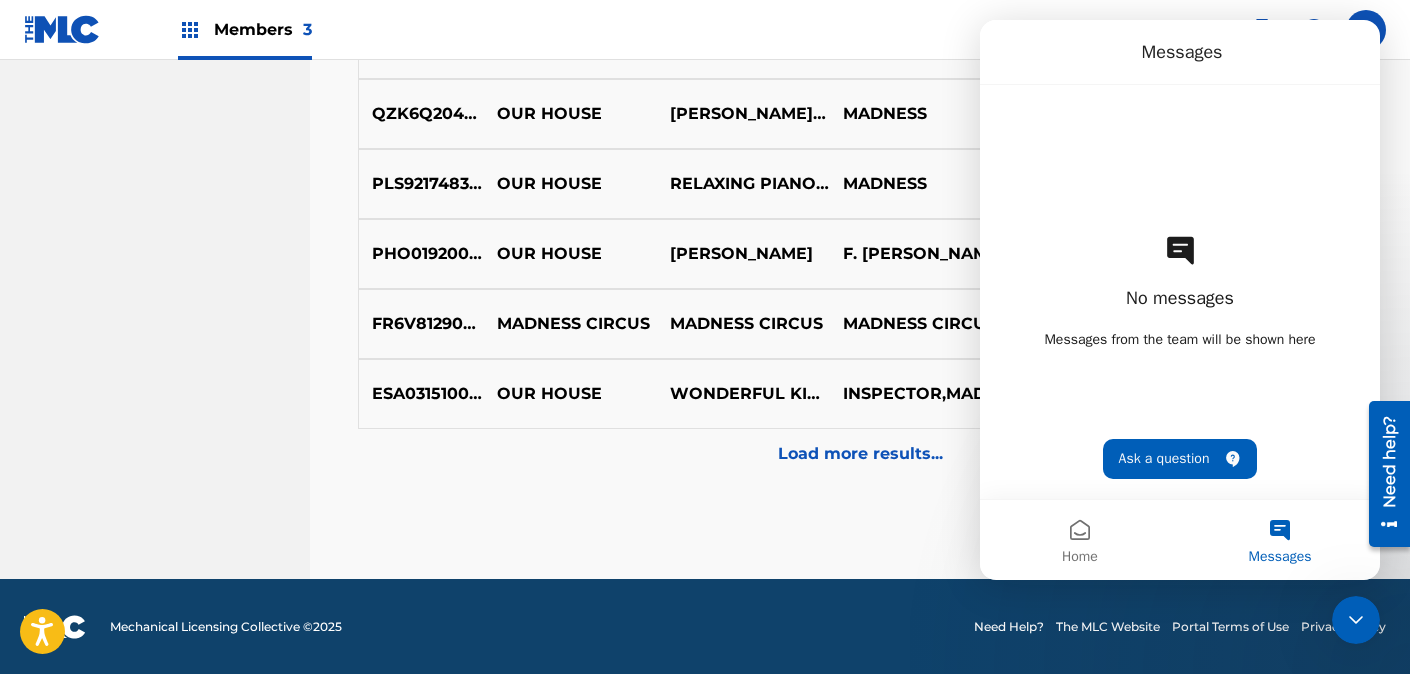 click on "Messages from the team will be shown here" at bounding box center (1179, 340) 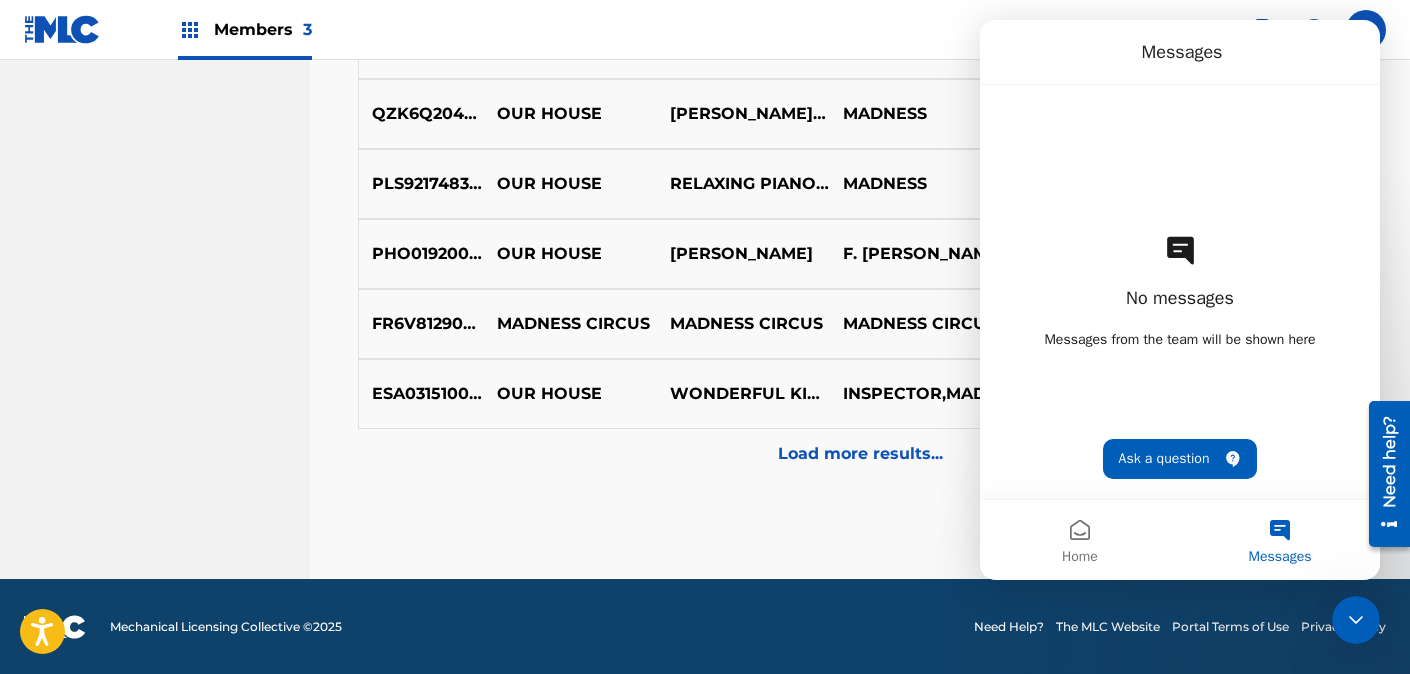 click on "Messages from the team will be shown here" at bounding box center (1179, 340) 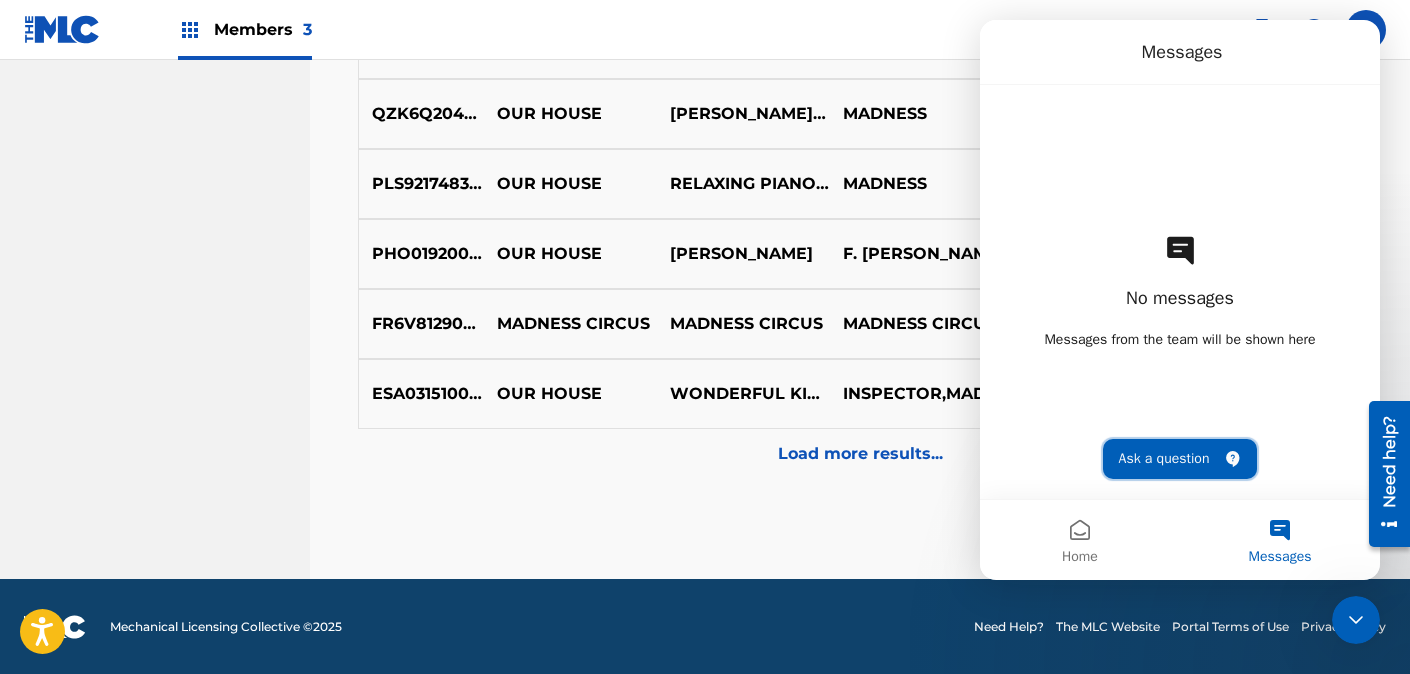 click on "Ask a question" at bounding box center (1180, 459) 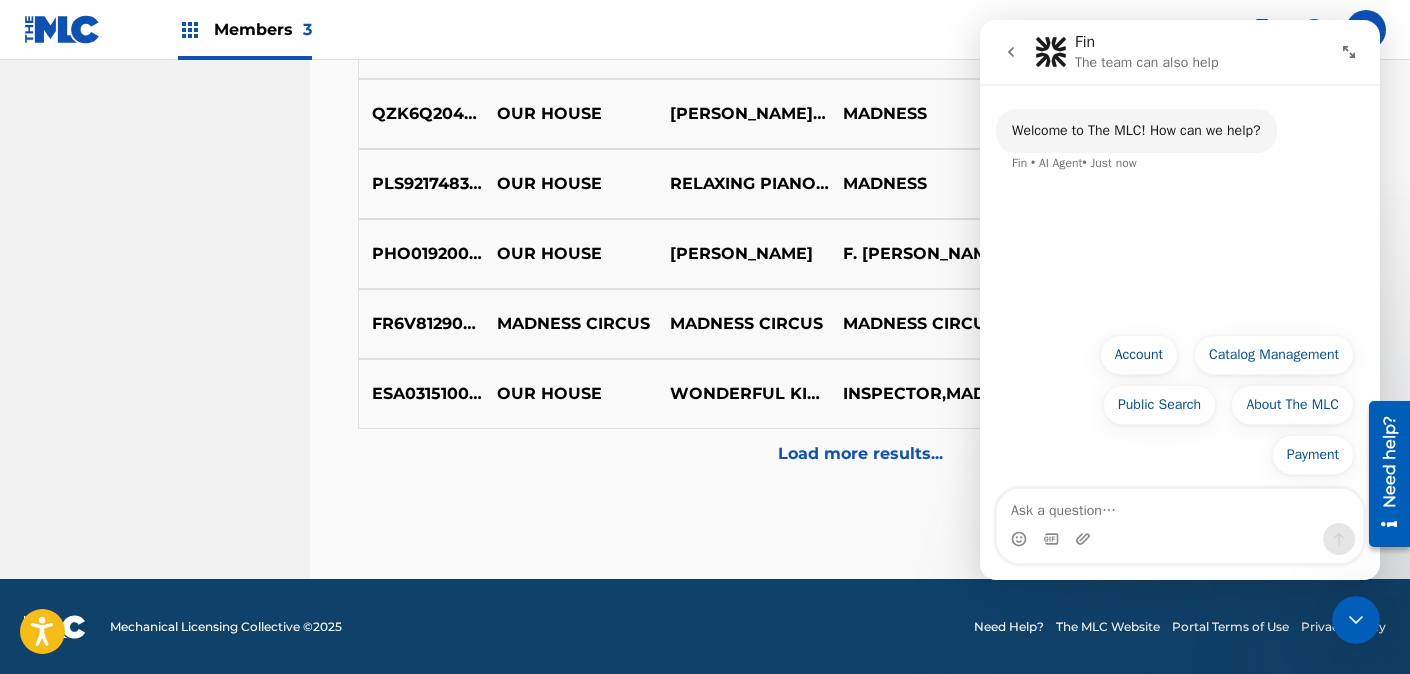 type on "h" 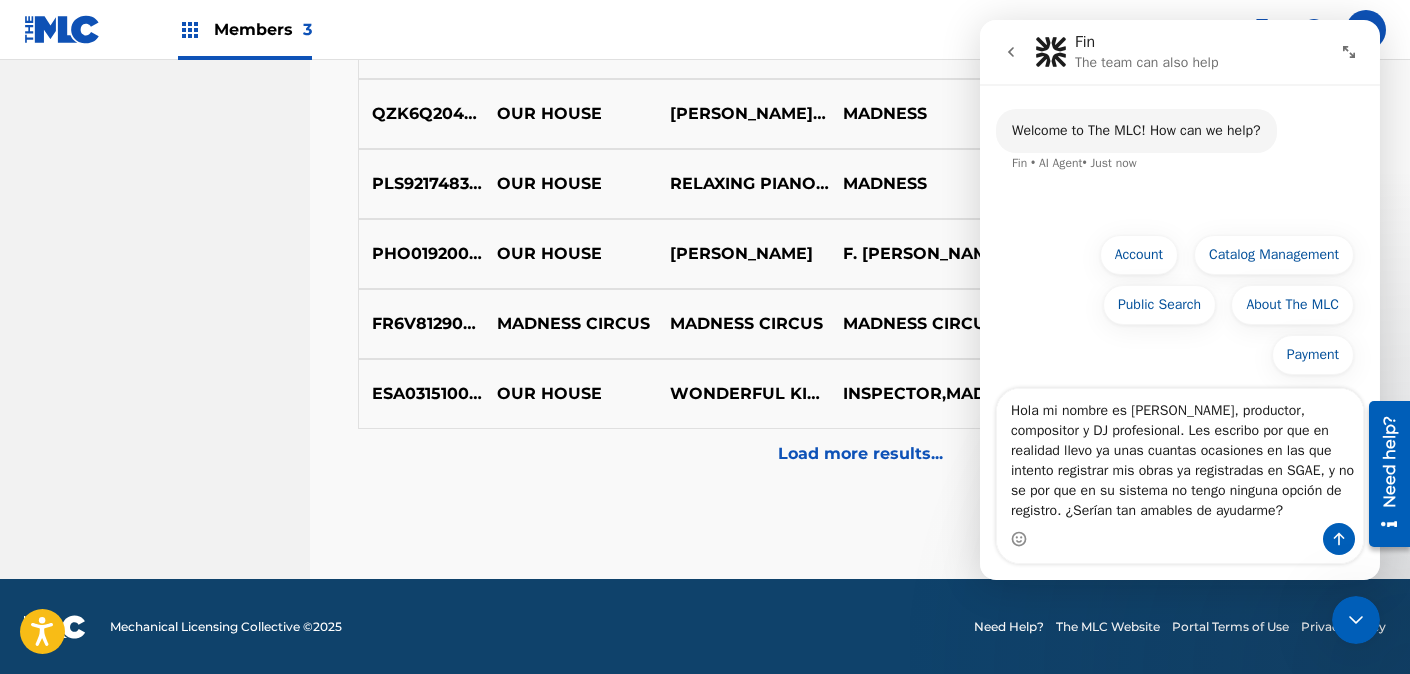 drag, startPoint x: 1300, startPoint y: 516, endPoint x: 1001, endPoint y: 404, distance: 319.28827 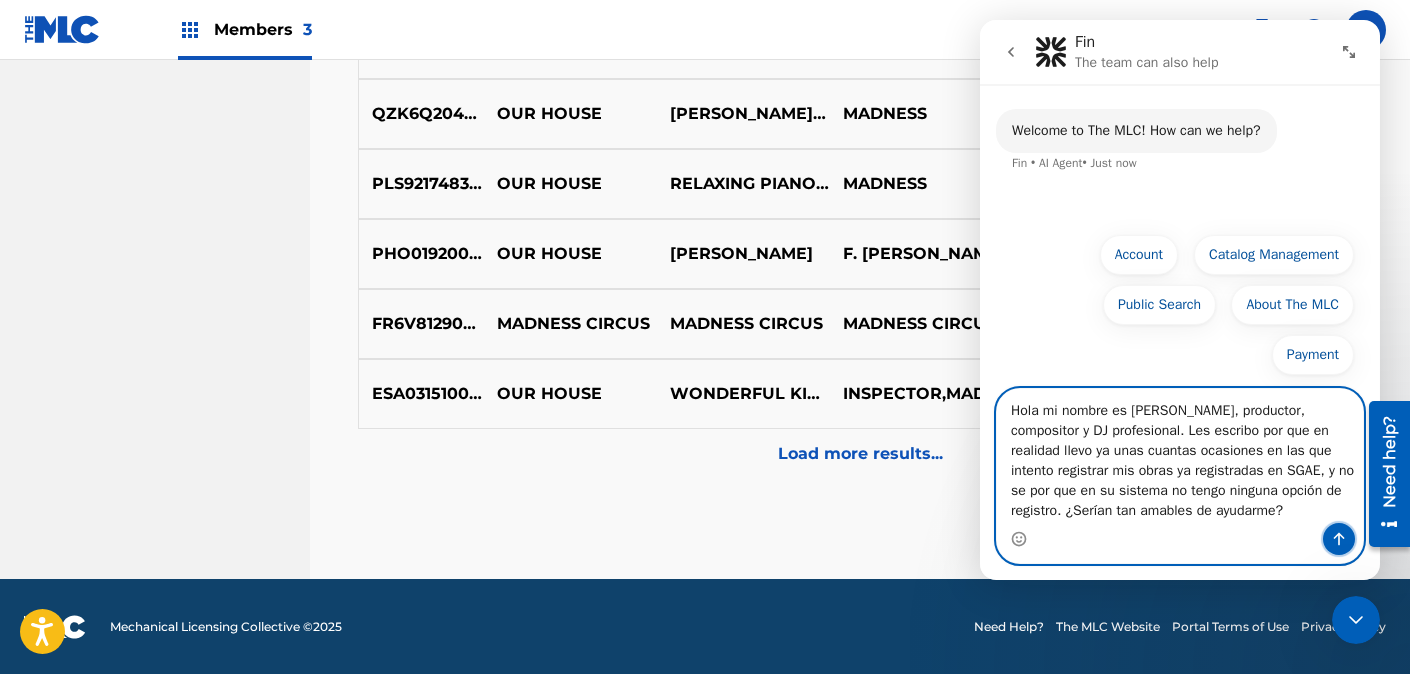 click 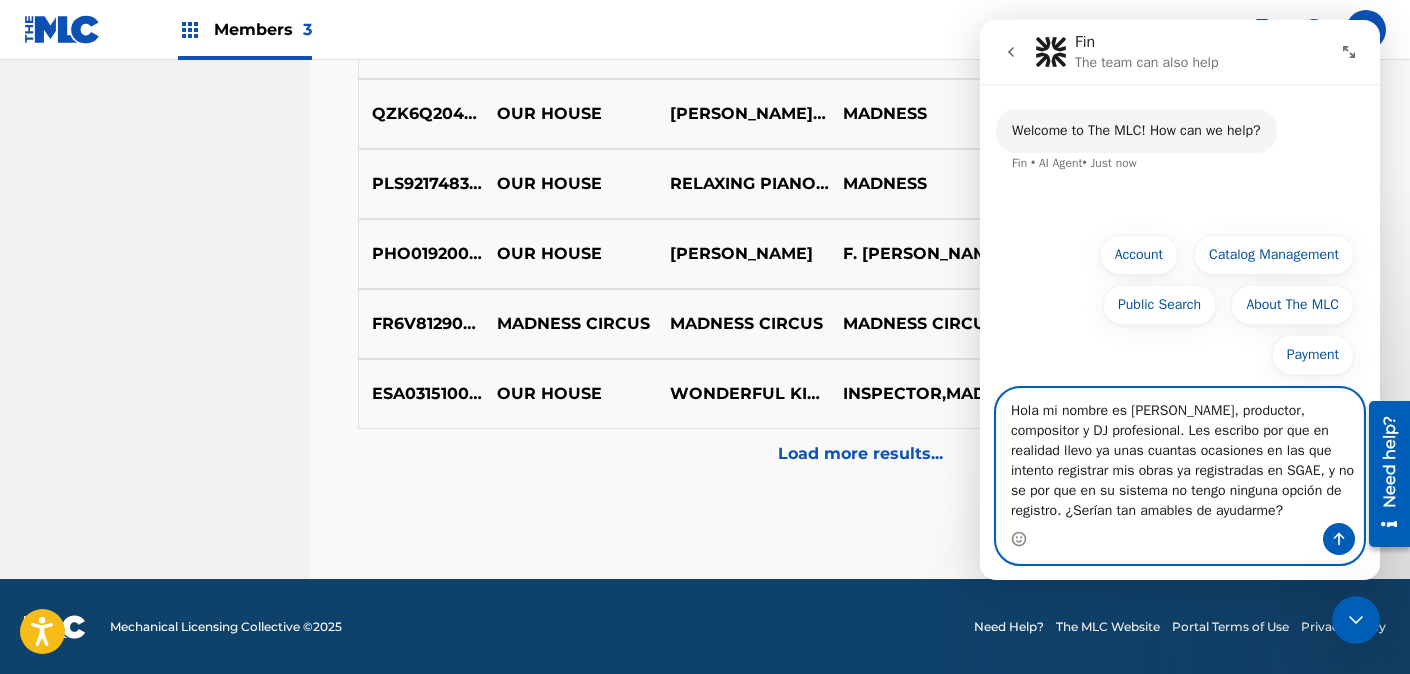 type 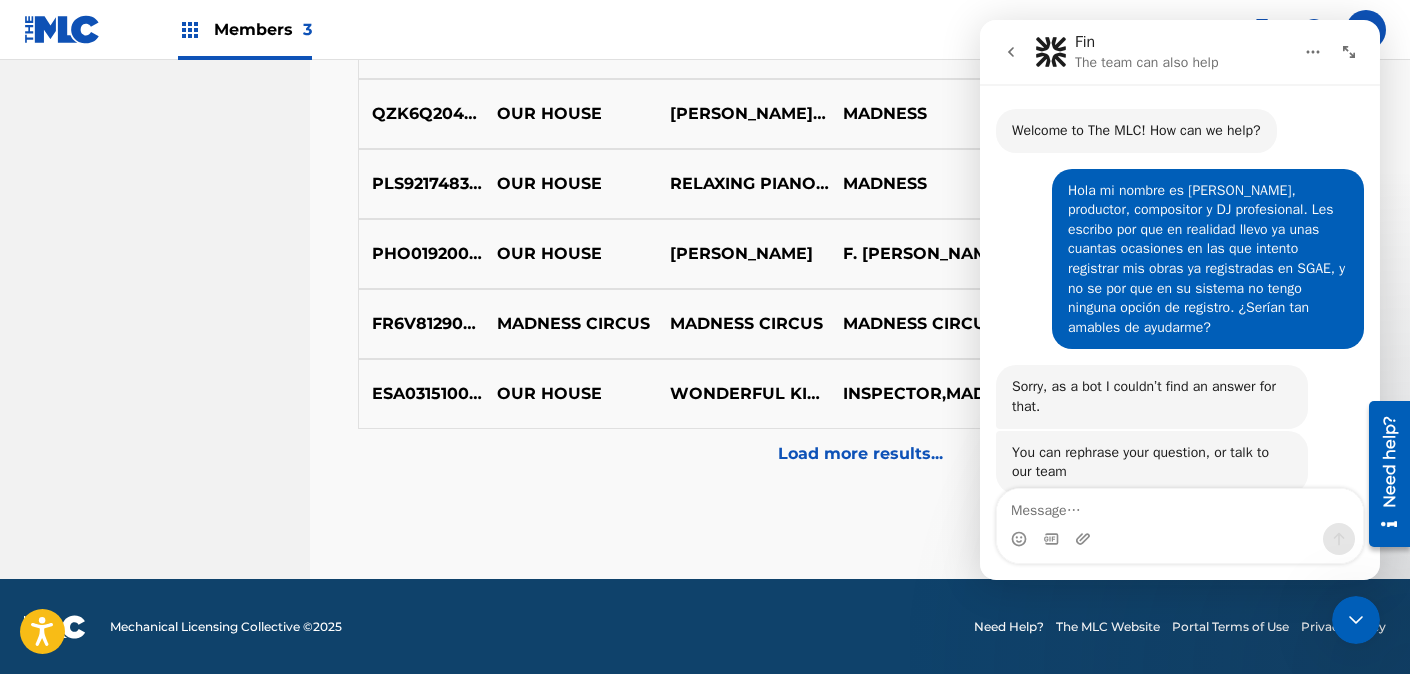 scroll, scrollTop: 97, scrollLeft: 0, axis: vertical 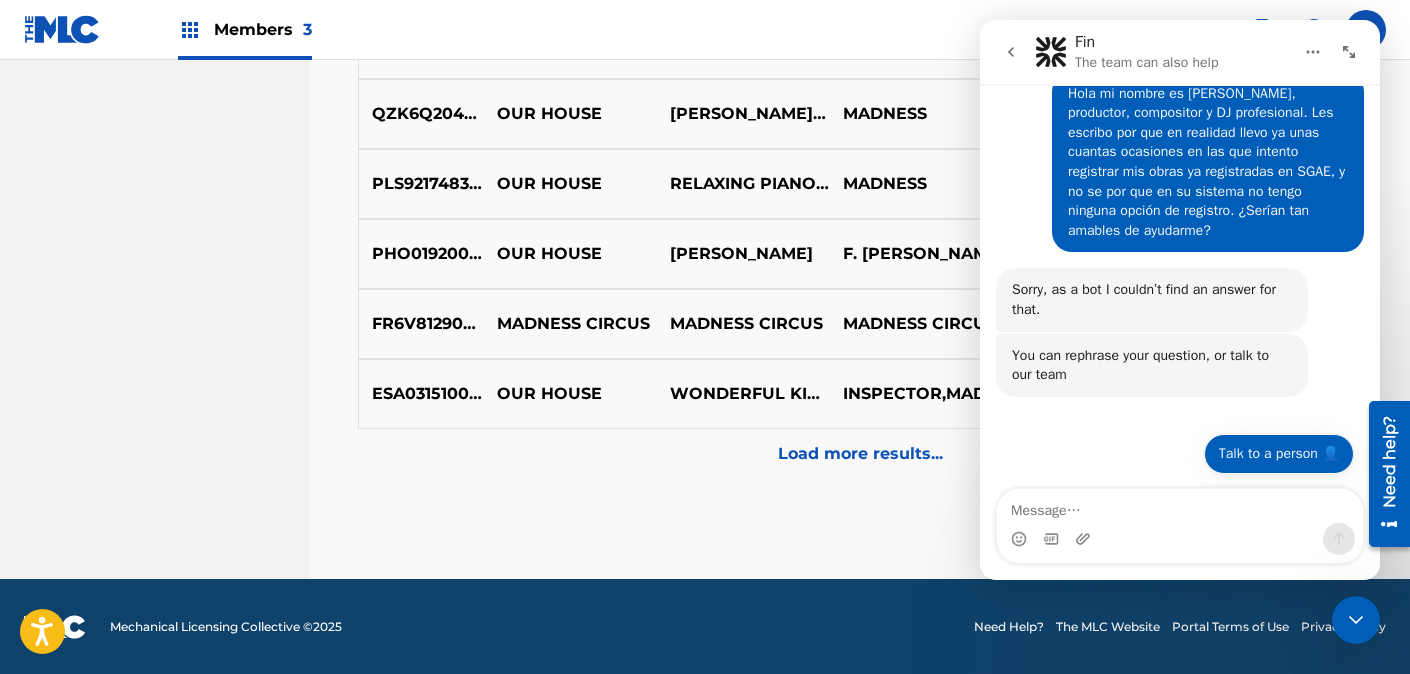 click on "Talk to a person 👤" at bounding box center (1279, 454) 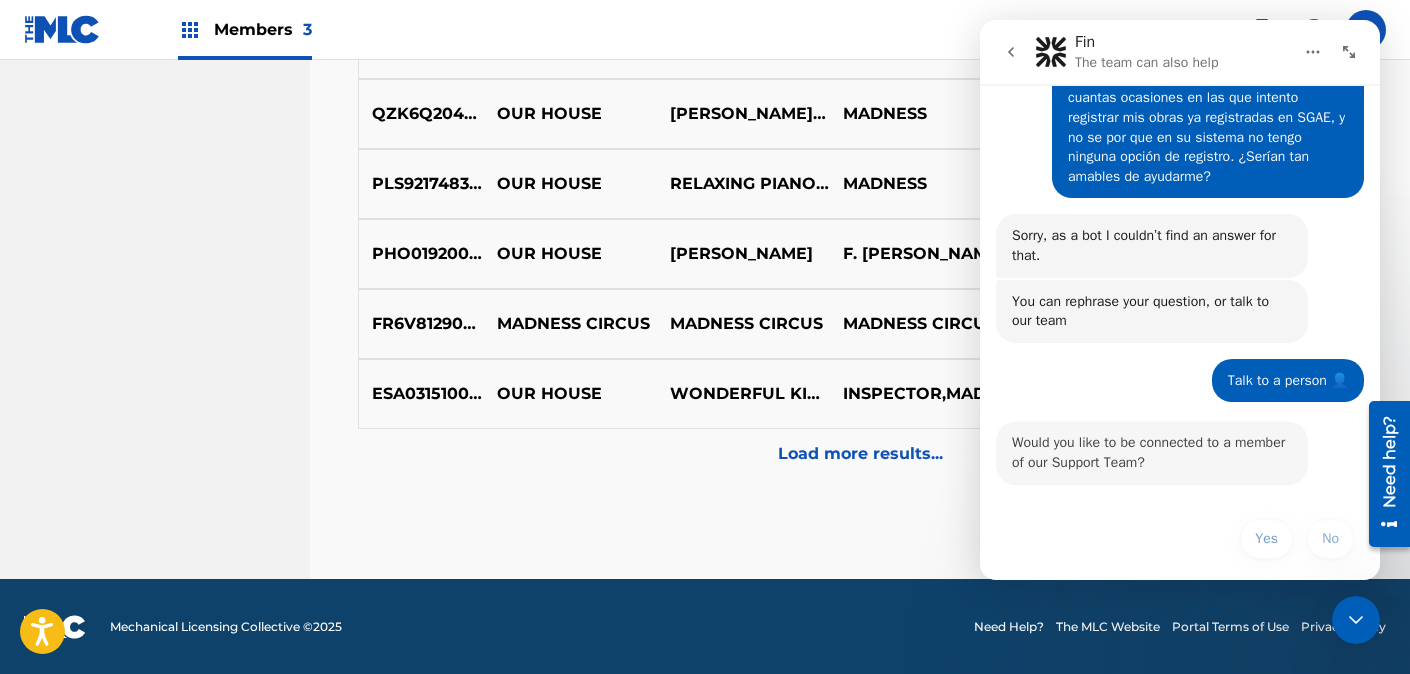 scroll, scrollTop: 164, scrollLeft: 0, axis: vertical 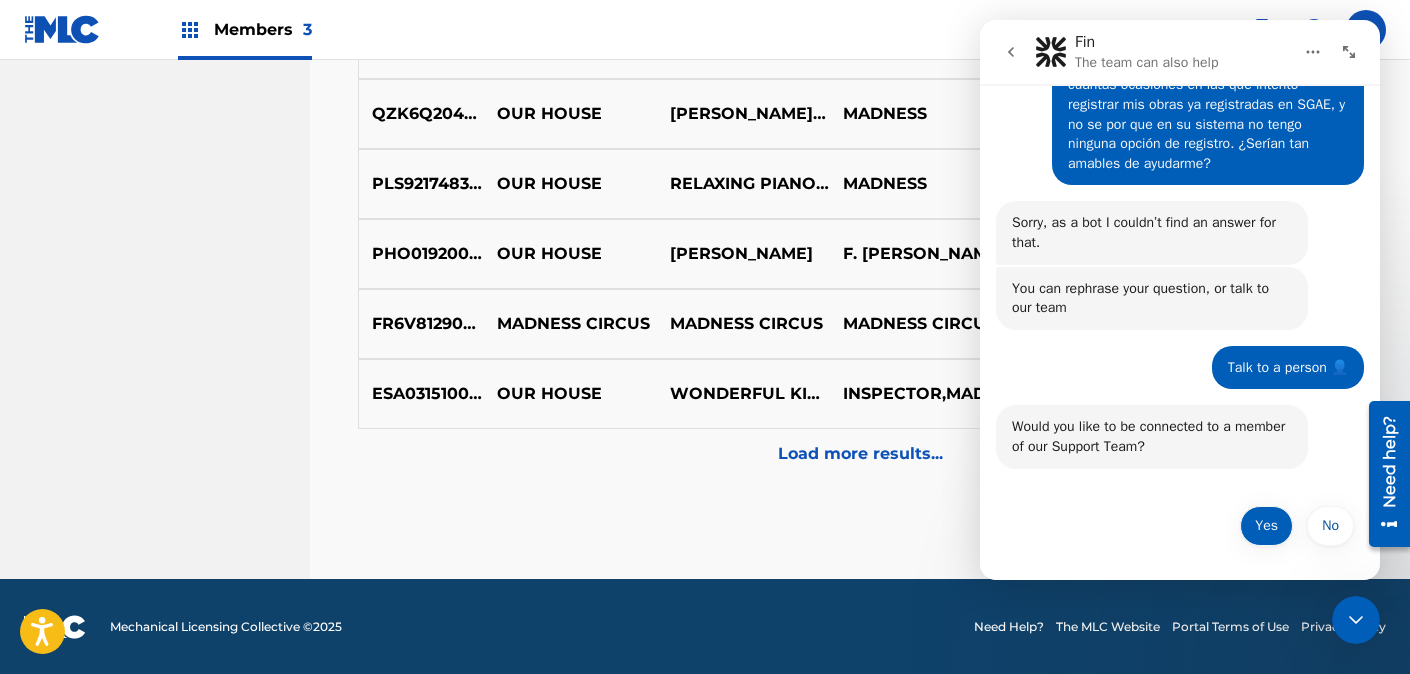click on "Yes" at bounding box center [1266, 526] 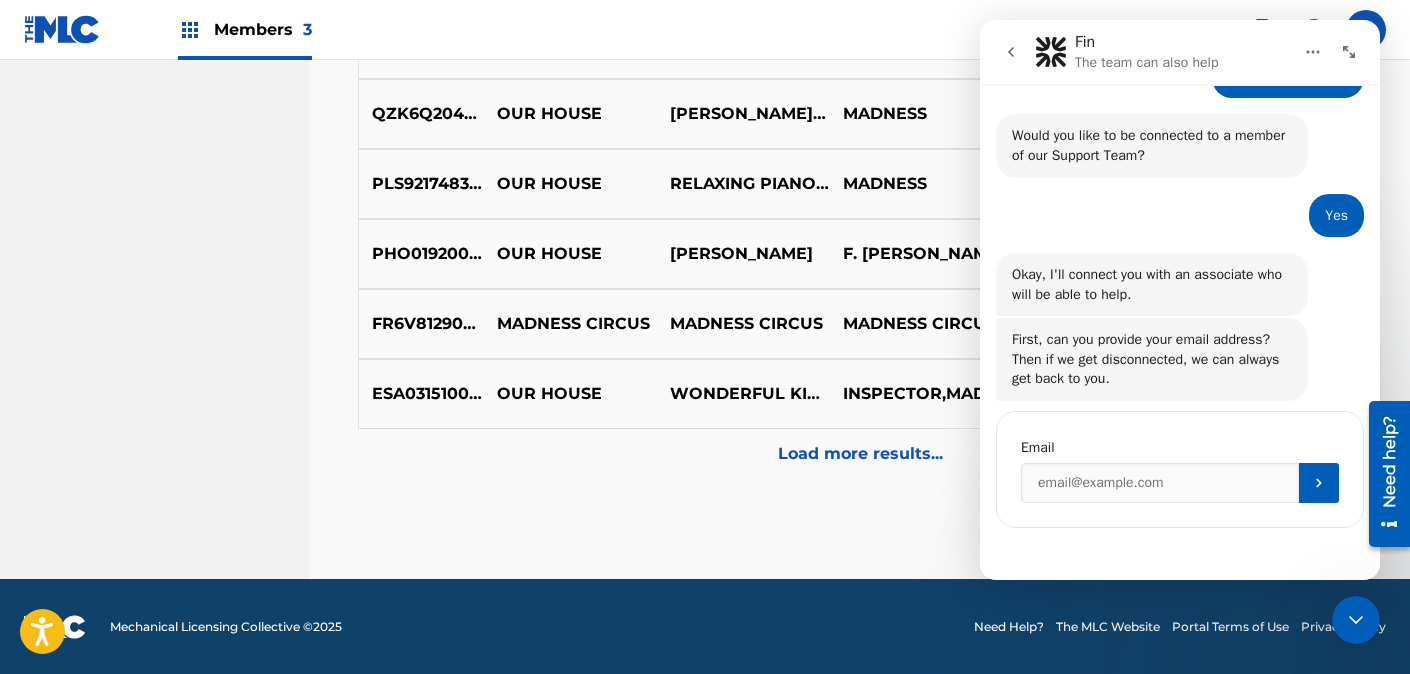 scroll, scrollTop: 456, scrollLeft: 0, axis: vertical 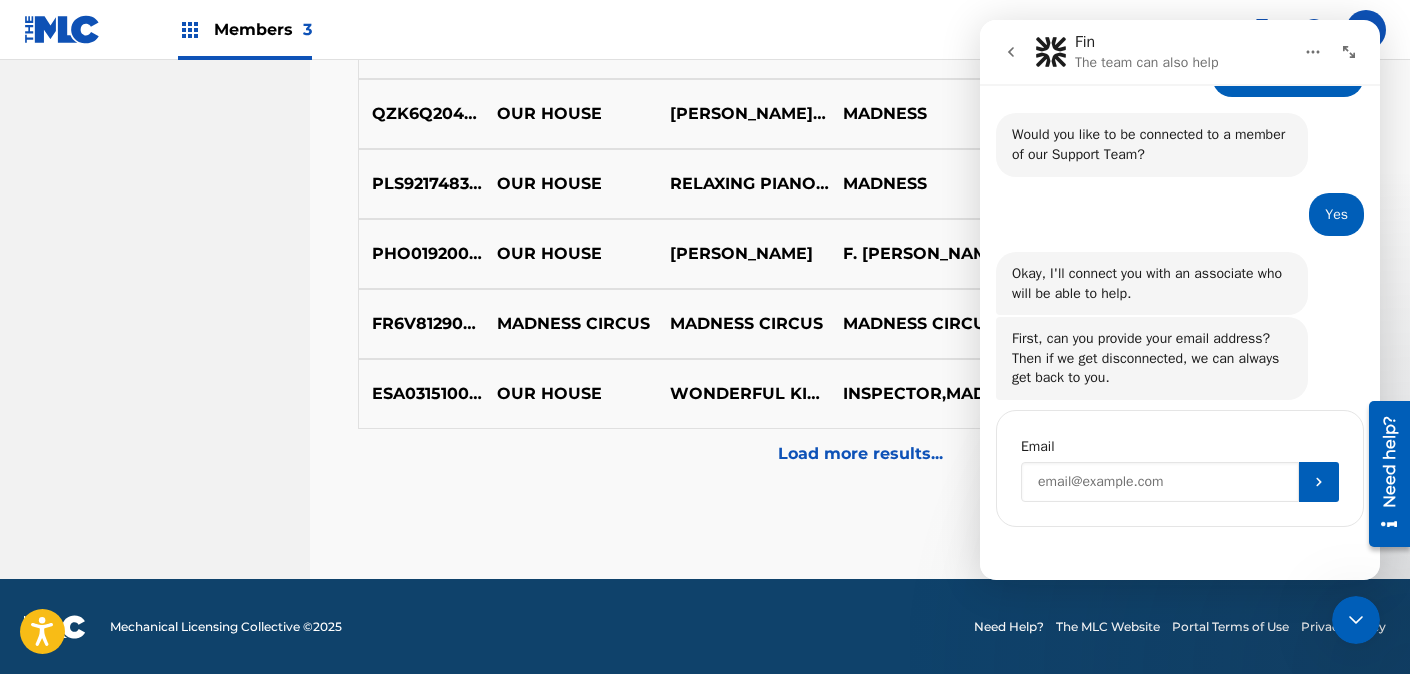 click at bounding box center (1160, 482) 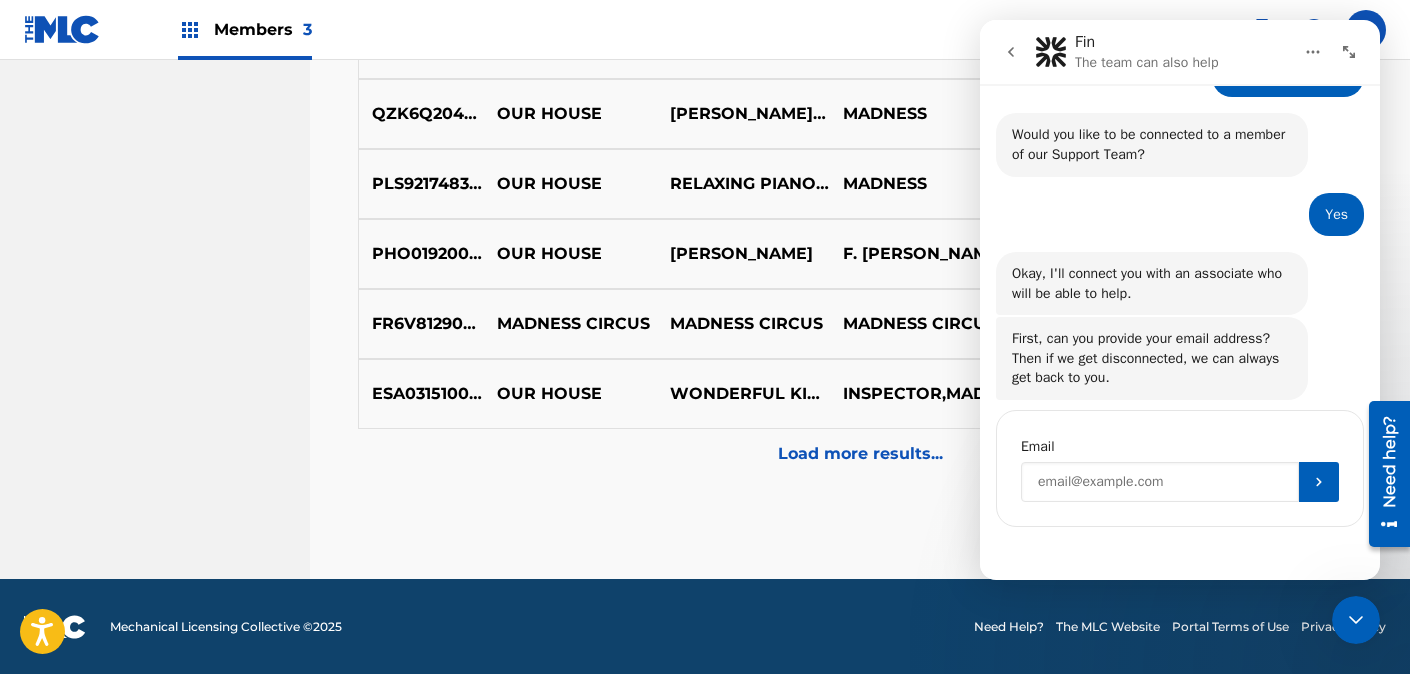 type on "[EMAIL_ADDRESS][DOMAIN_NAME]" 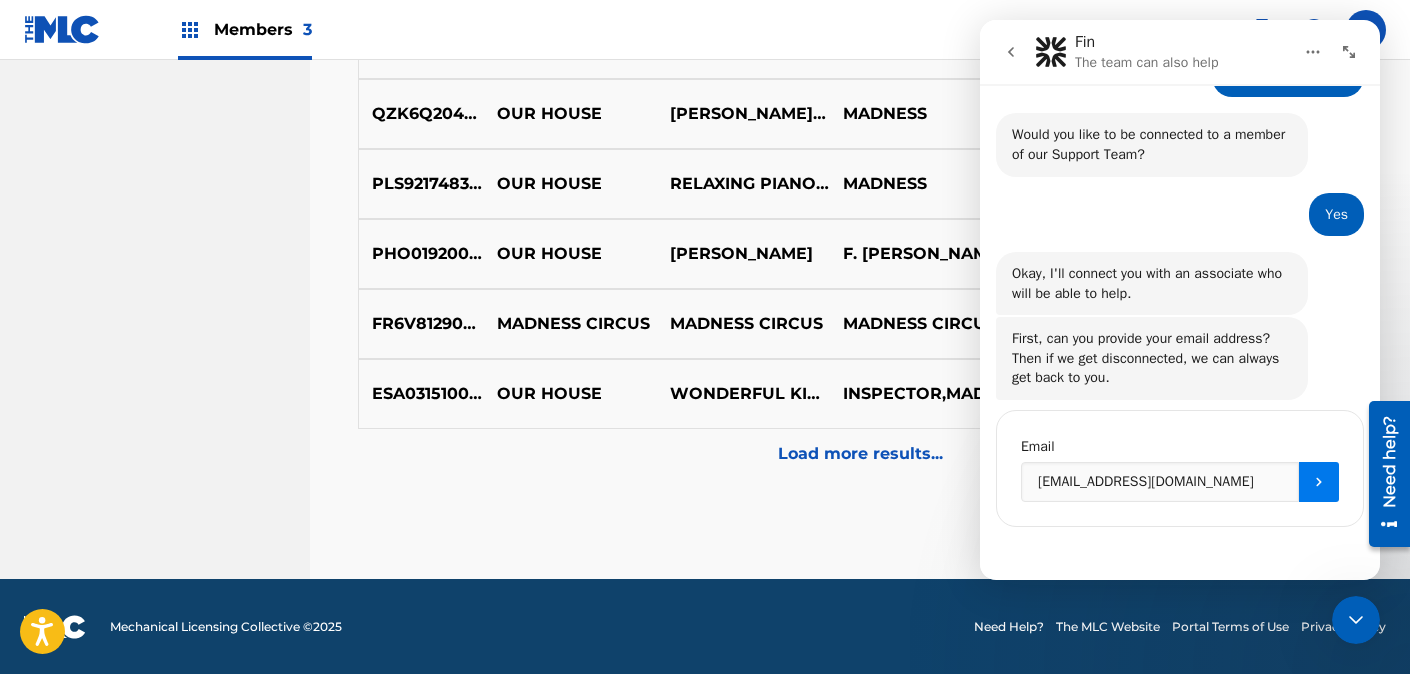 click 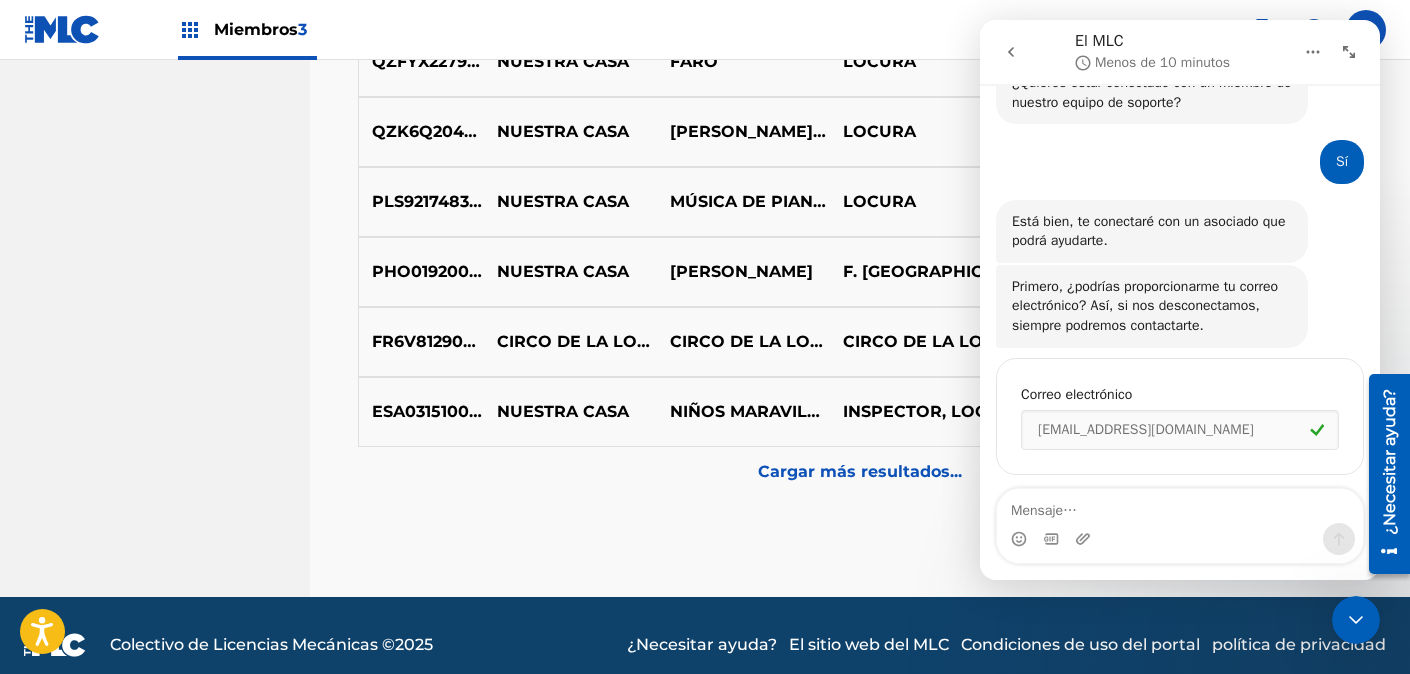 scroll, scrollTop: 547, scrollLeft: 0, axis: vertical 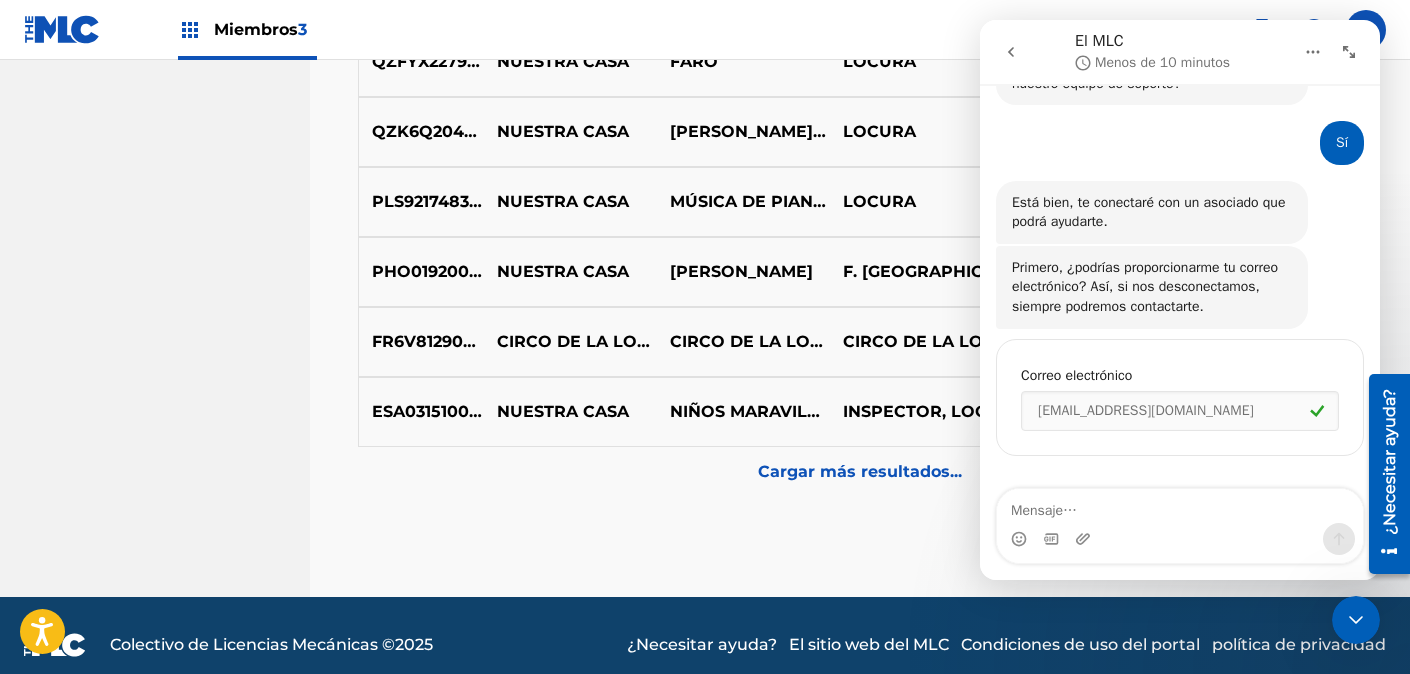 click on "Está bien, te conectaré con un asociado que podrá ayudarte. Fin    •    Justo ahora" at bounding box center [1152, 212] 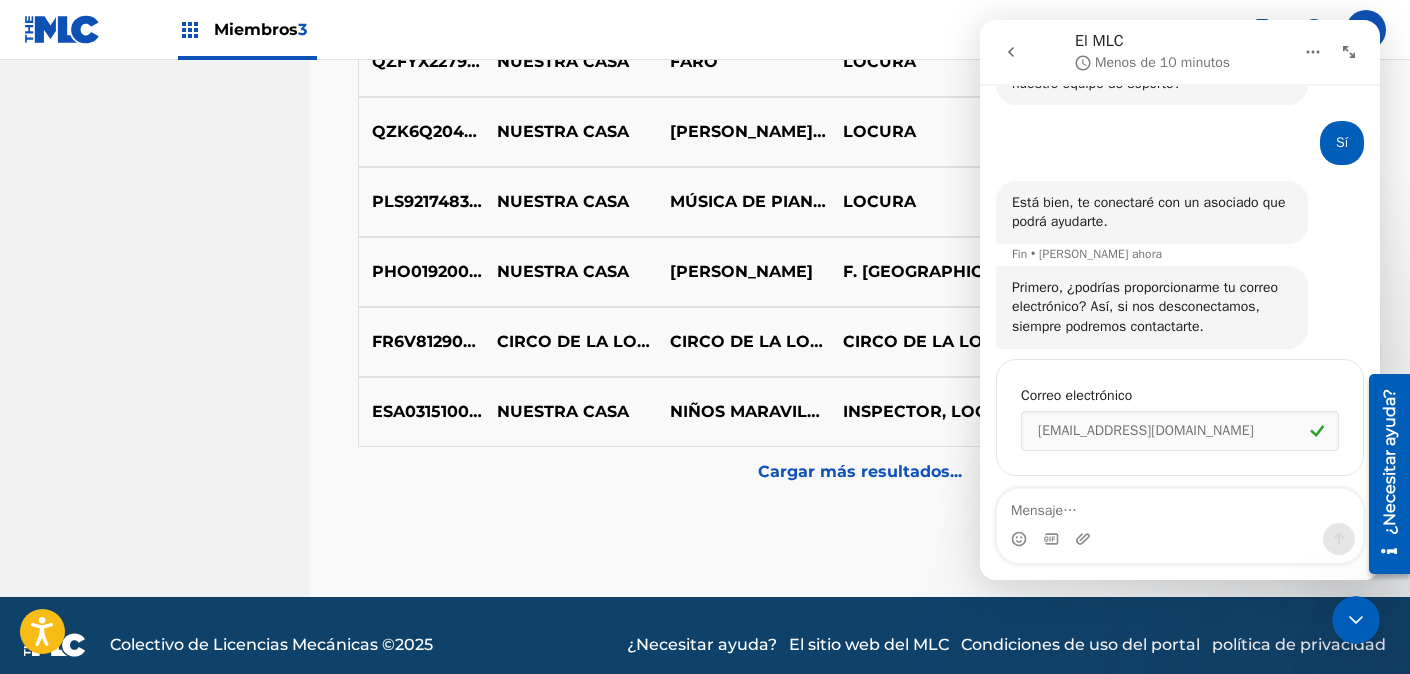 scroll, scrollTop: 567, scrollLeft: 0, axis: vertical 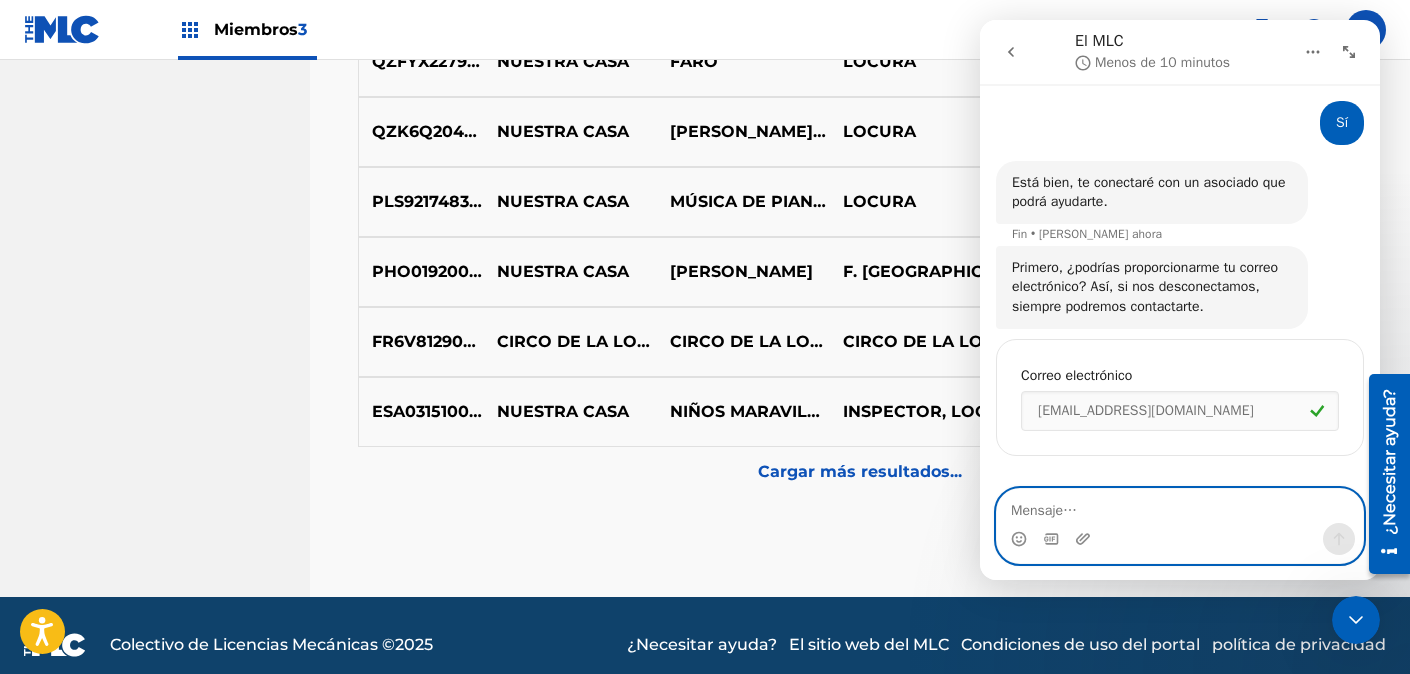 click at bounding box center (1180, 506) 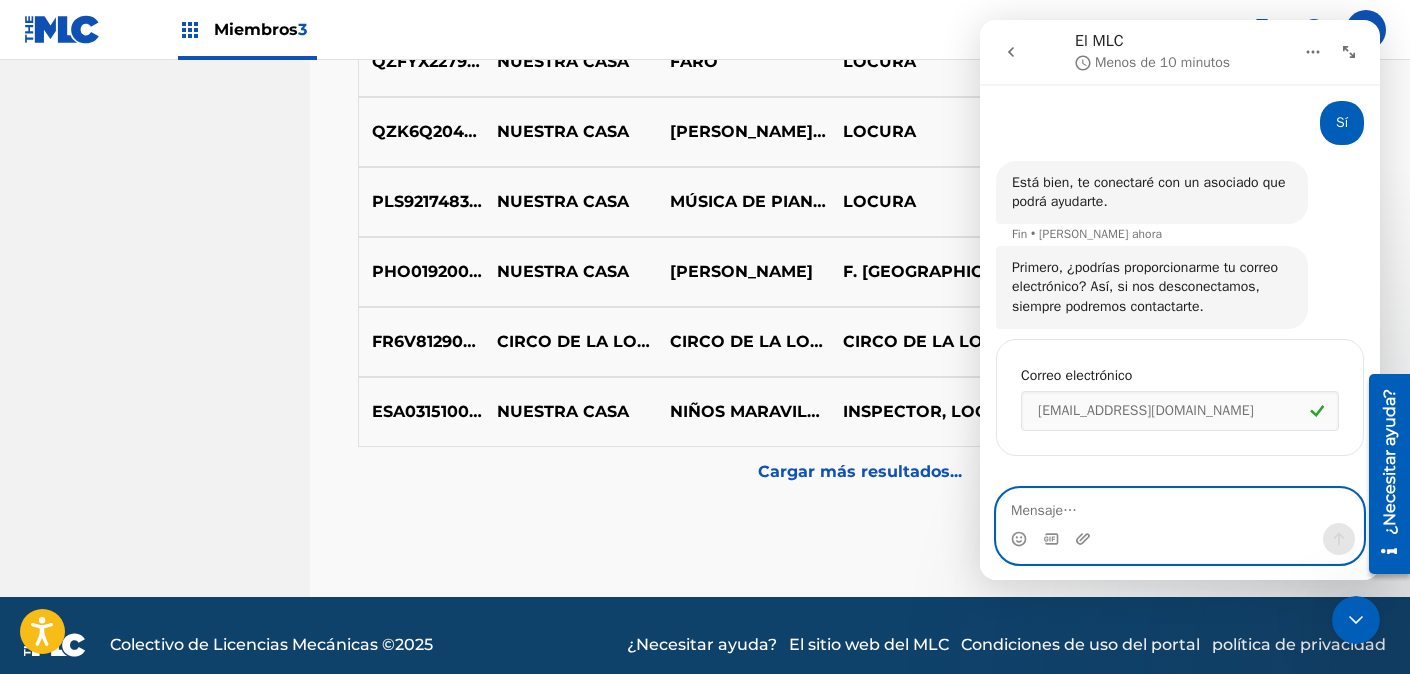 paste on "Hola mi nombre es [PERSON_NAME], productor, compositor y DJ profesional. Les escribo por que en realidad llevo ya unas cuantas ocasiones en las que intento registrar mis obras ya registradas en SGAE, y no se por que en su sistema no tengo ninguna opción de registro. ¿Serían tan amables de ayudarme?" 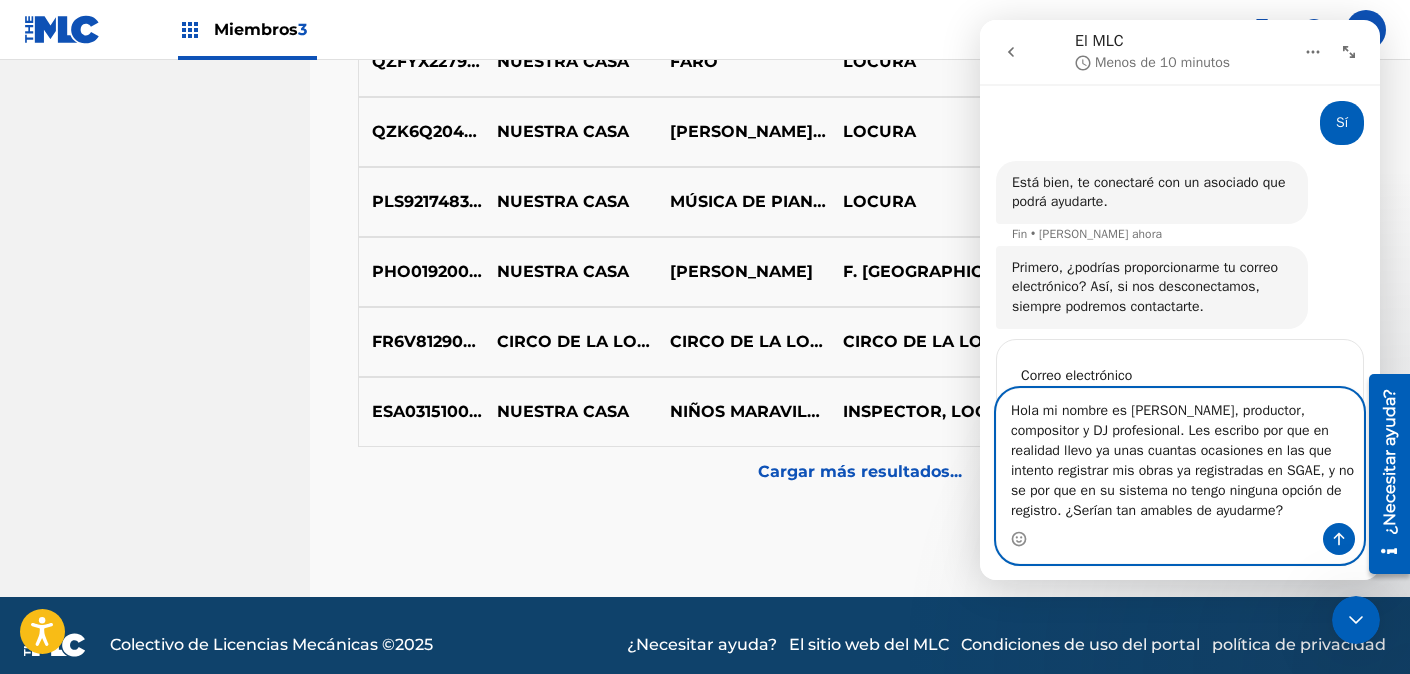 scroll, scrollTop: 16, scrollLeft: 0, axis: vertical 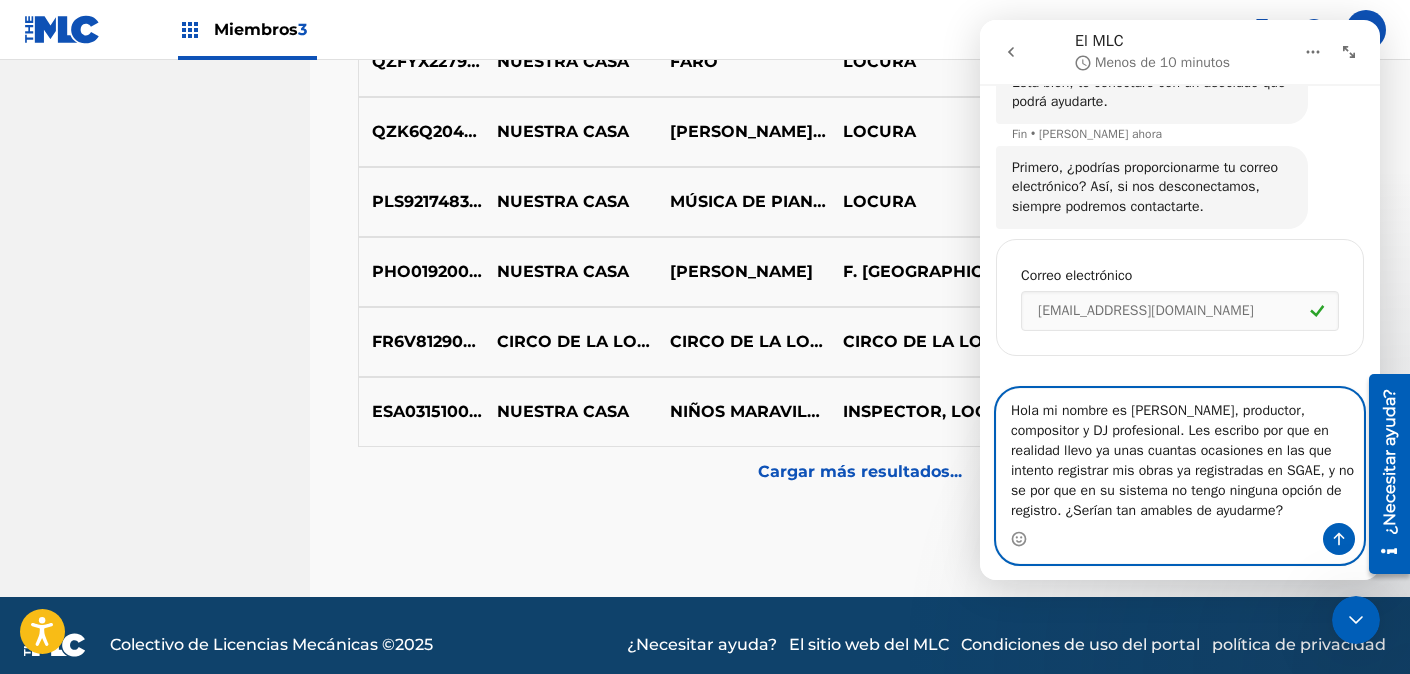 type on "Hola mi nombre es [PERSON_NAME], productor, compositor y DJ profesional. Les escribo por que en realidad llevo ya unas cuantas ocasiones en las que intento registrar mis obras ya registradas en SGAE, y no se por que en su sistema no tengo ninguna opción de registro. ¿Serían tan amables de ayudarme?" 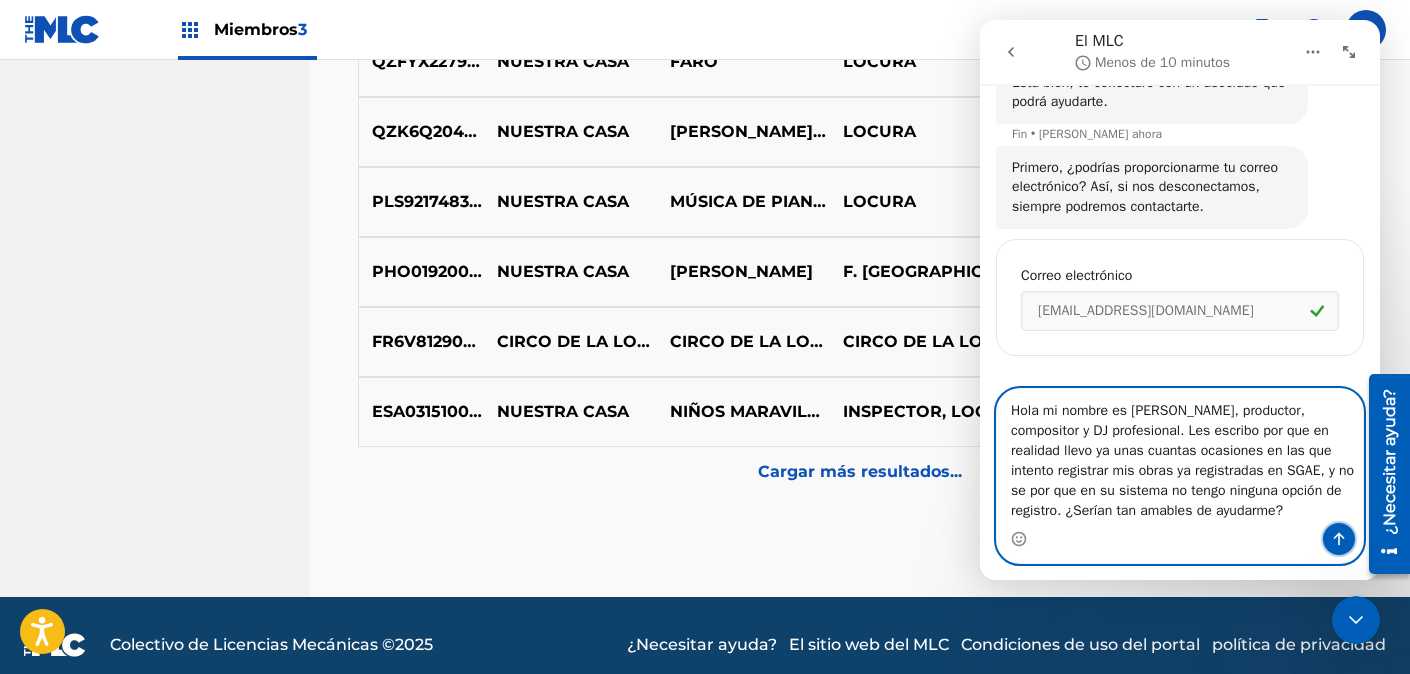 click 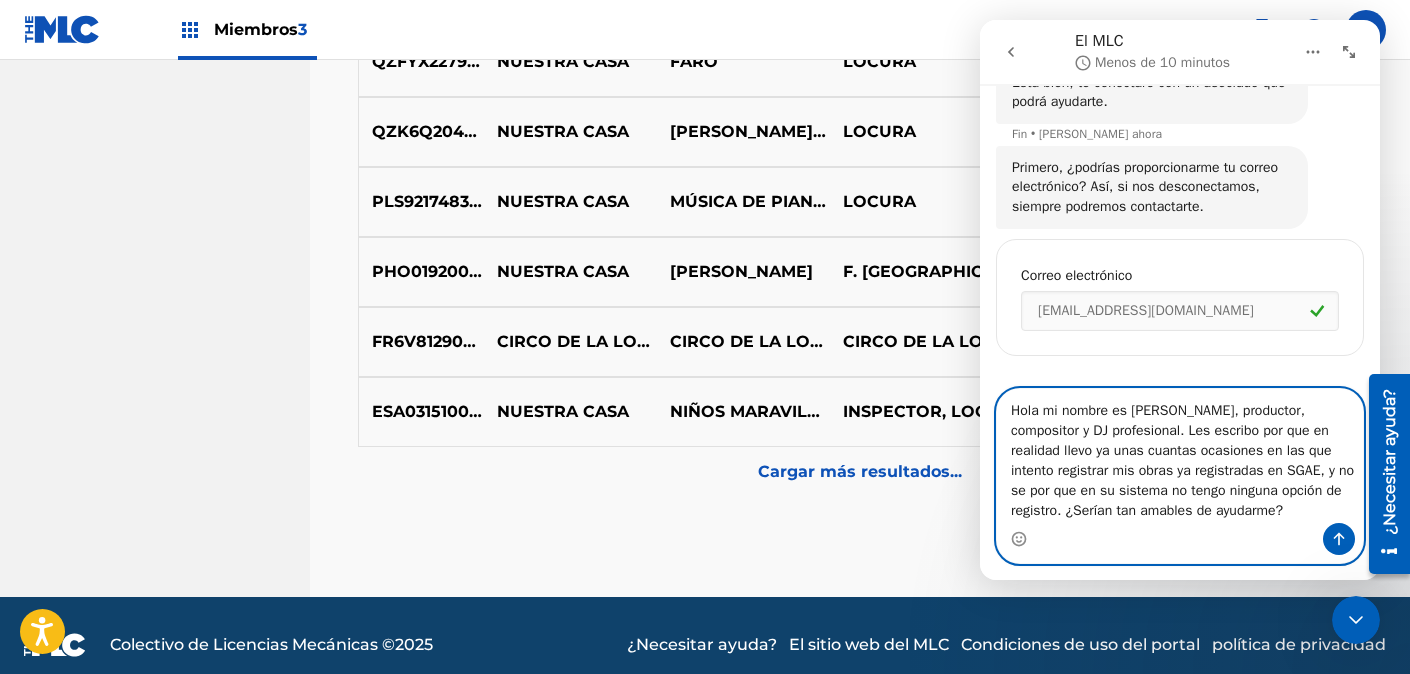 type 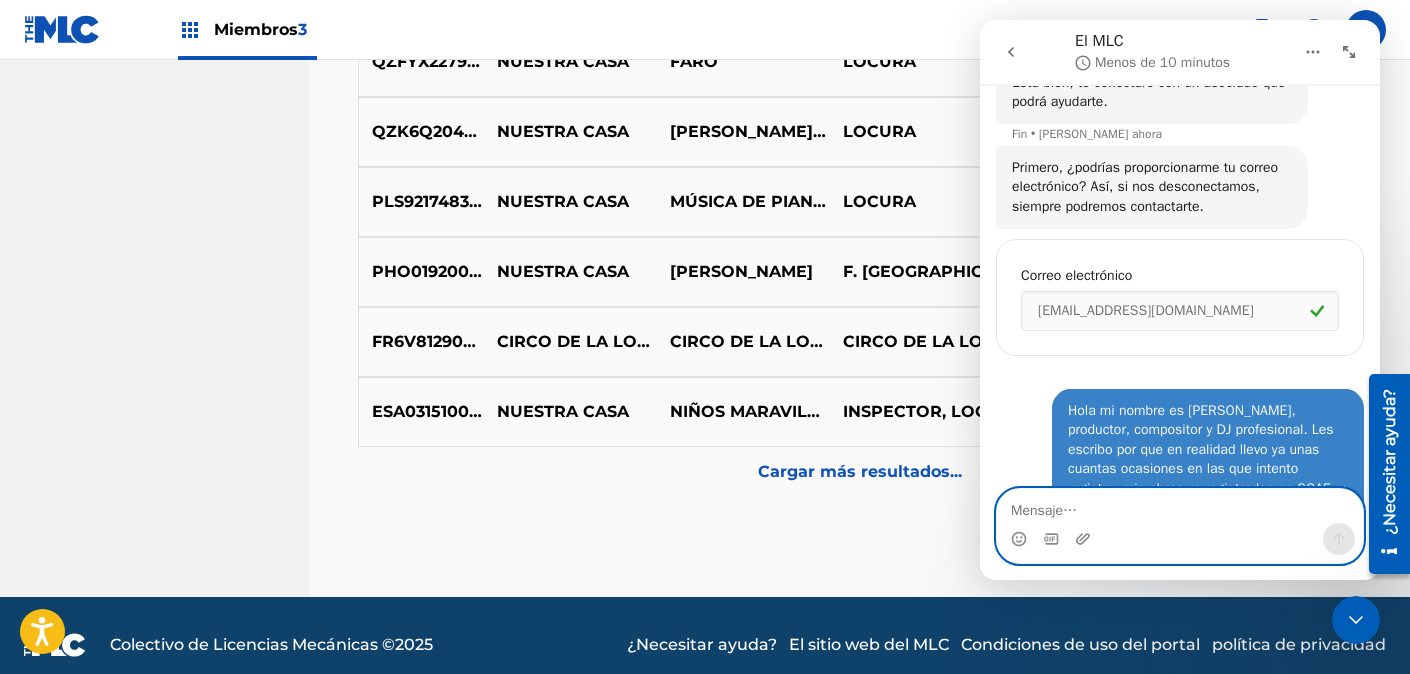 scroll, scrollTop: 0, scrollLeft: 0, axis: both 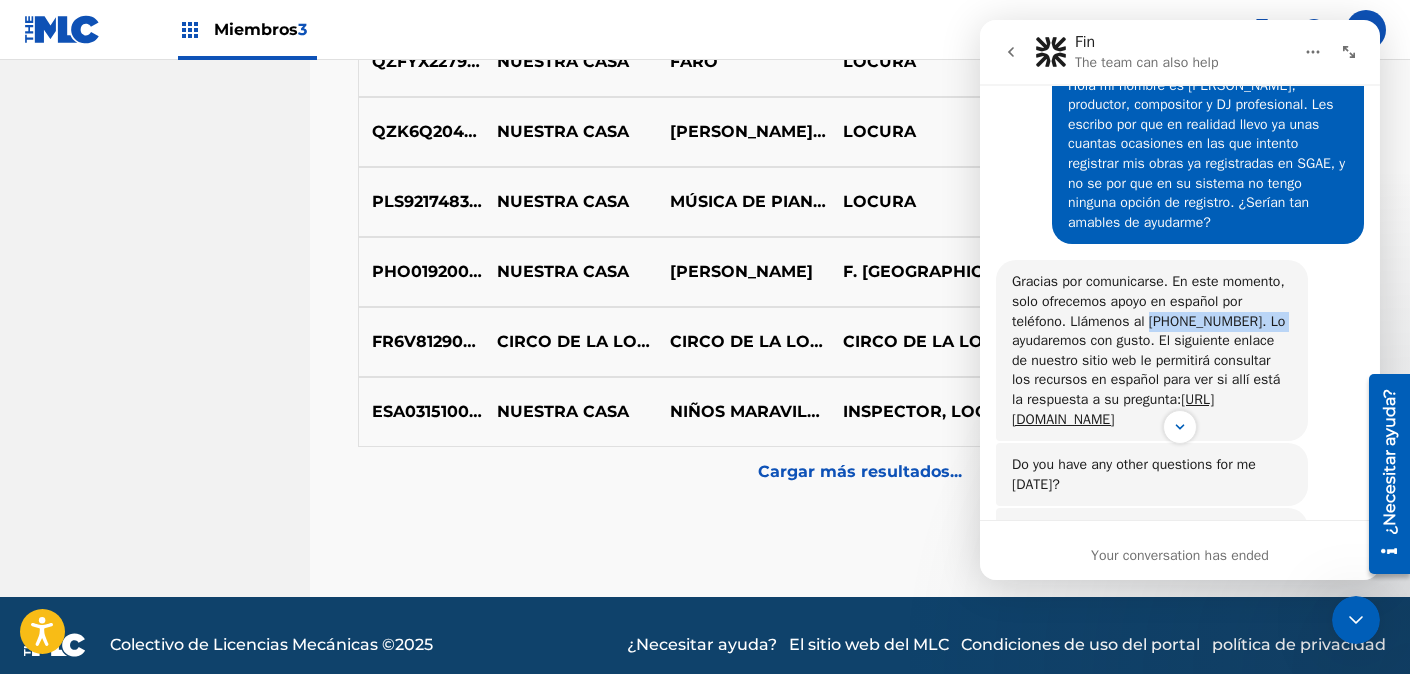 drag, startPoint x: 1270, startPoint y: 318, endPoint x: 1150, endPoint y: 318, distance: 120 